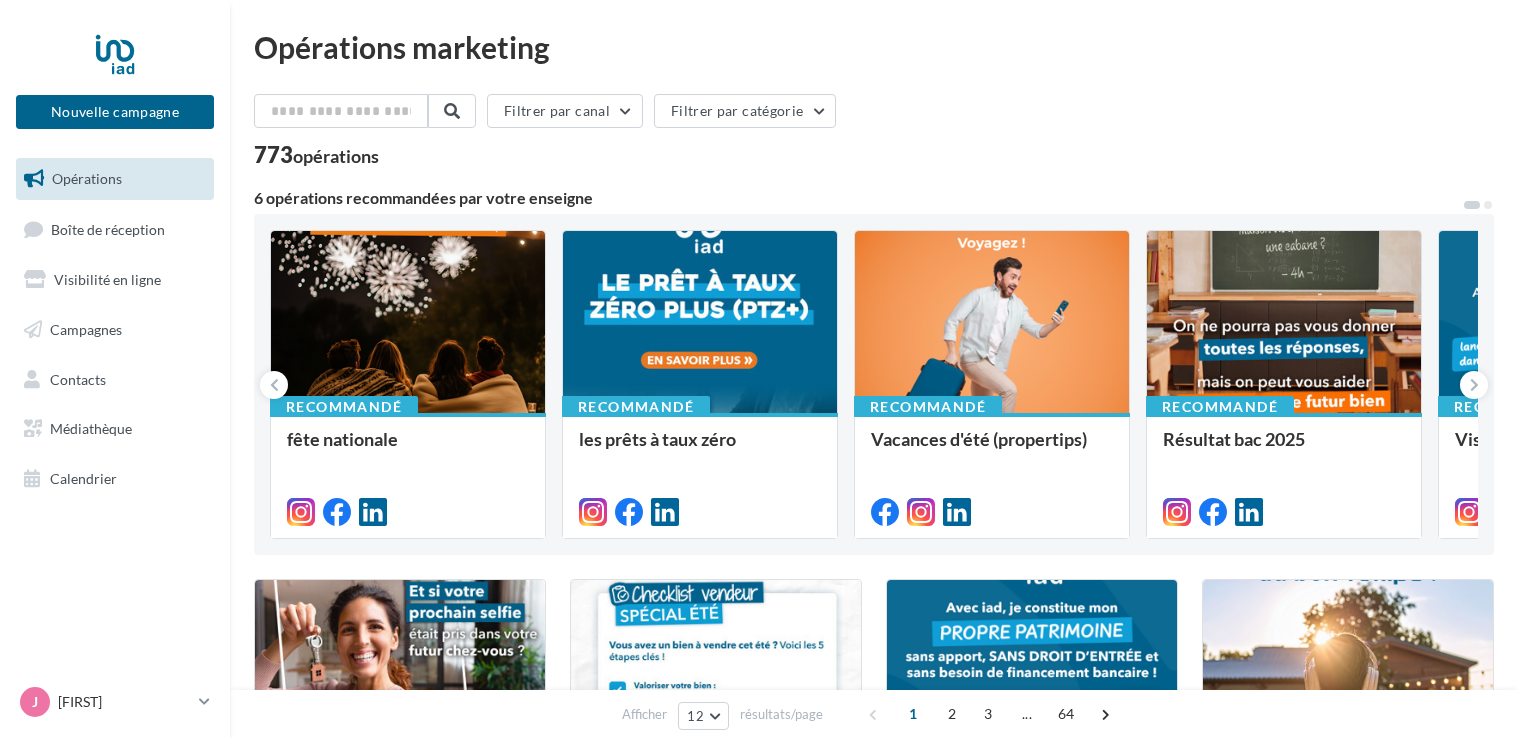 scroll, scrollTop: 0, scrollLeft: 0, axis: both 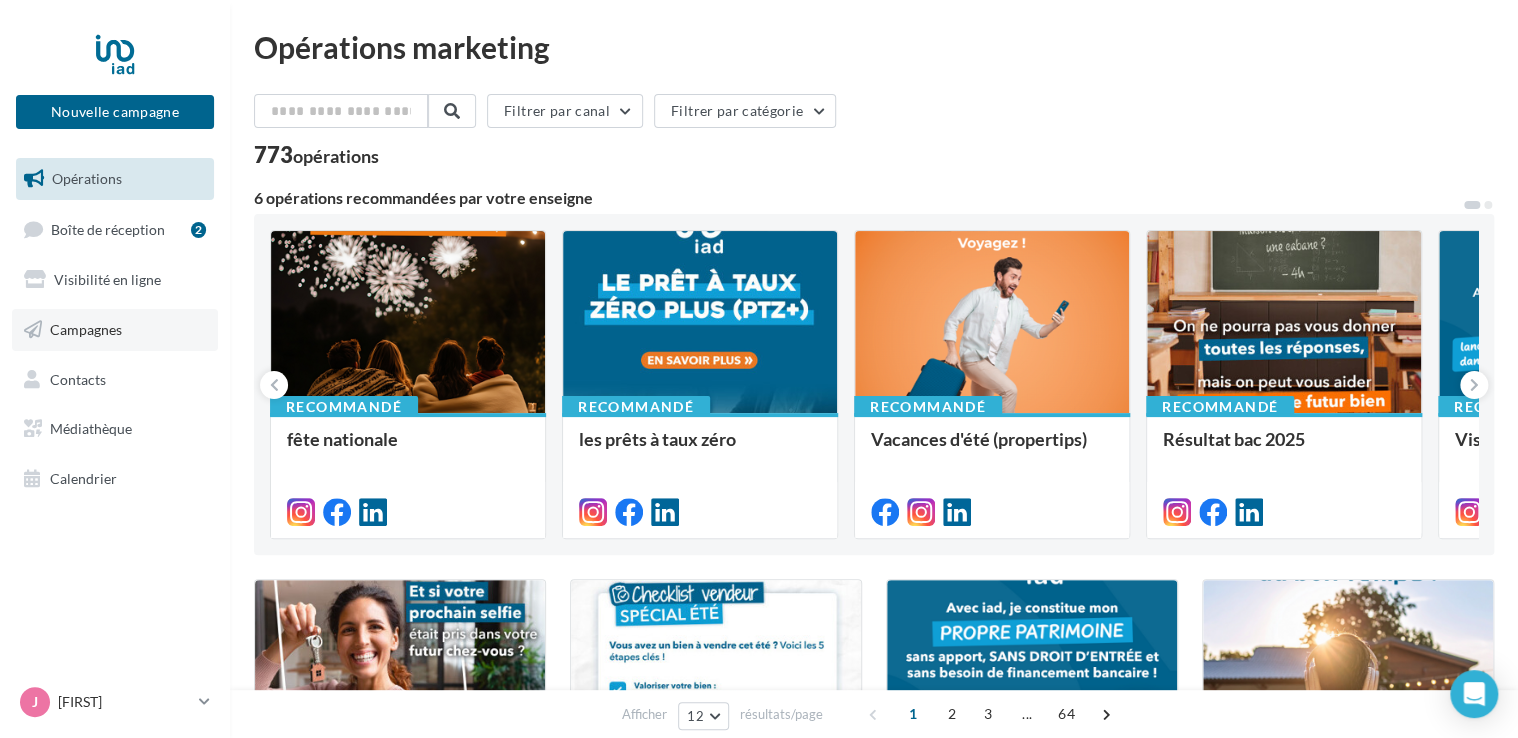 click on "Campagnes" at bounding box center [86, 329] 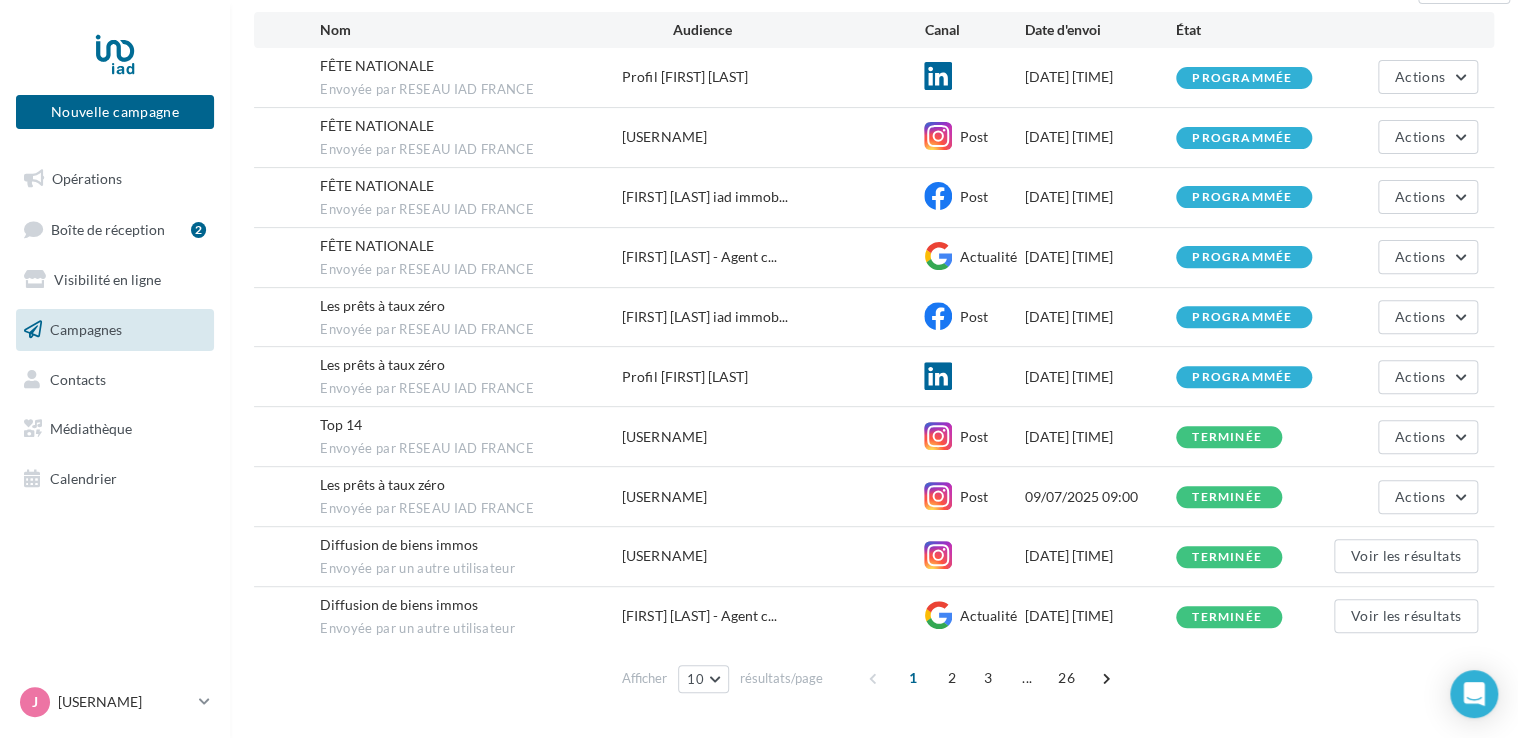 scroll, scrollTop: 270, scrollLeft: 0, axis: vertical 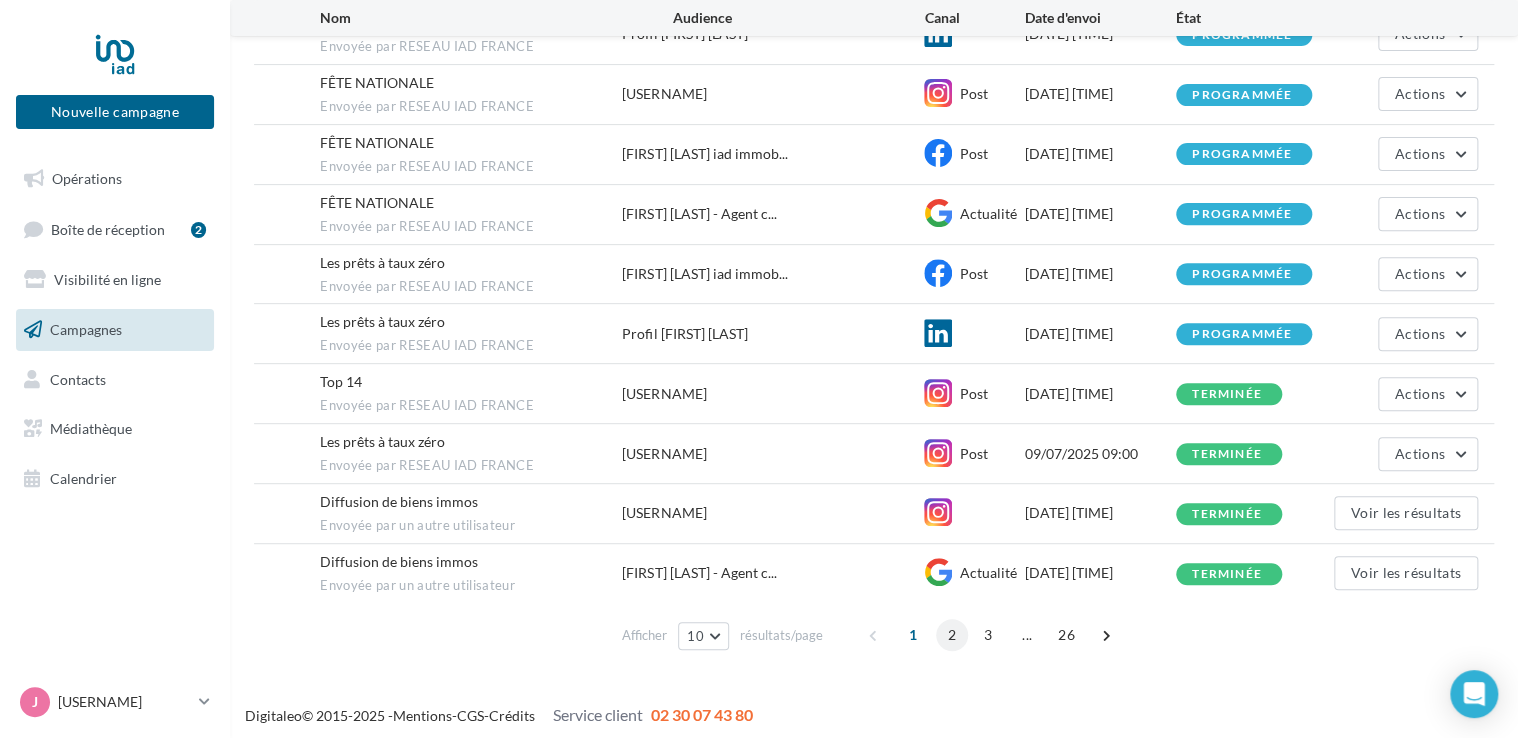 click on "2" at bounding box center [952, 635] 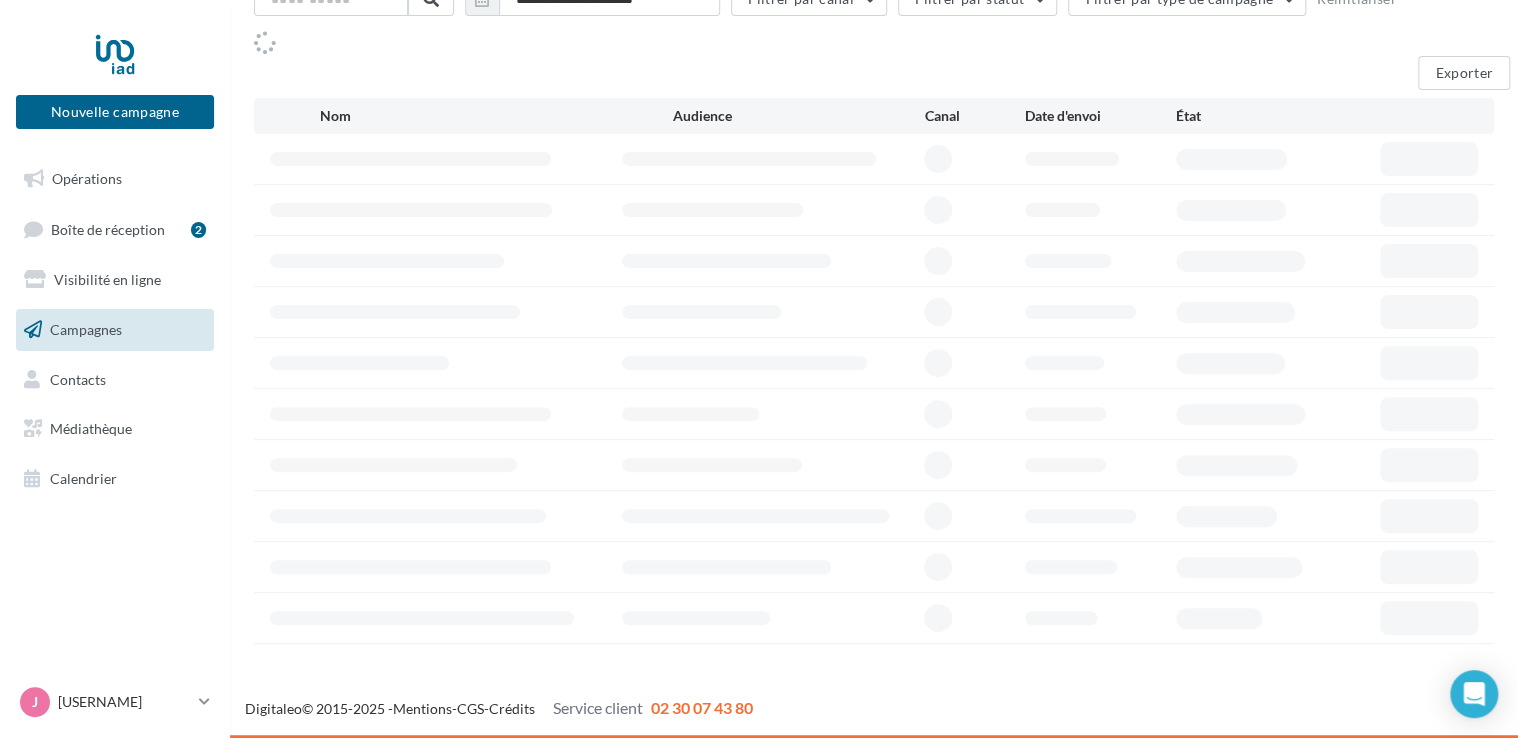 scroll, scrollTop: 140, scrollLeft: 0, axis: vertical 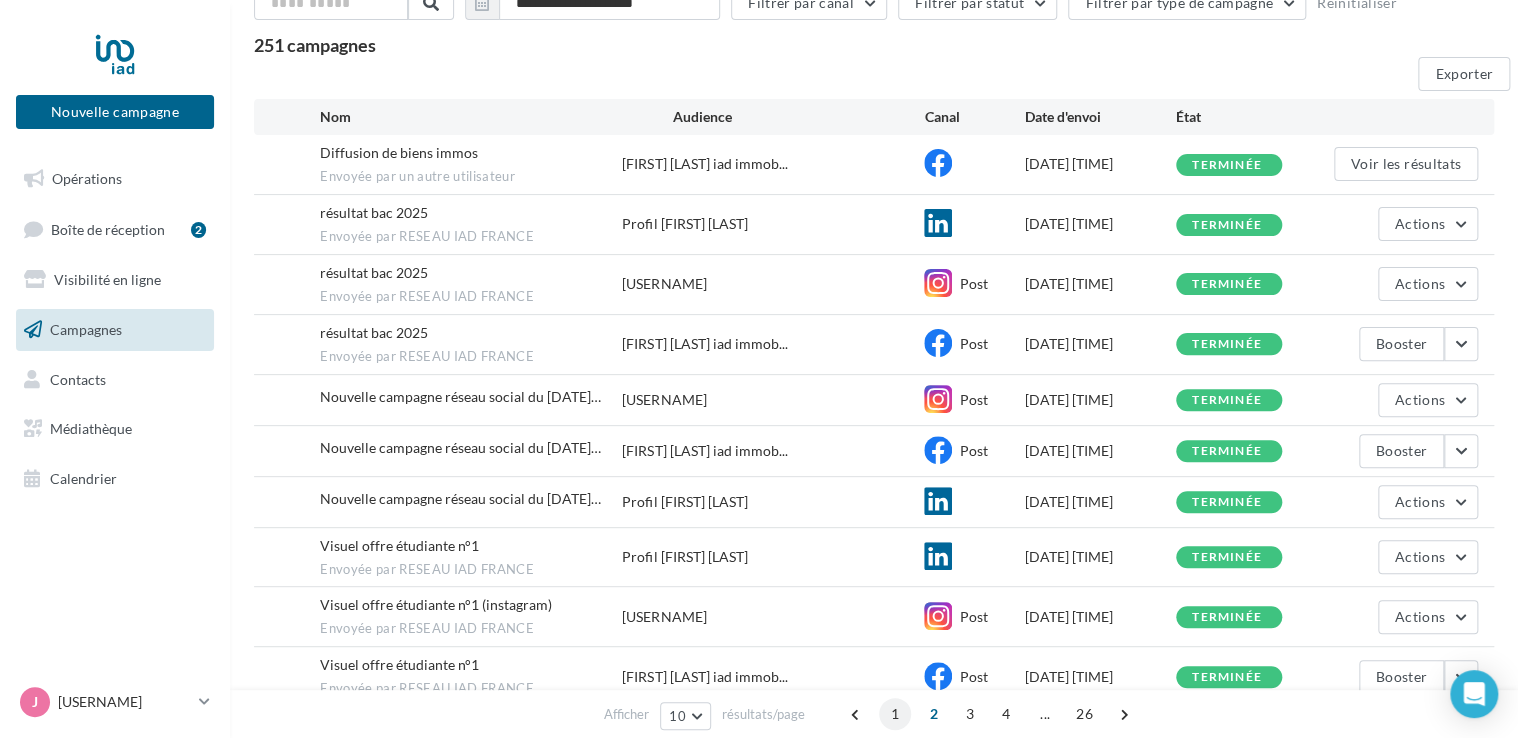 click on "1" at bounding box center [895, 714] 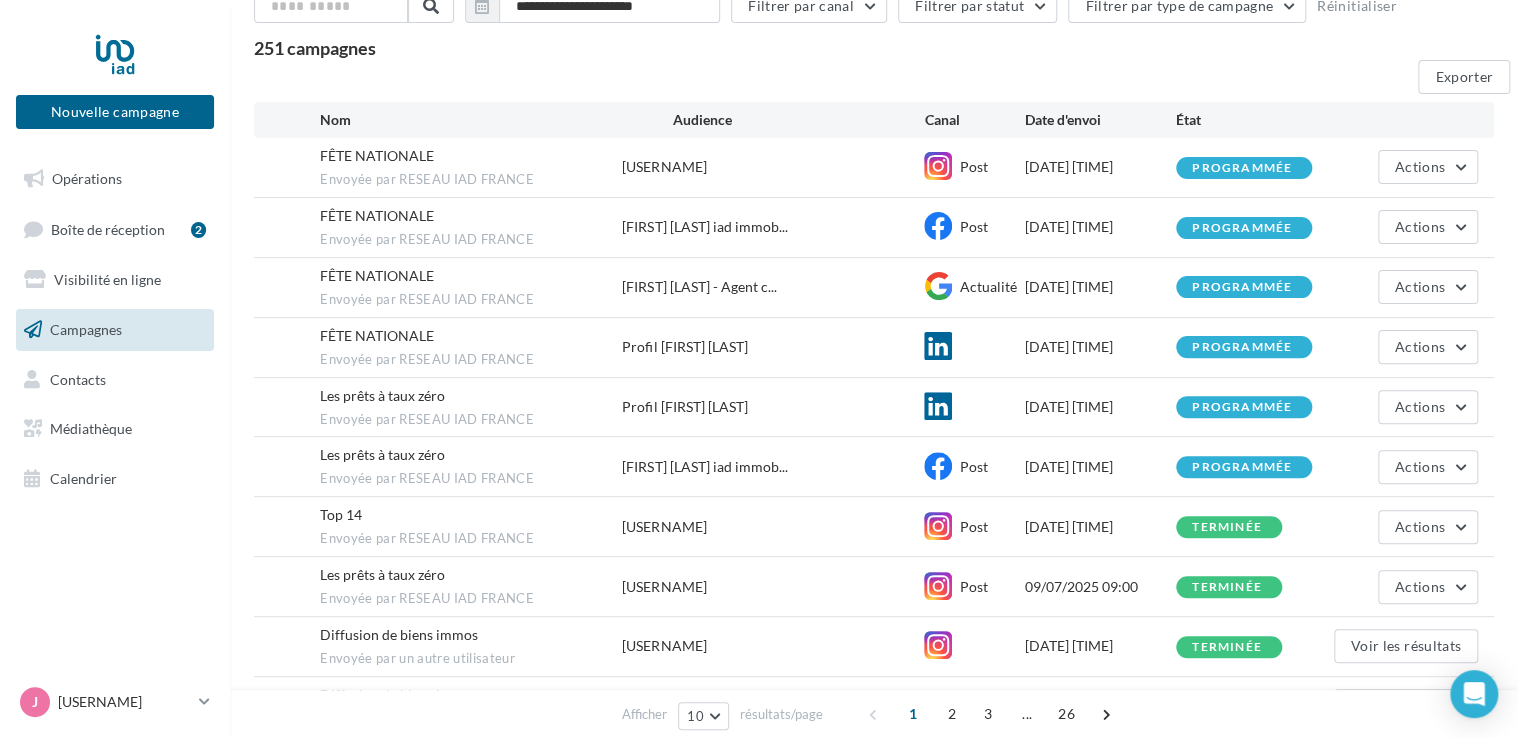 scroll, scrollTop: 170, scrollLeft: 0, axis: vertical 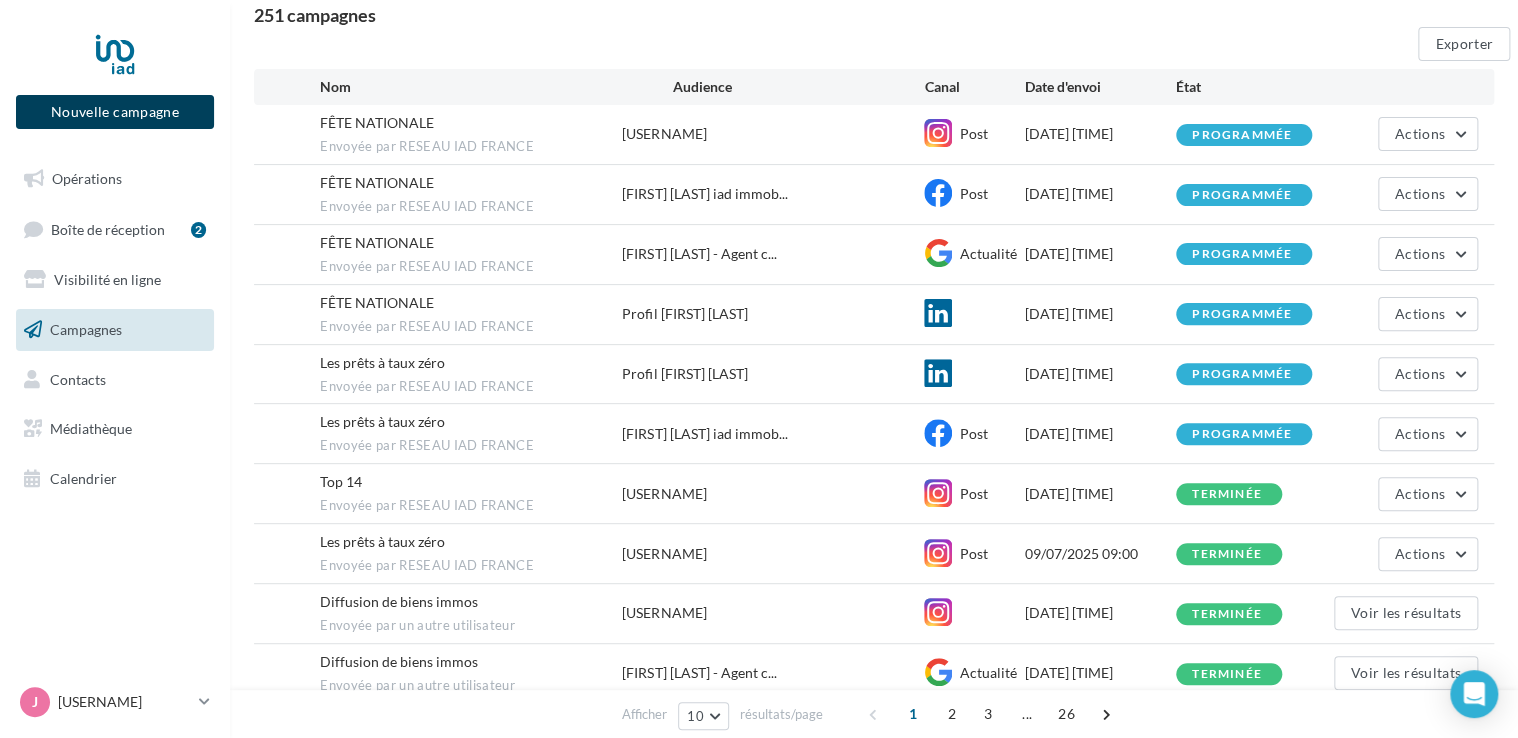 click on "Nouvelle campagne" at bounding box center (115, 112) 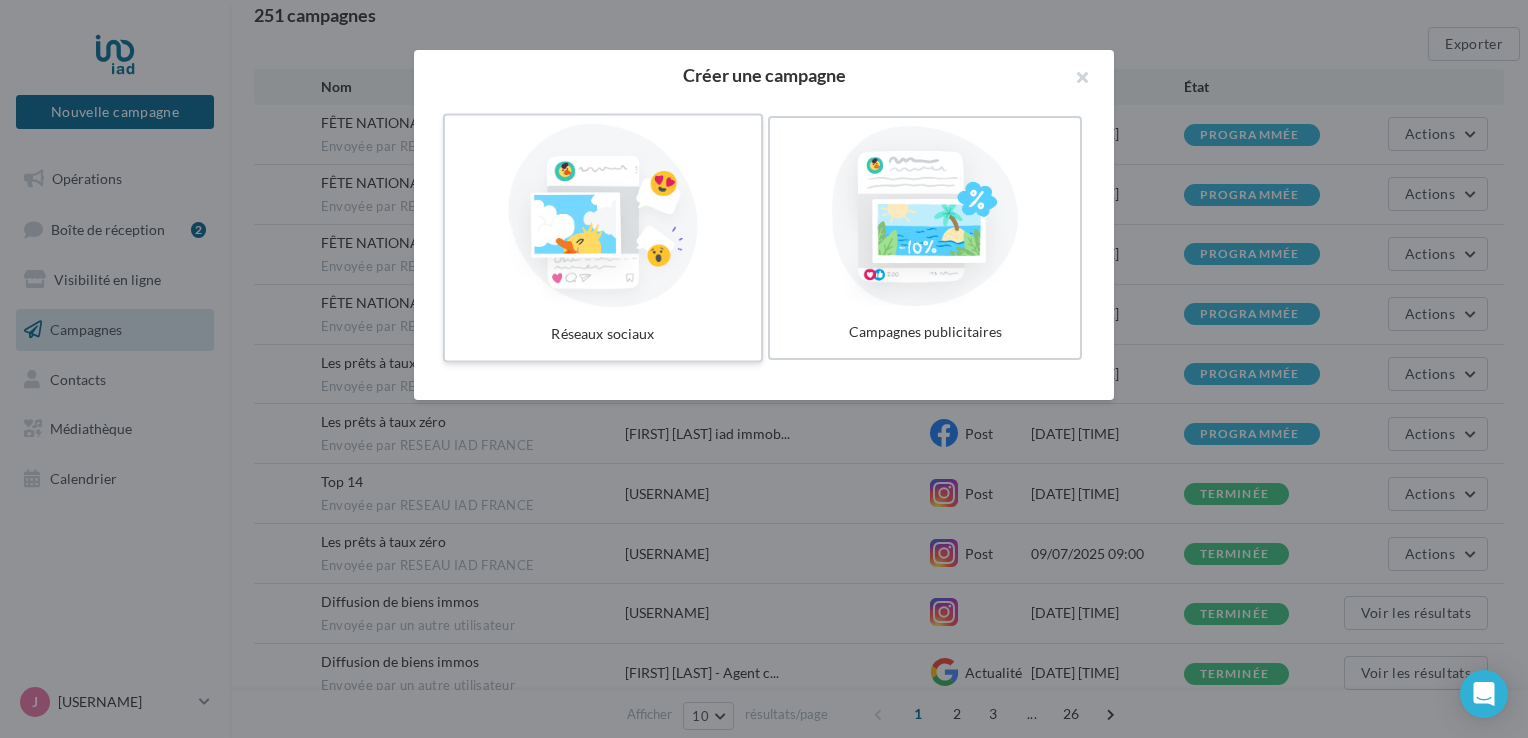 click at bounding box center [603, 216] 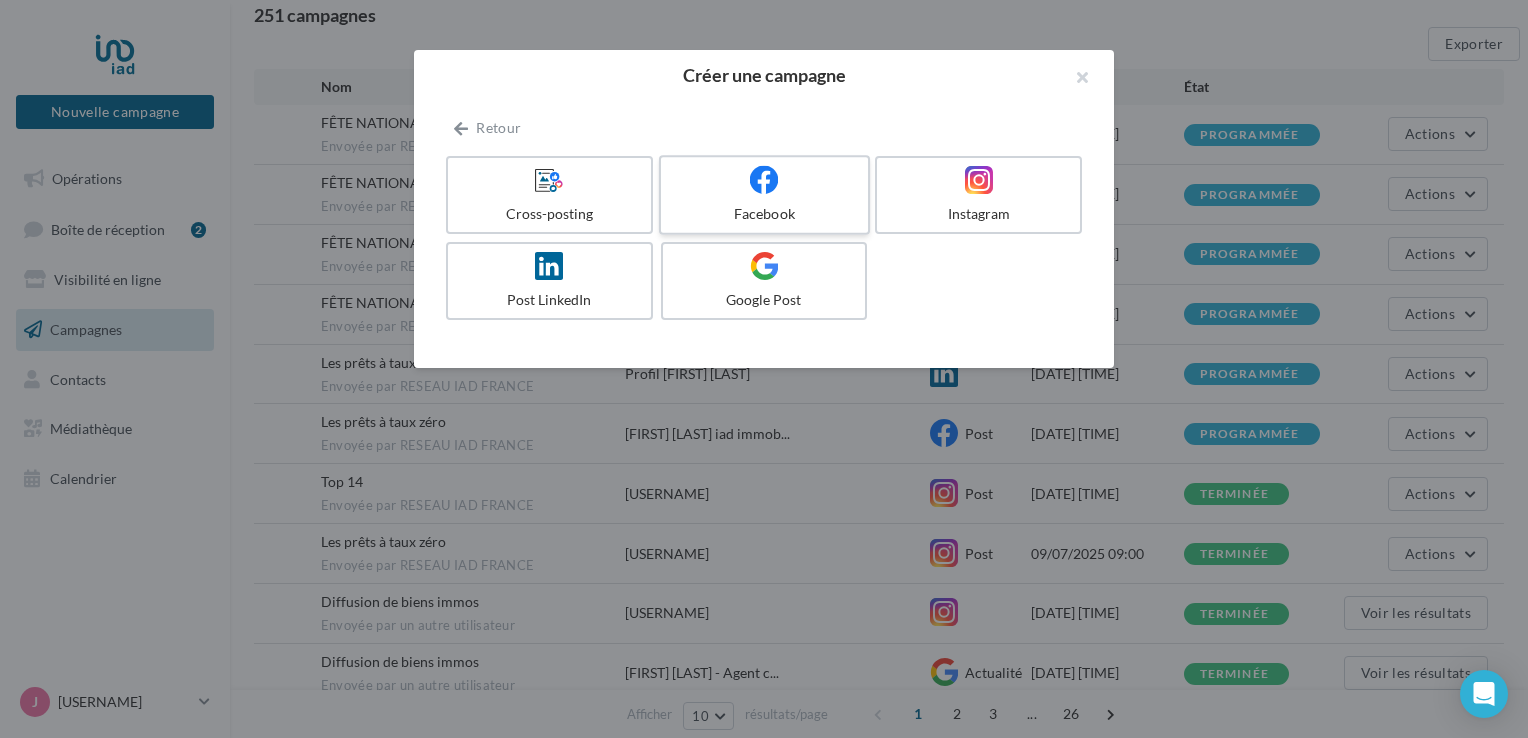 click at bounding box center (764, 179) 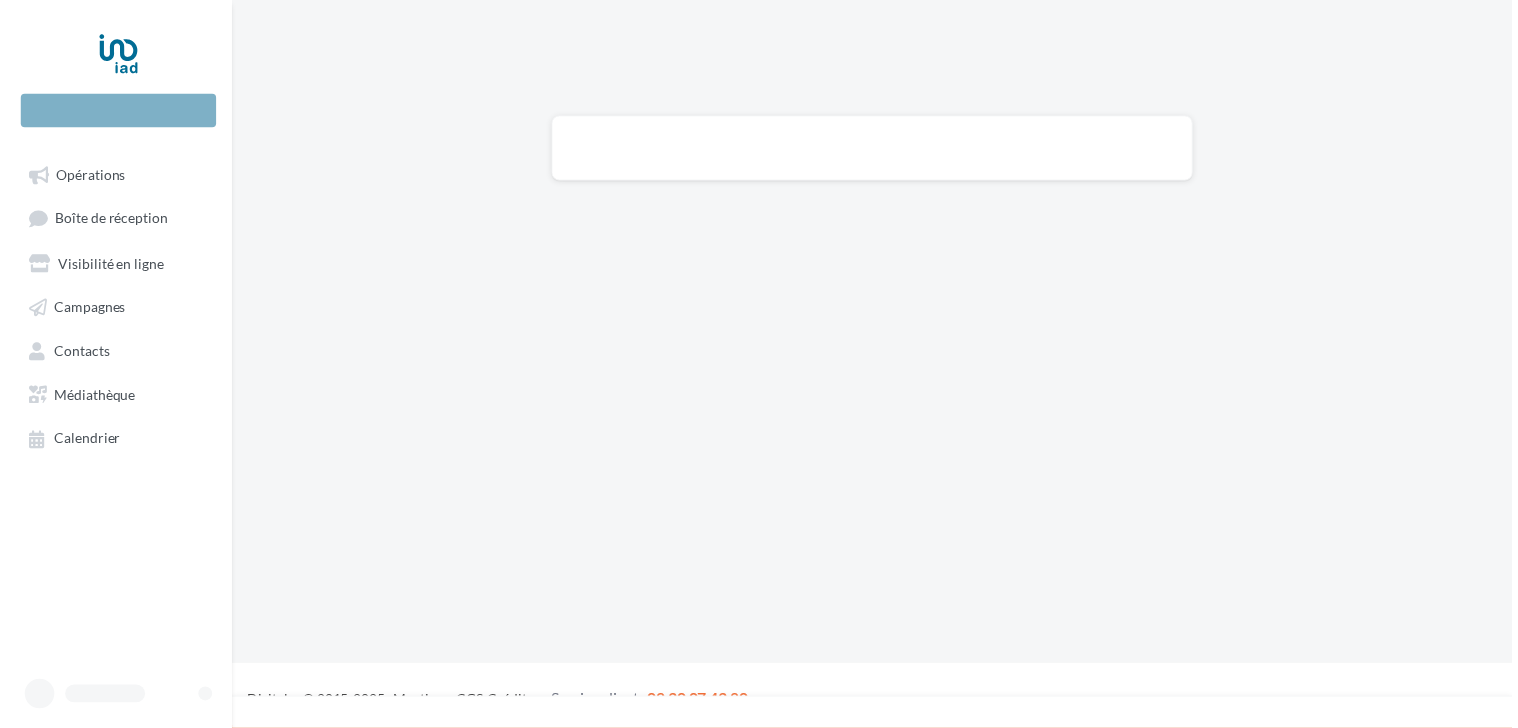 scroll, scrollTop: 0, scrollLeft: 0, axis: both 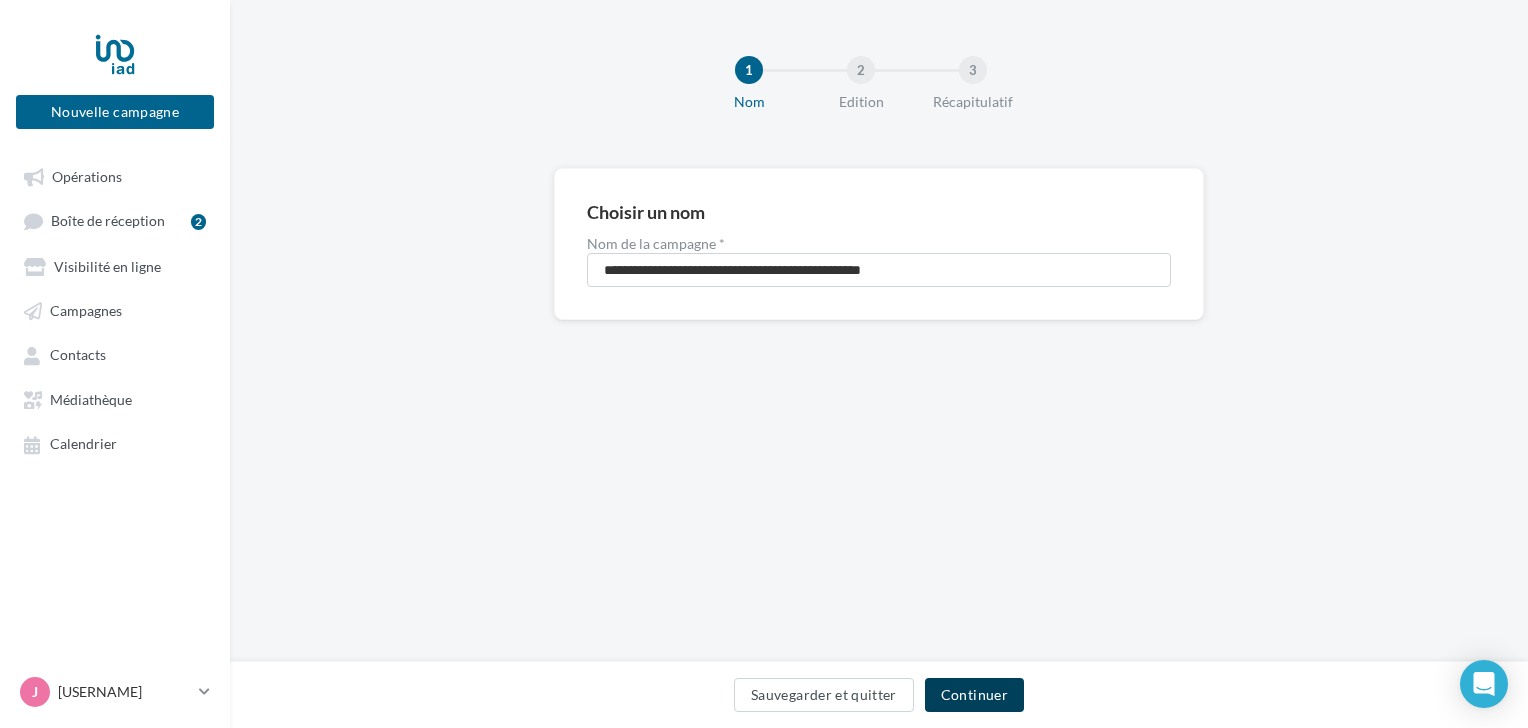 click on "Continuer" at bounding box center (974, 695) 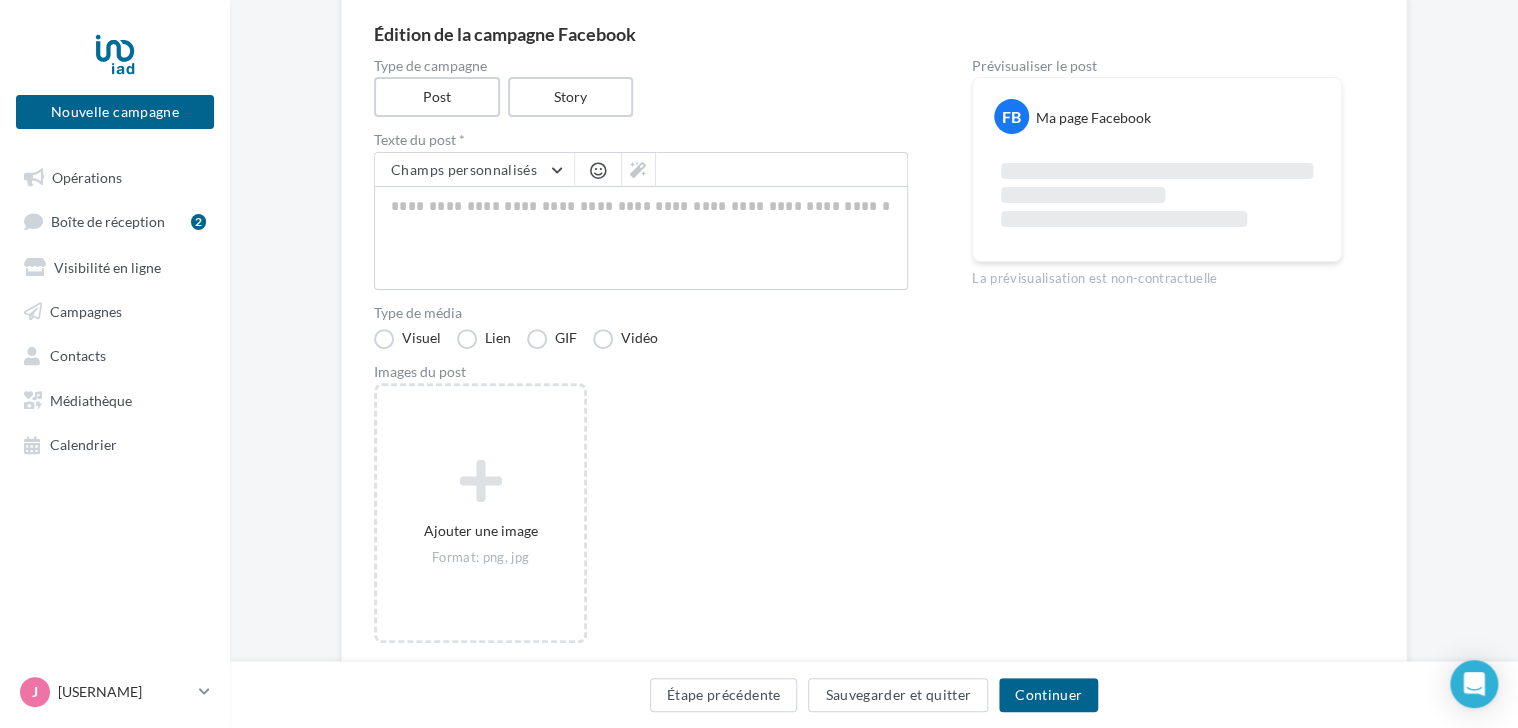 scroll, scrollTop: 200, scrollLeft: 0, axis: vertical 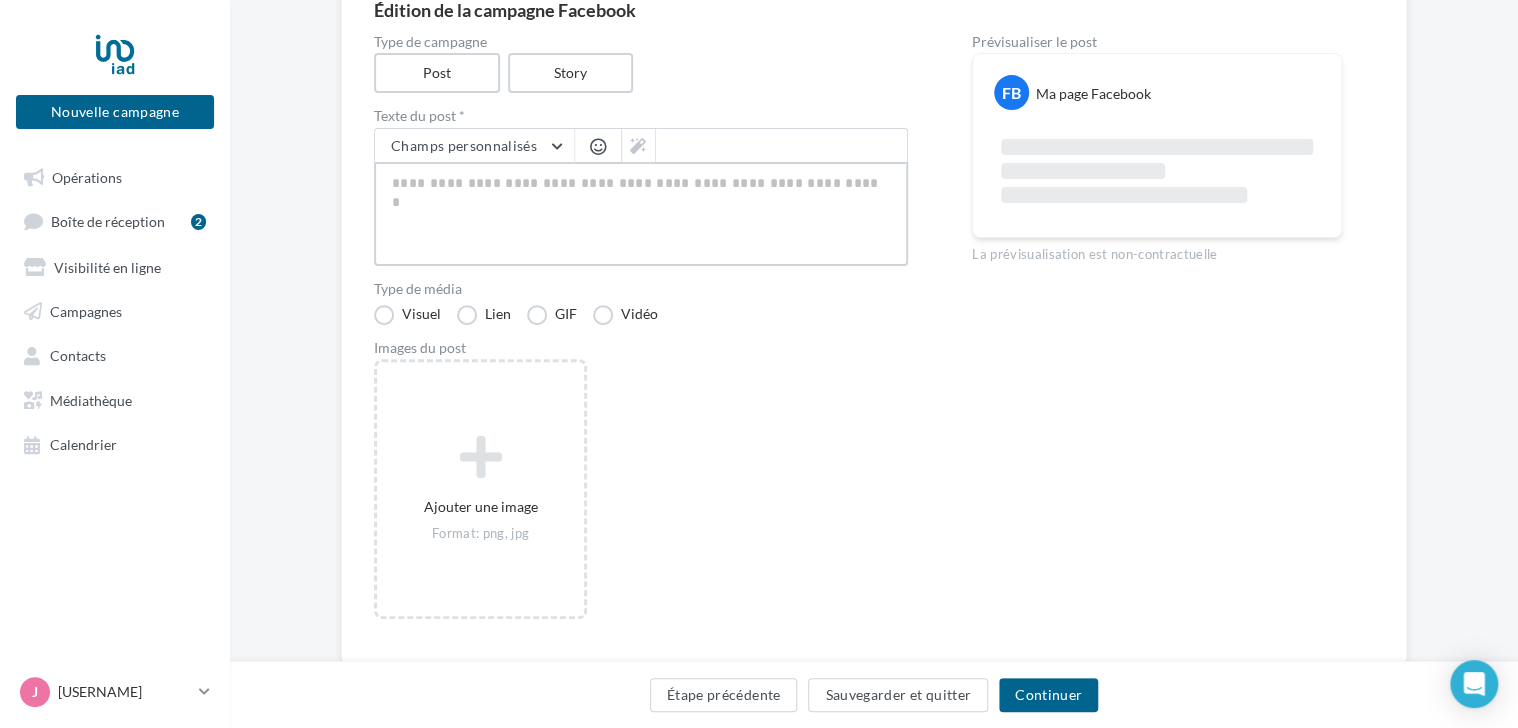 click at bounding box center [641, 214] 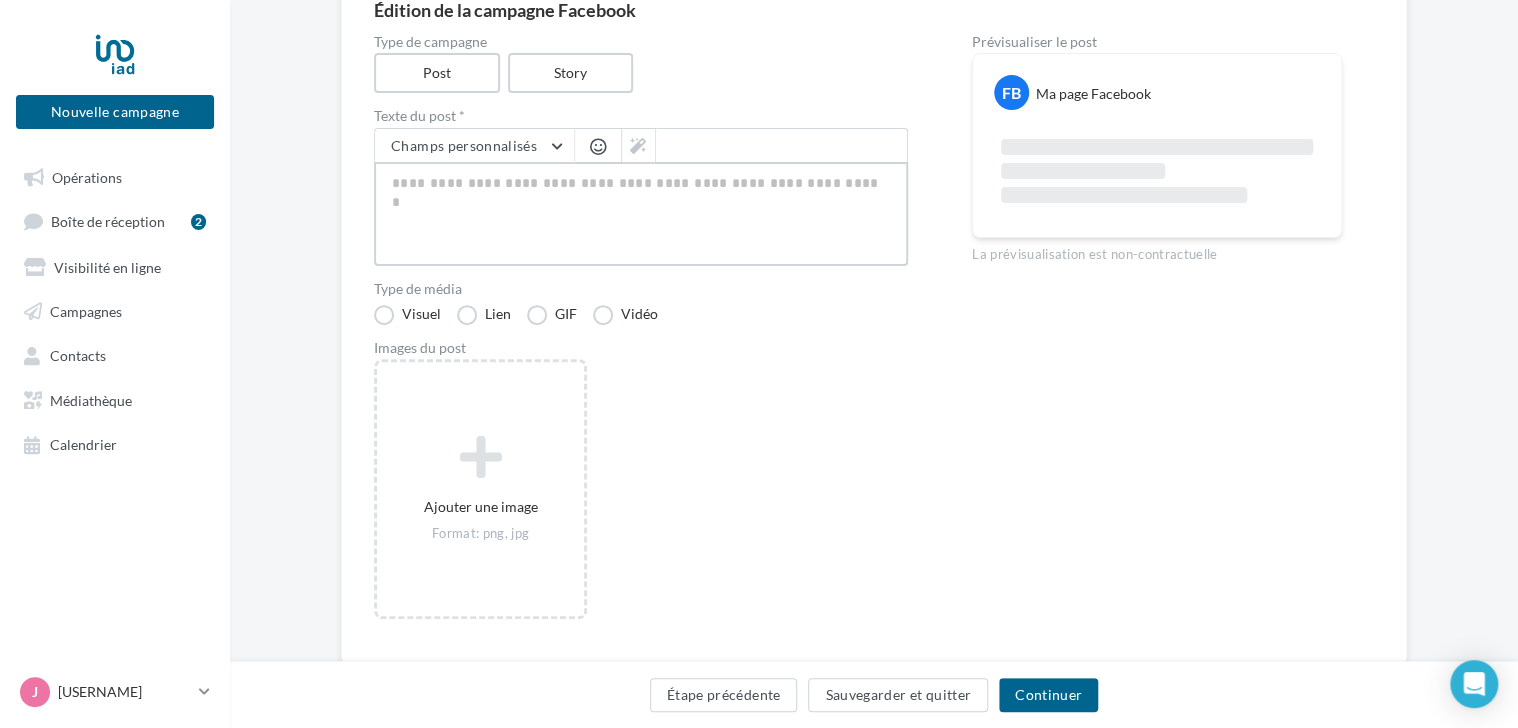 paste on "**********" 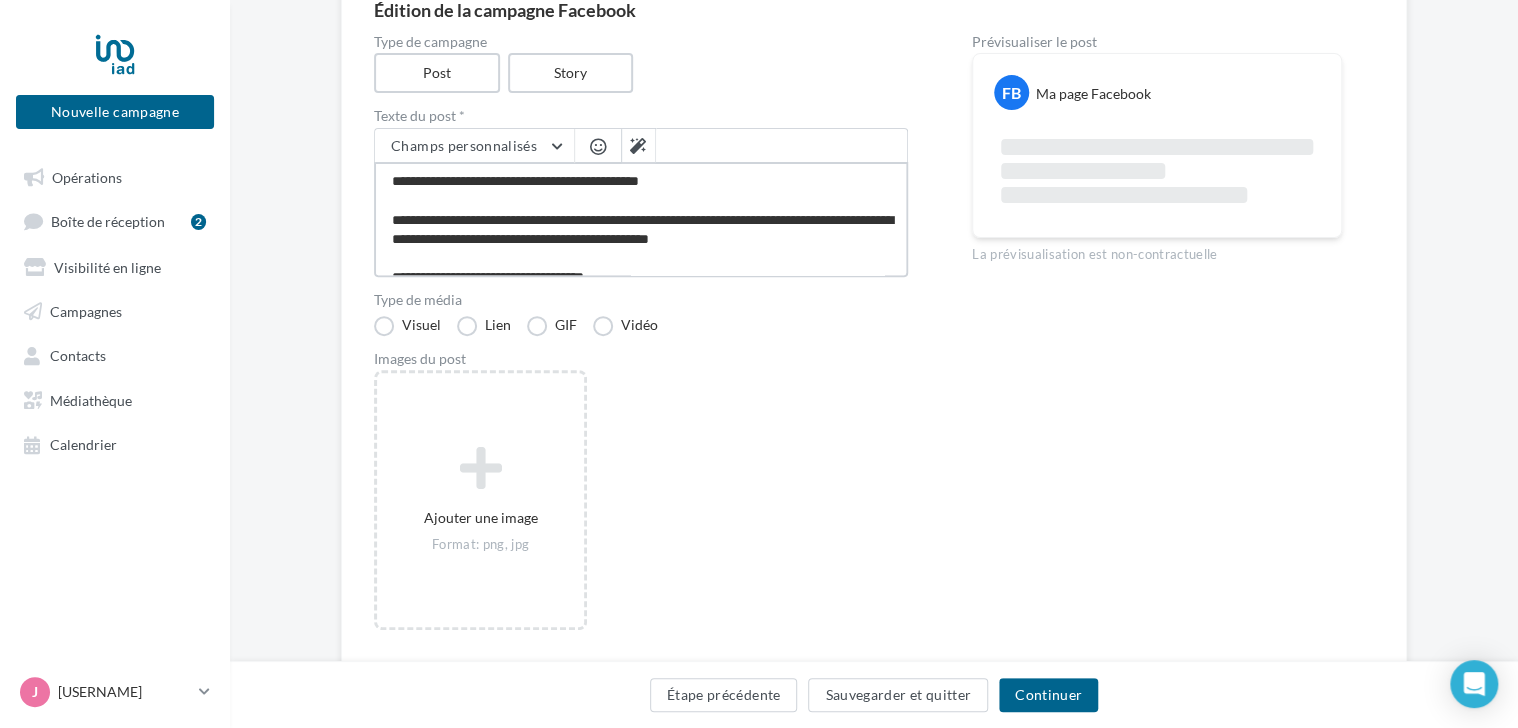 scroll, scrollTop: 260, scrollLeft: 0, axis: vertical 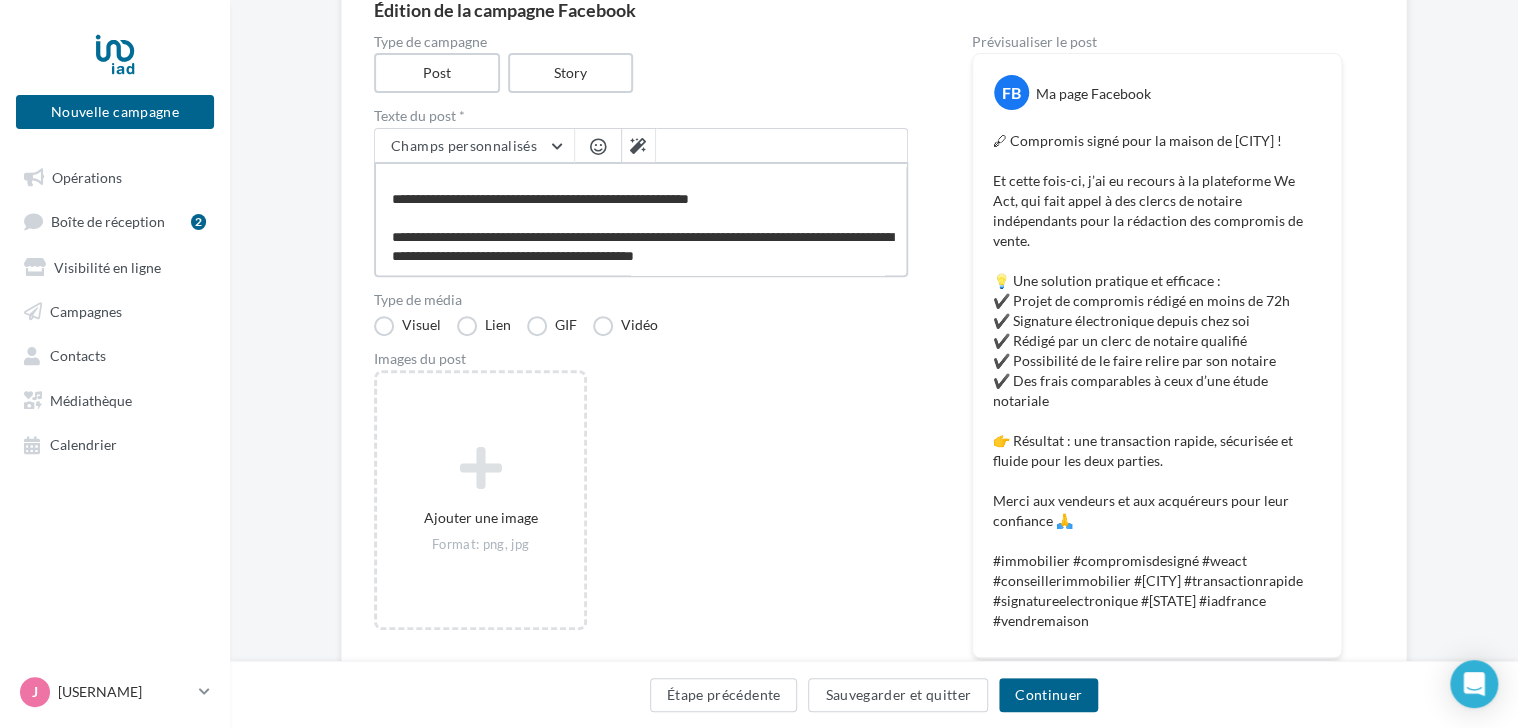 click on "**********" at bounding box center (641, 219) 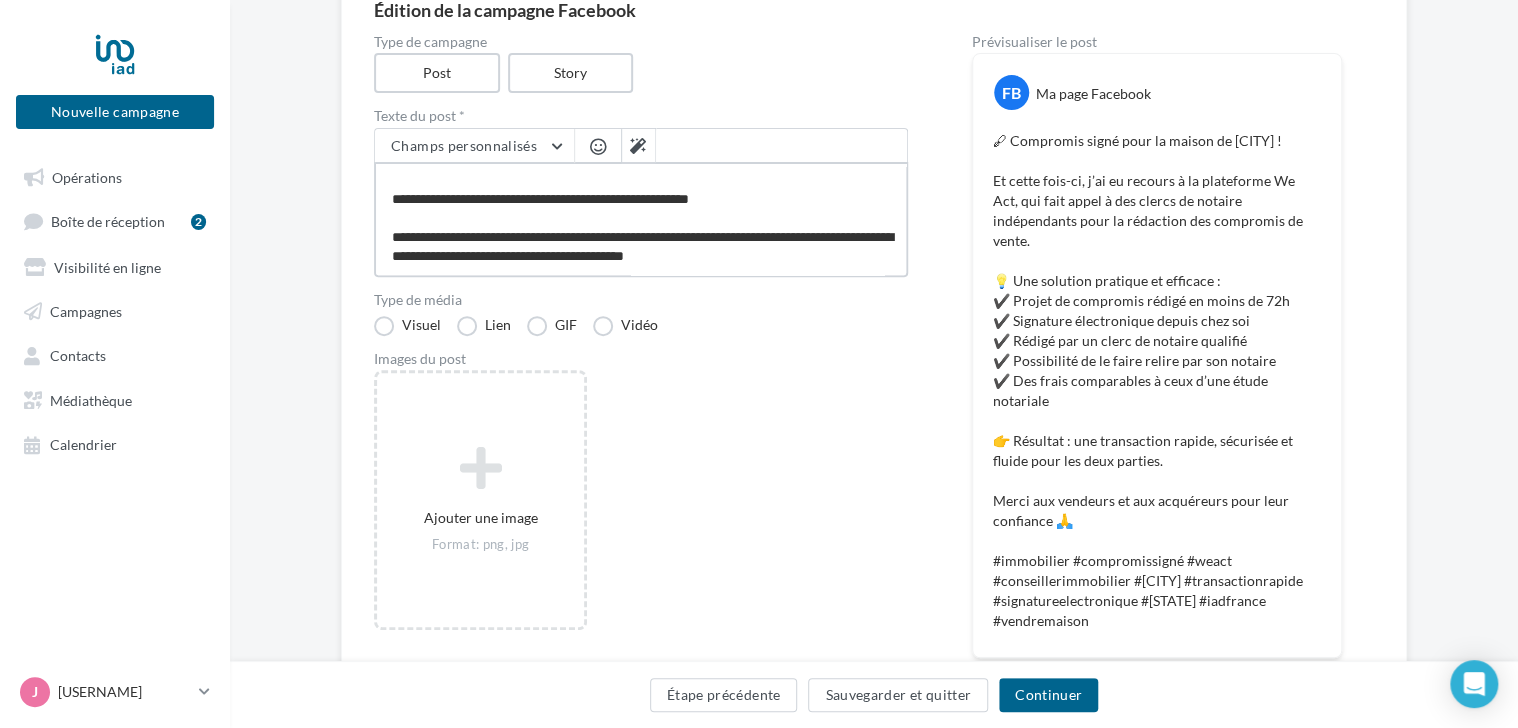 click on "**********" at bounding box center [641, 219] 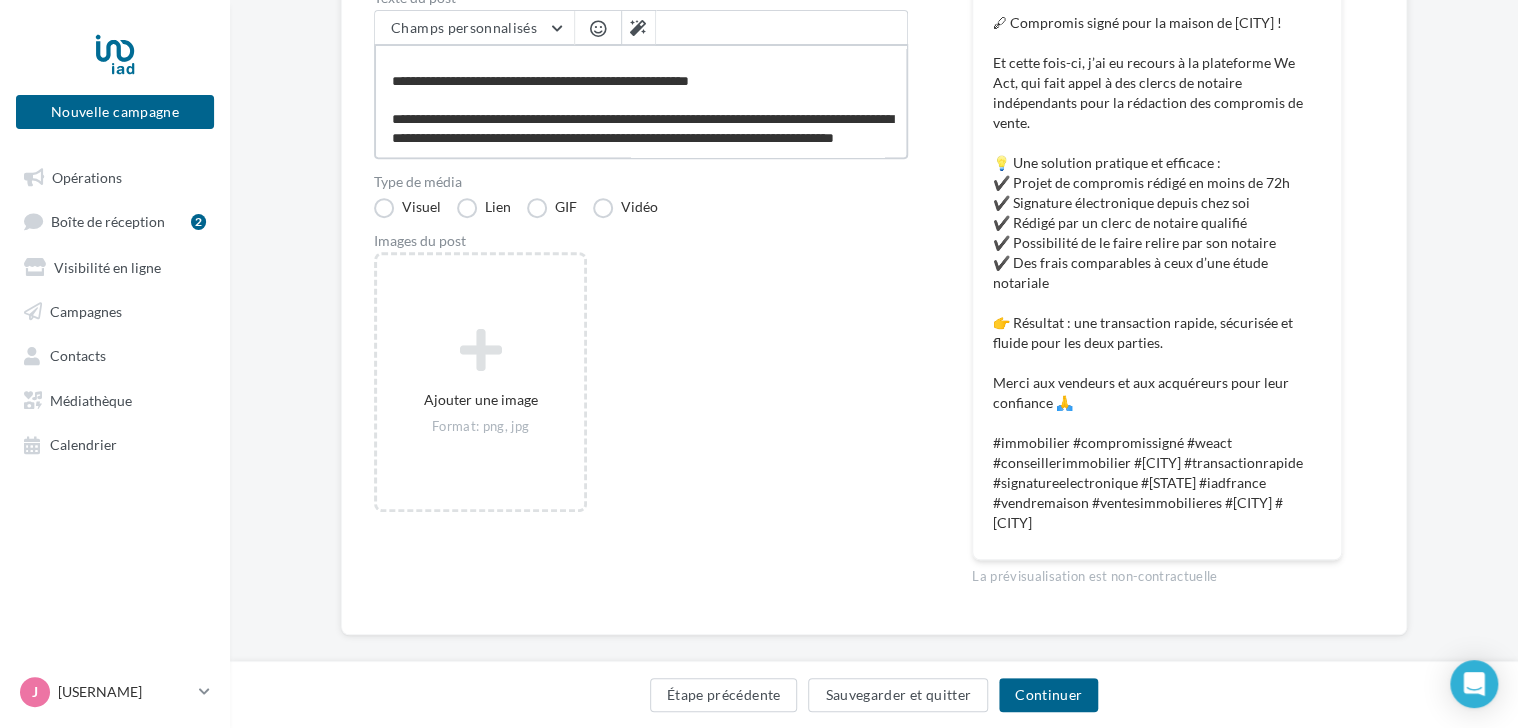scroll, scrollTop: 322, scrollLeft: 0, axis: vertical 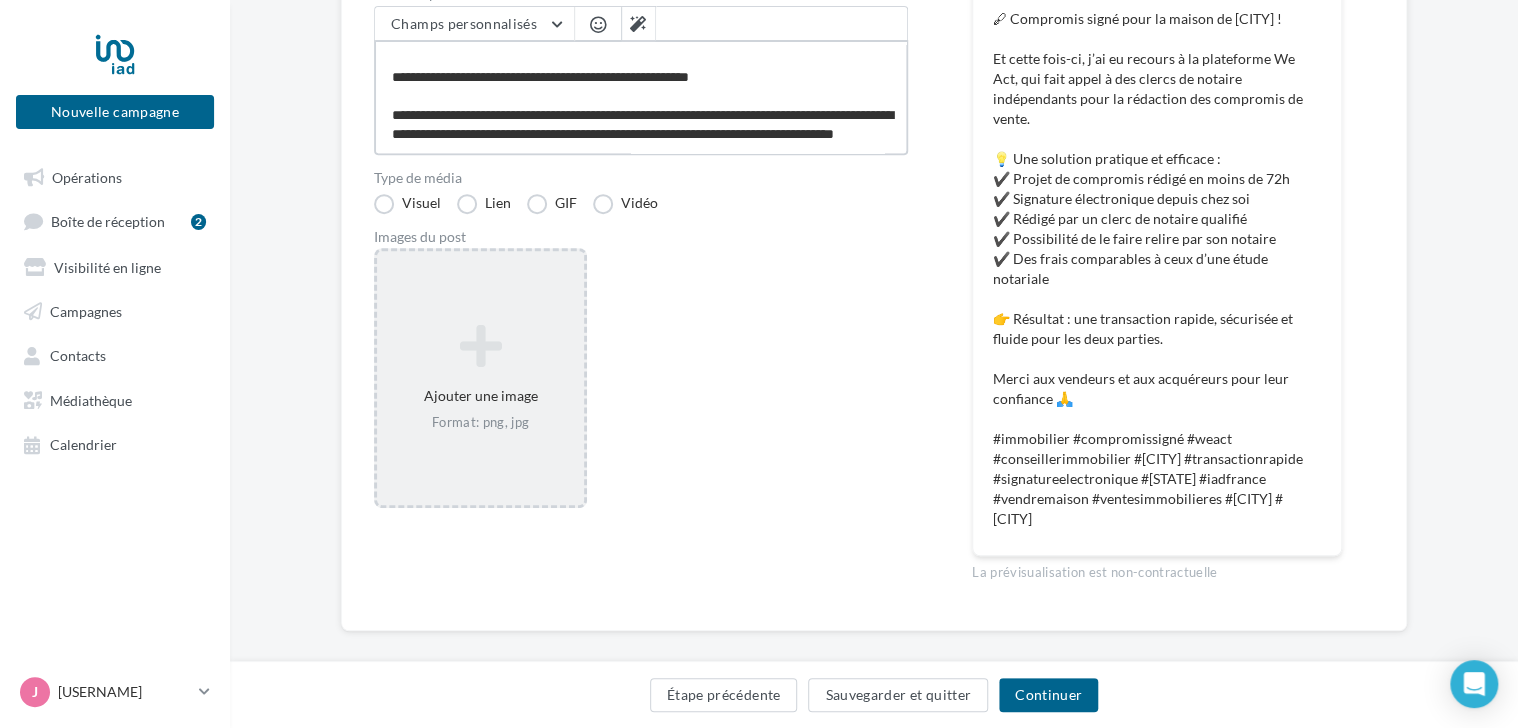 type on "**********" 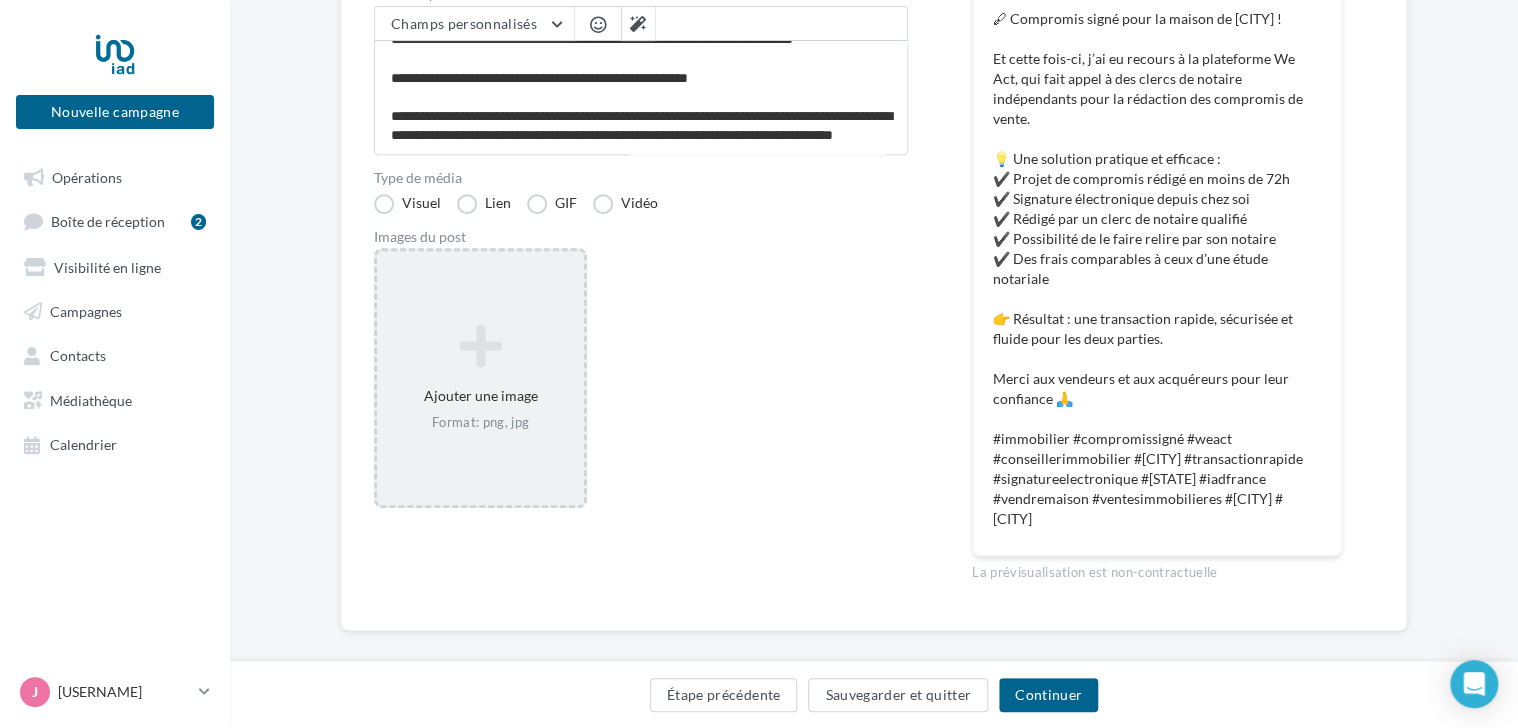 scroll, scrollTop: 260, scrollLeft: 0, axis: vertical 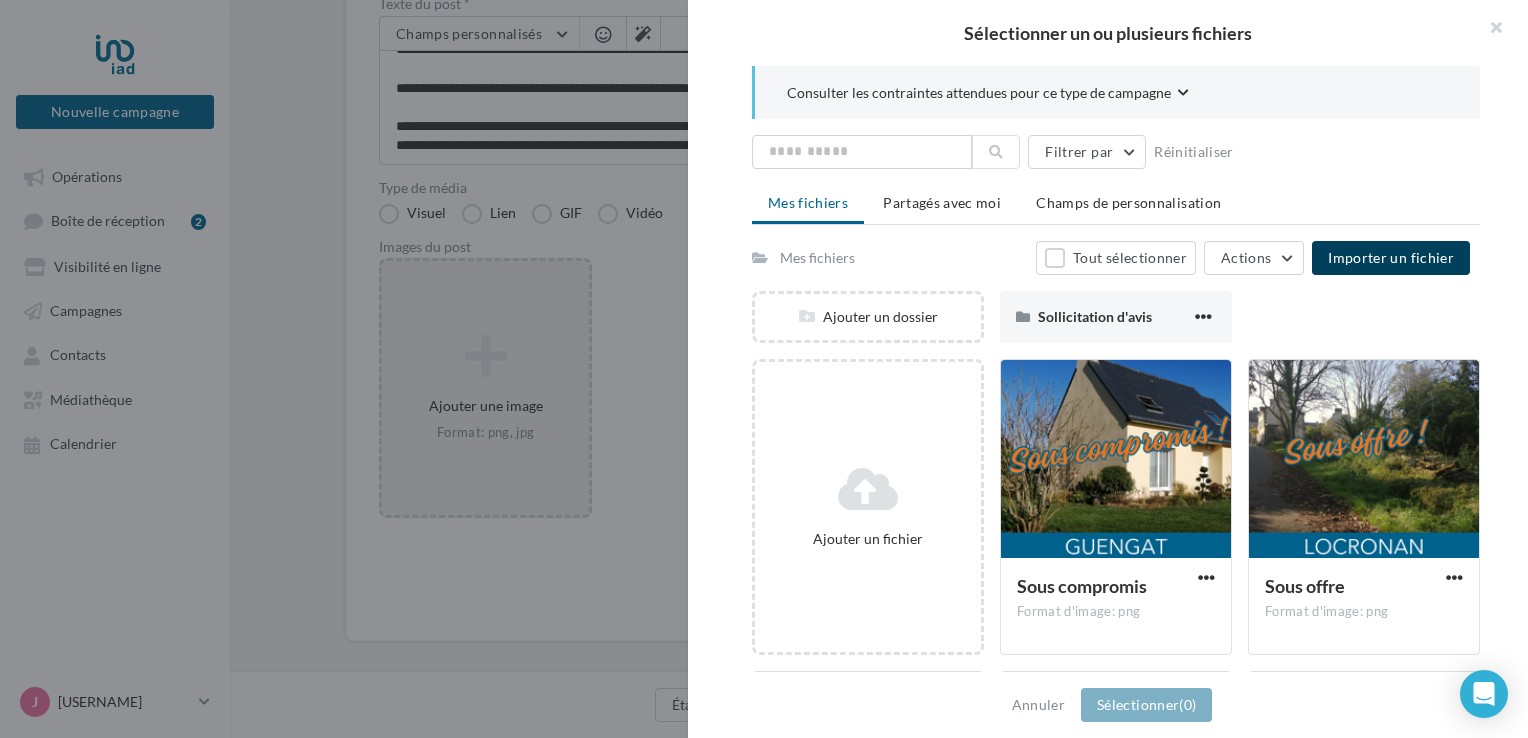 click on "Importer un fichier" at bounding box center (1391, 257) 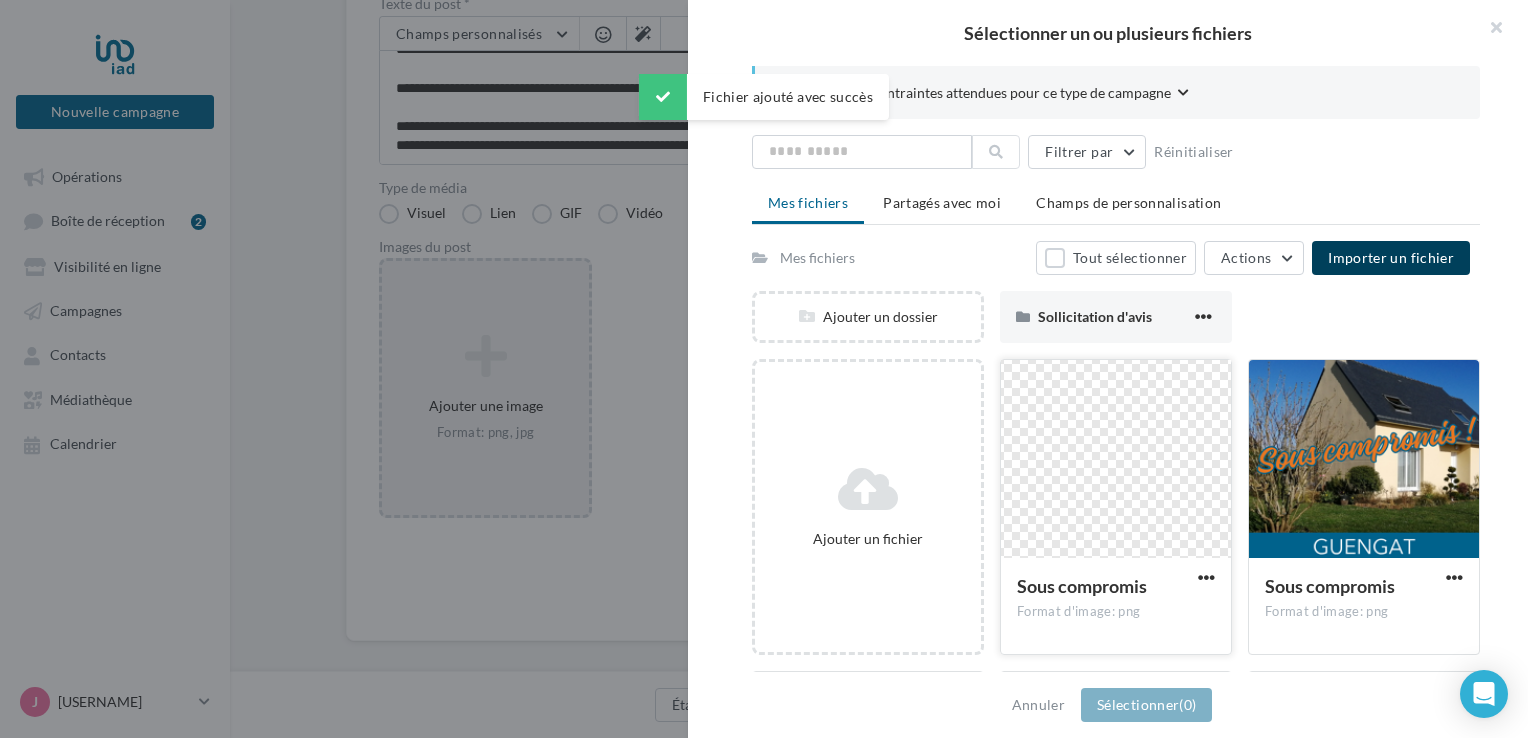 click at bounding box center (1116, 460) 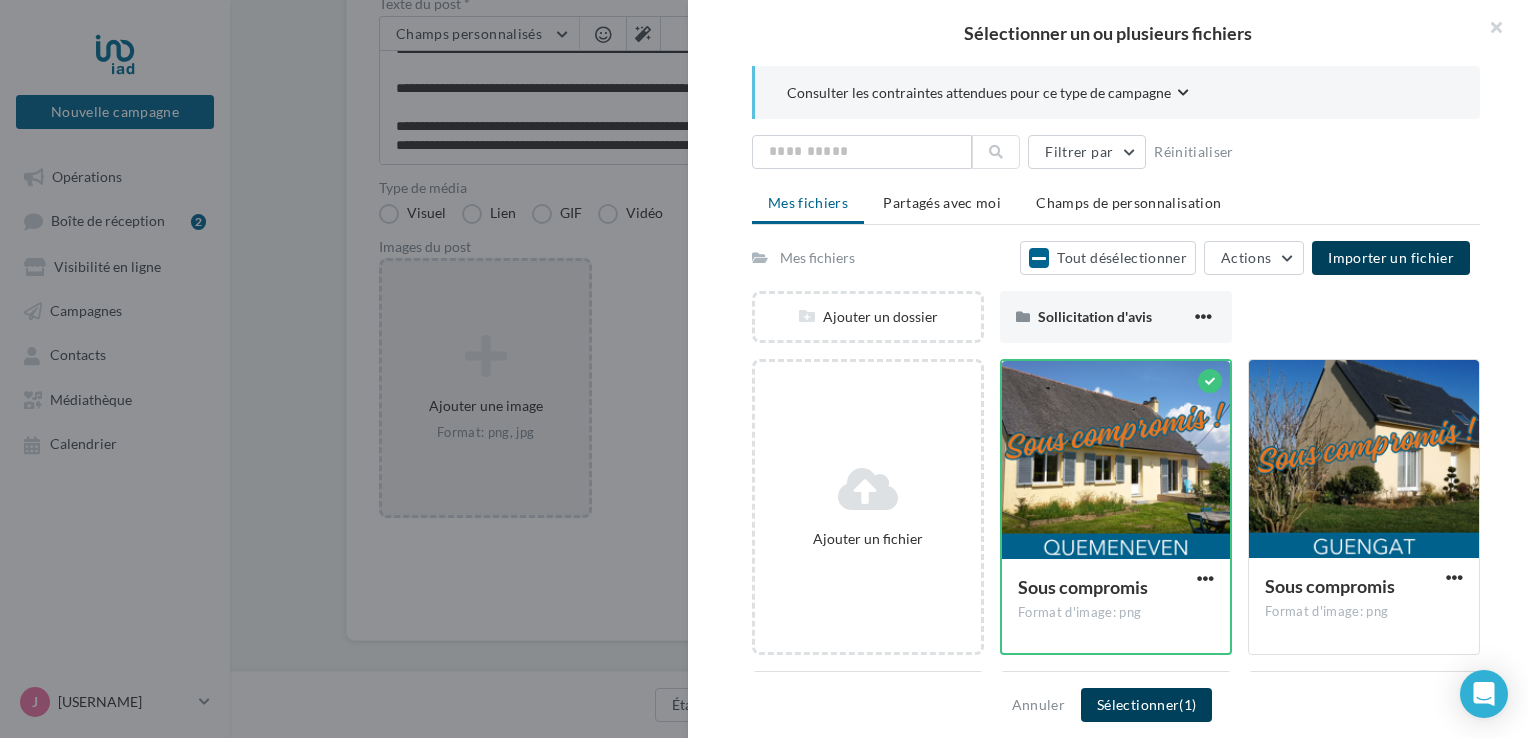 click on "Sélectionner   (1)" at bounding box center [1146, 705] 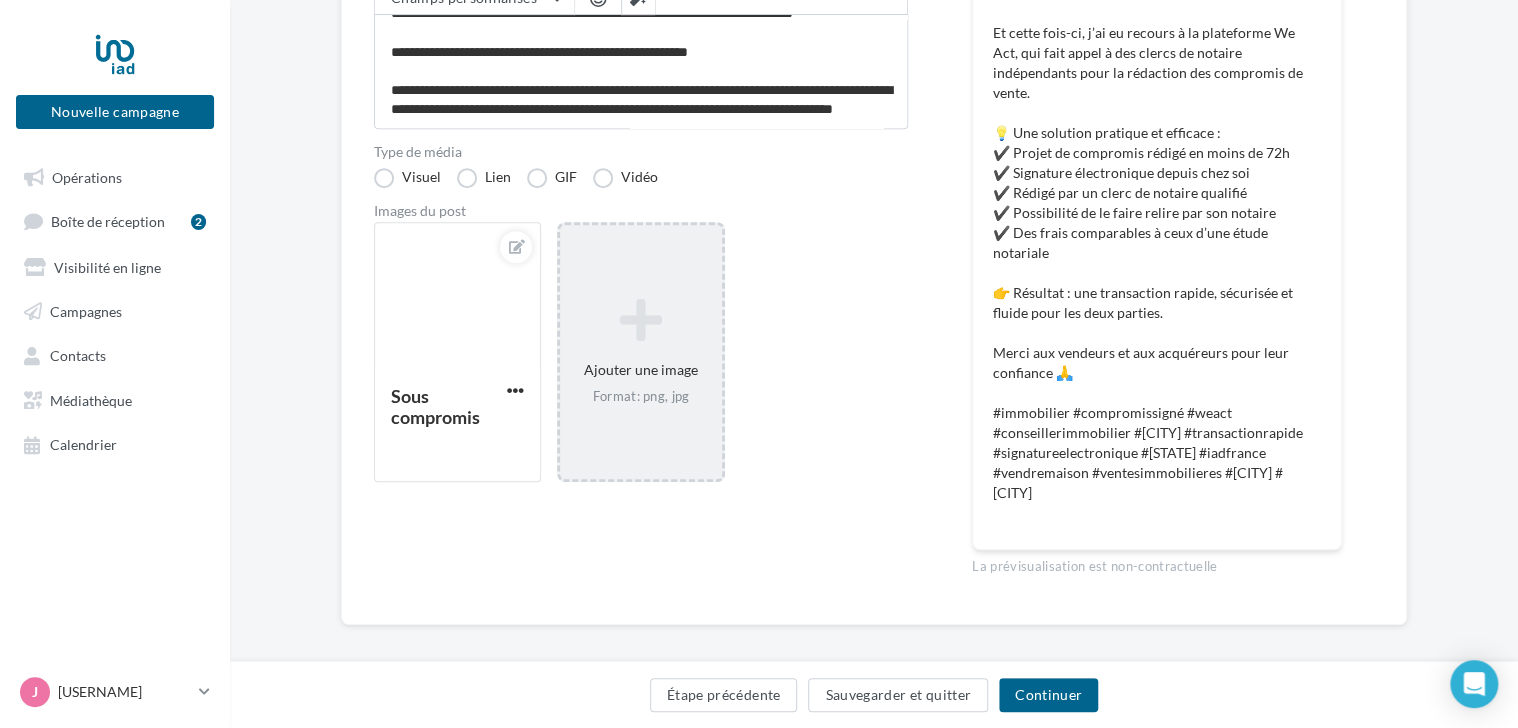 scroll, scrollTop: 229, scrollLeft: 0, axis: vertical 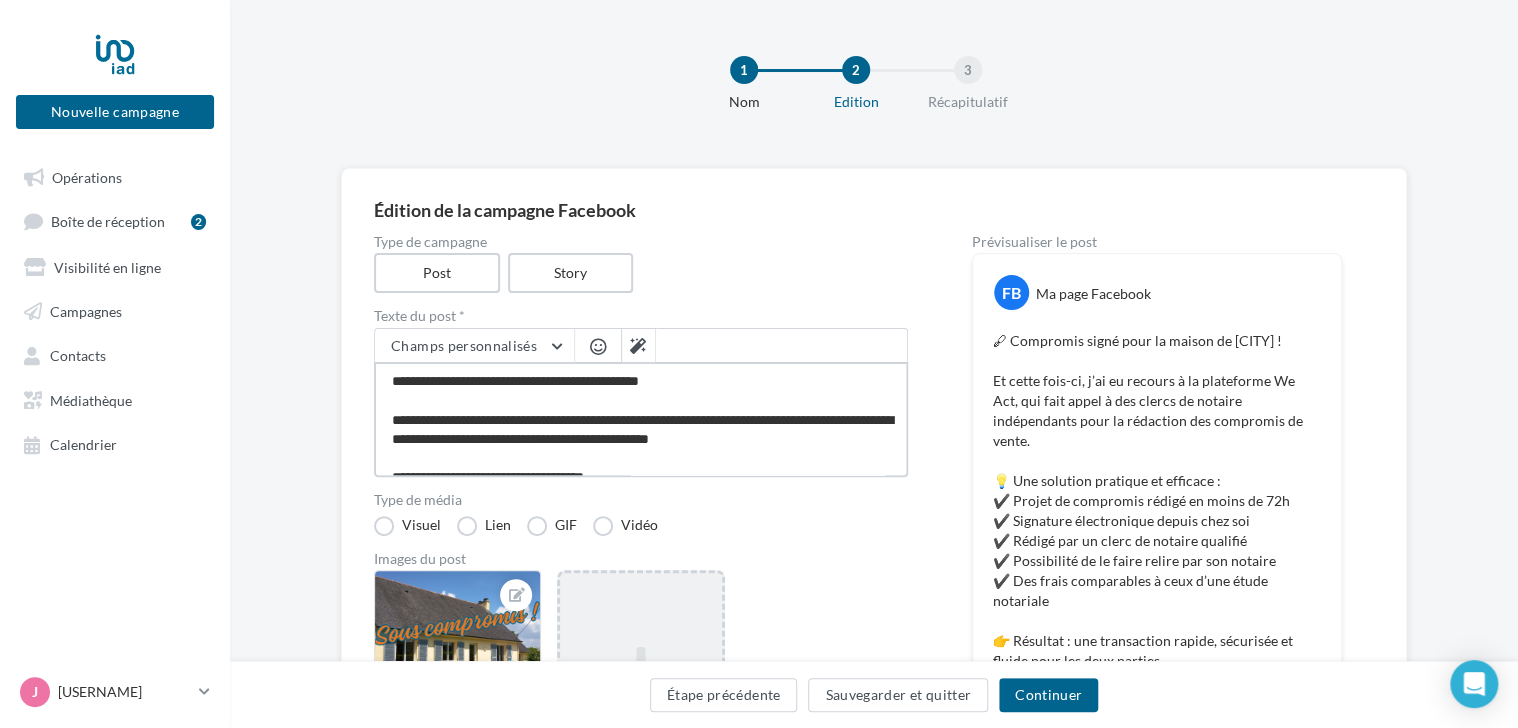 drag, startPoint x: 760, startPoint y: 237, endPoint x: 393, endPoint y: 377, distance: 392.7964 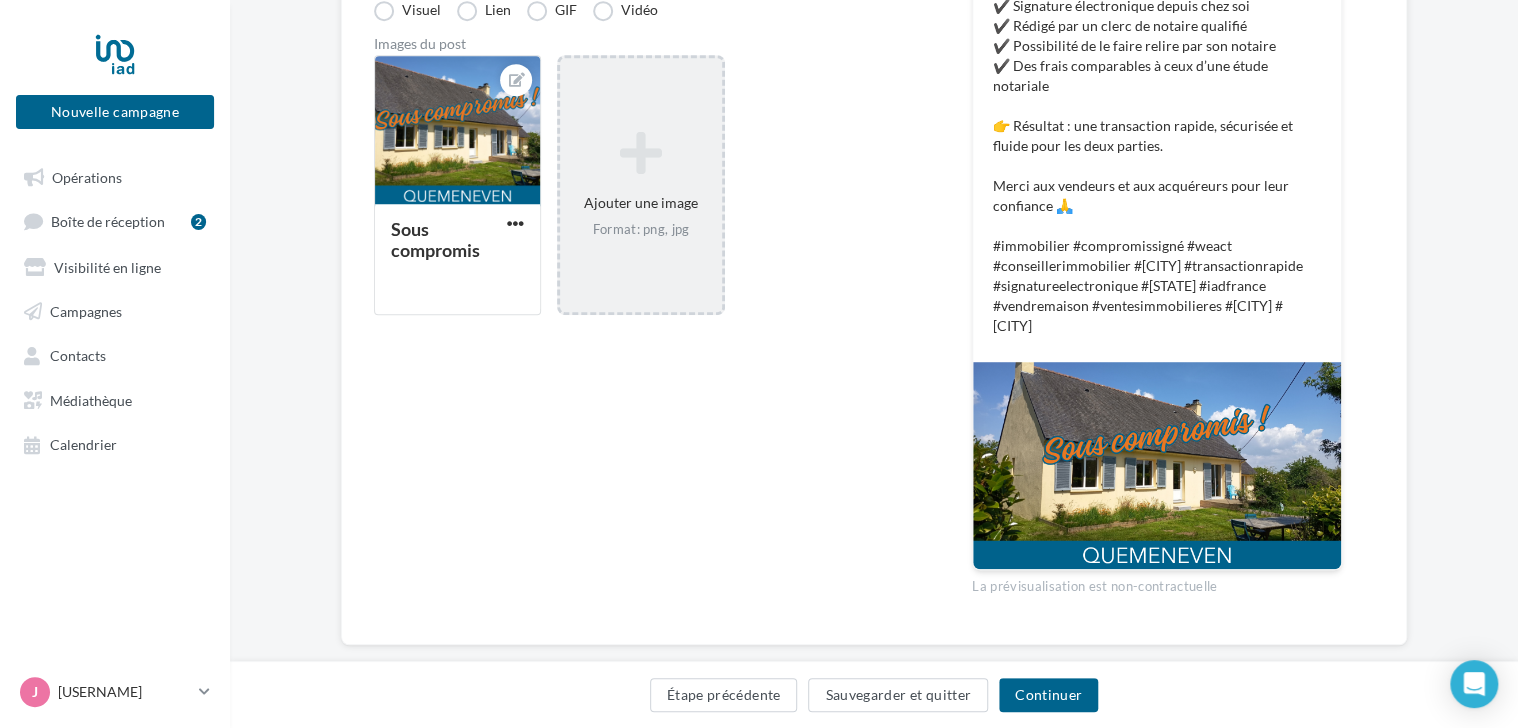 scroll, scrollTop: 529, scrollLeft: 0, axis: vertical 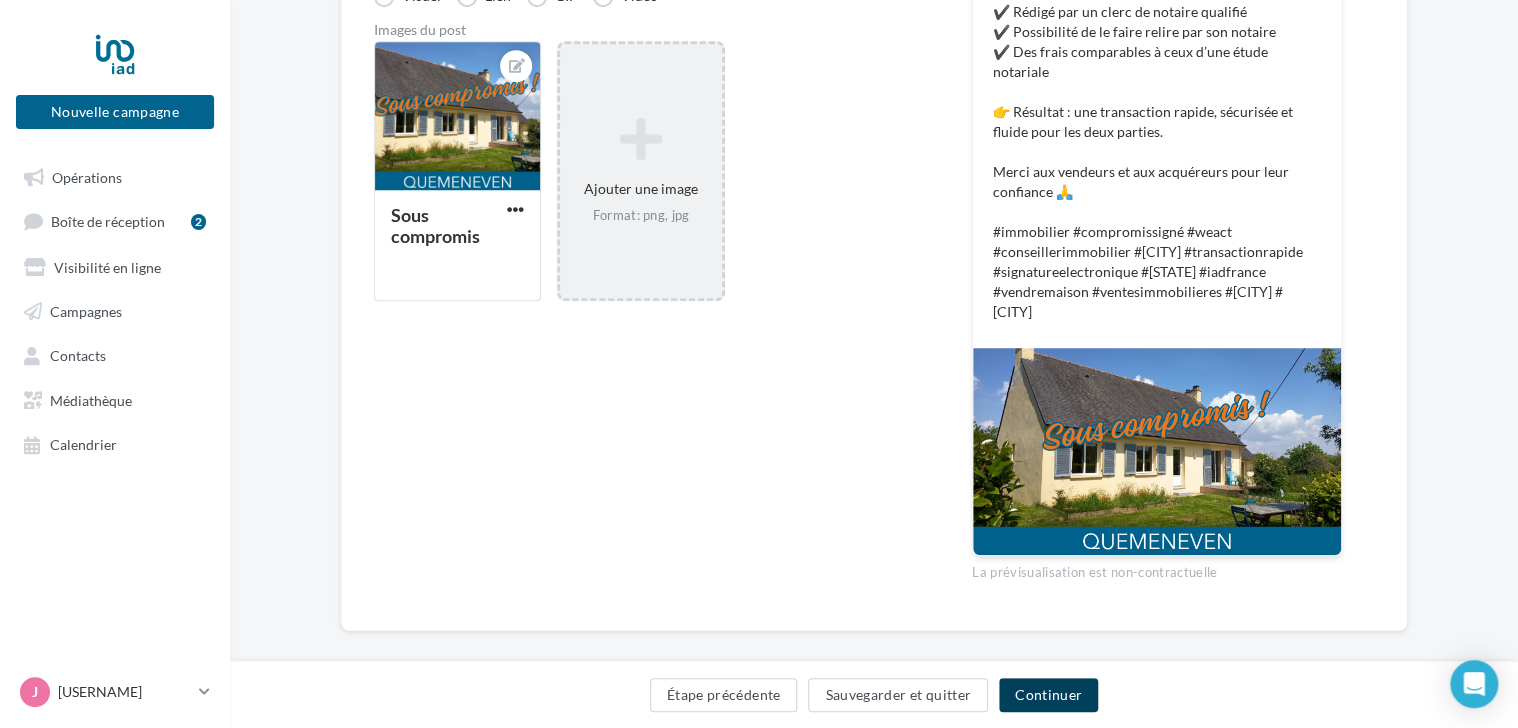 click on "Continuer" at bounding box center [1048, 695] 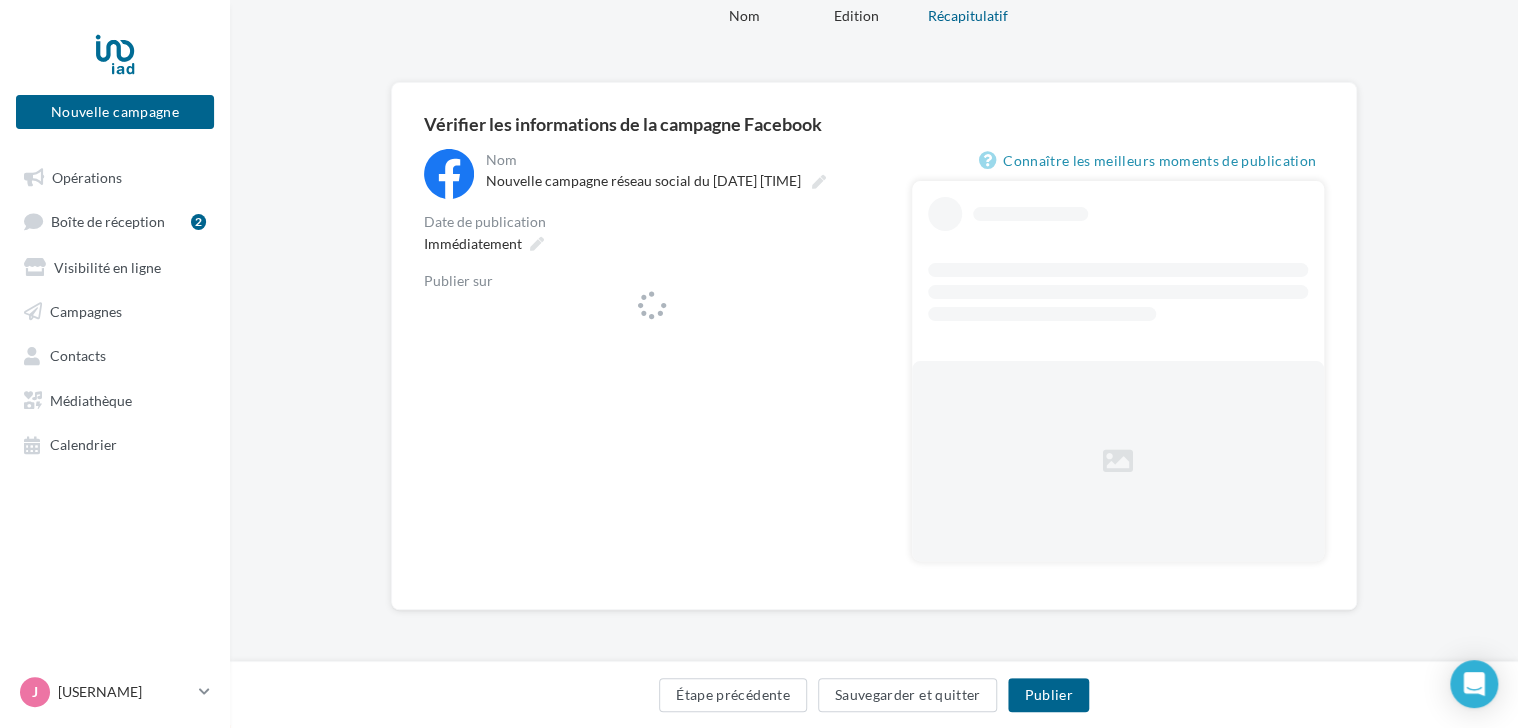 scroll, scrollTop: 0, scrollLeft: 0, axis: both 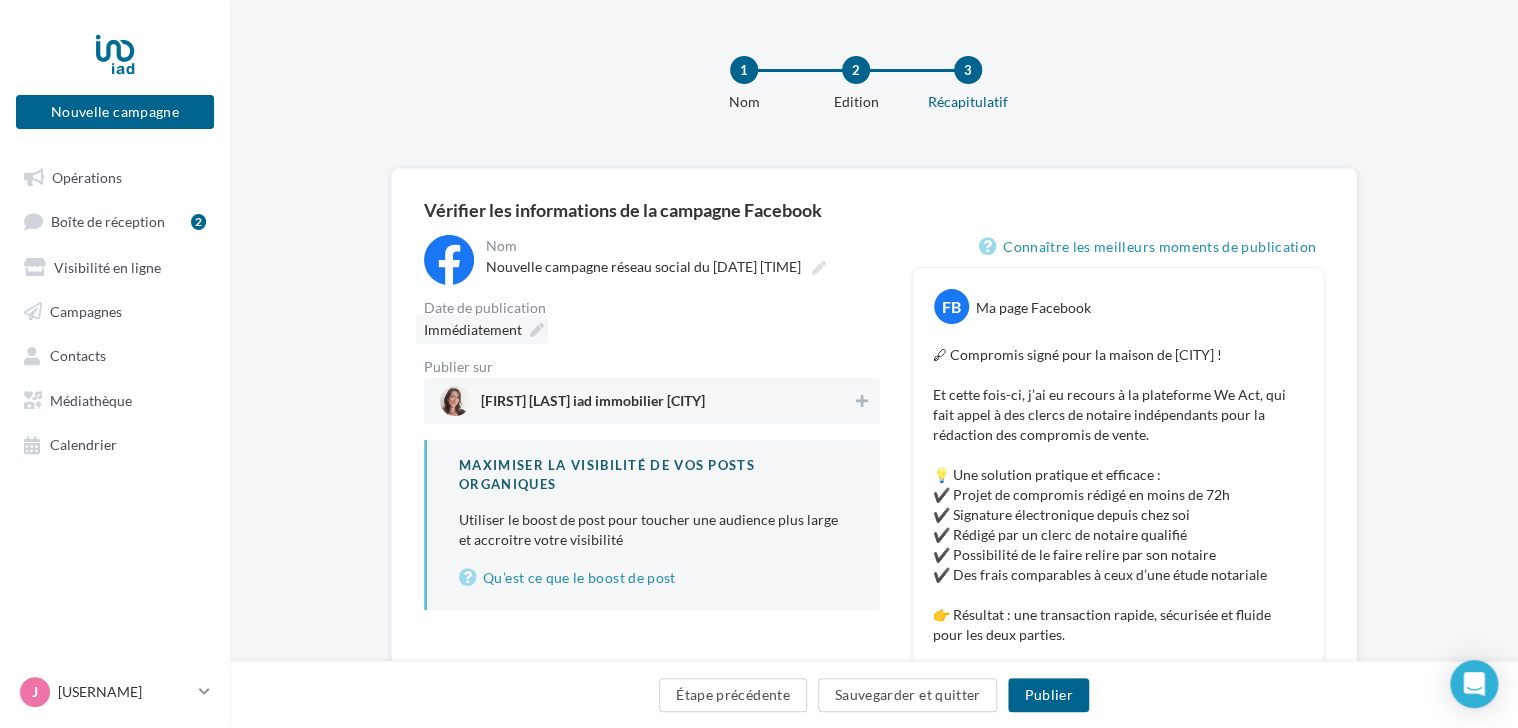 click at bounding box center [537, 330] 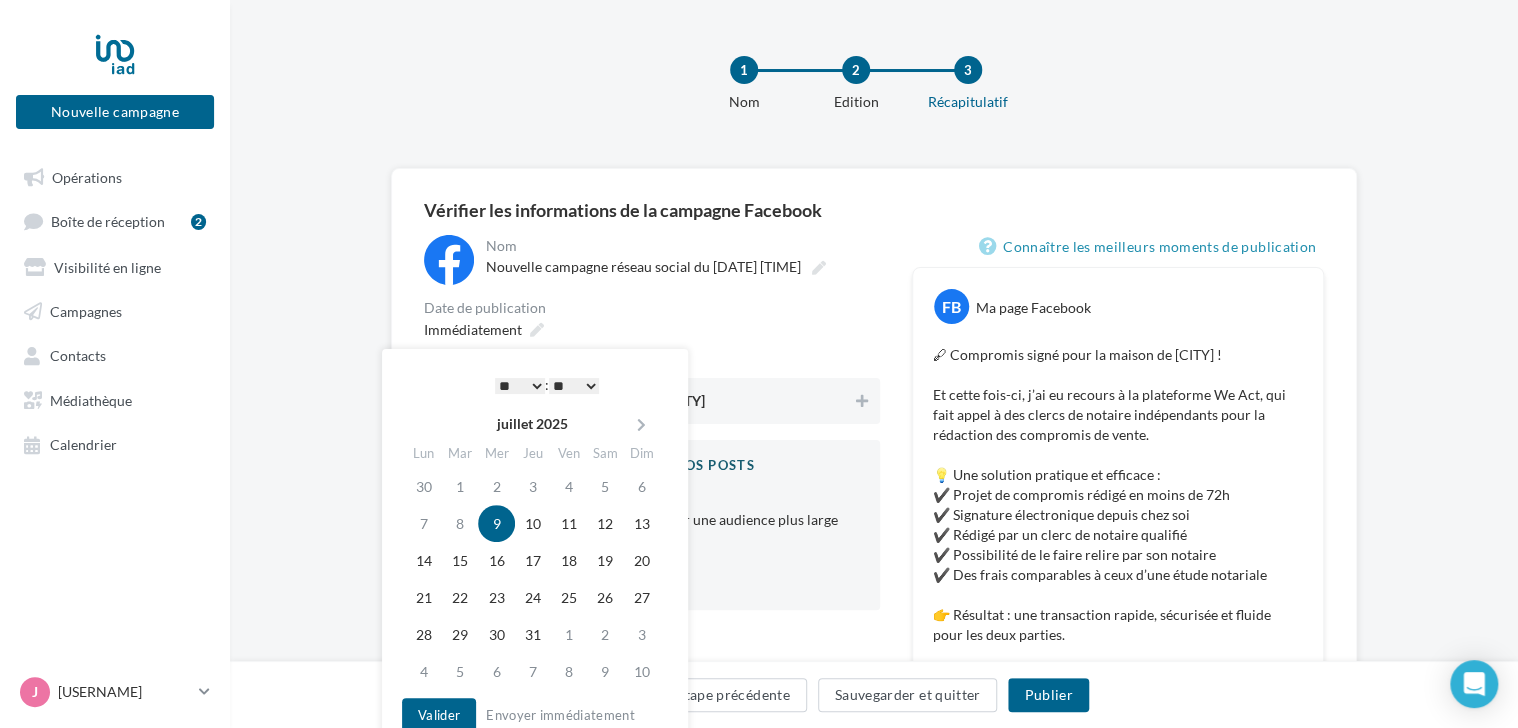 click on "* * * * * * * * * * ** ** ** ** ** ** ** ** ** ** ** ** ** **" at bounding box center (520, 386) 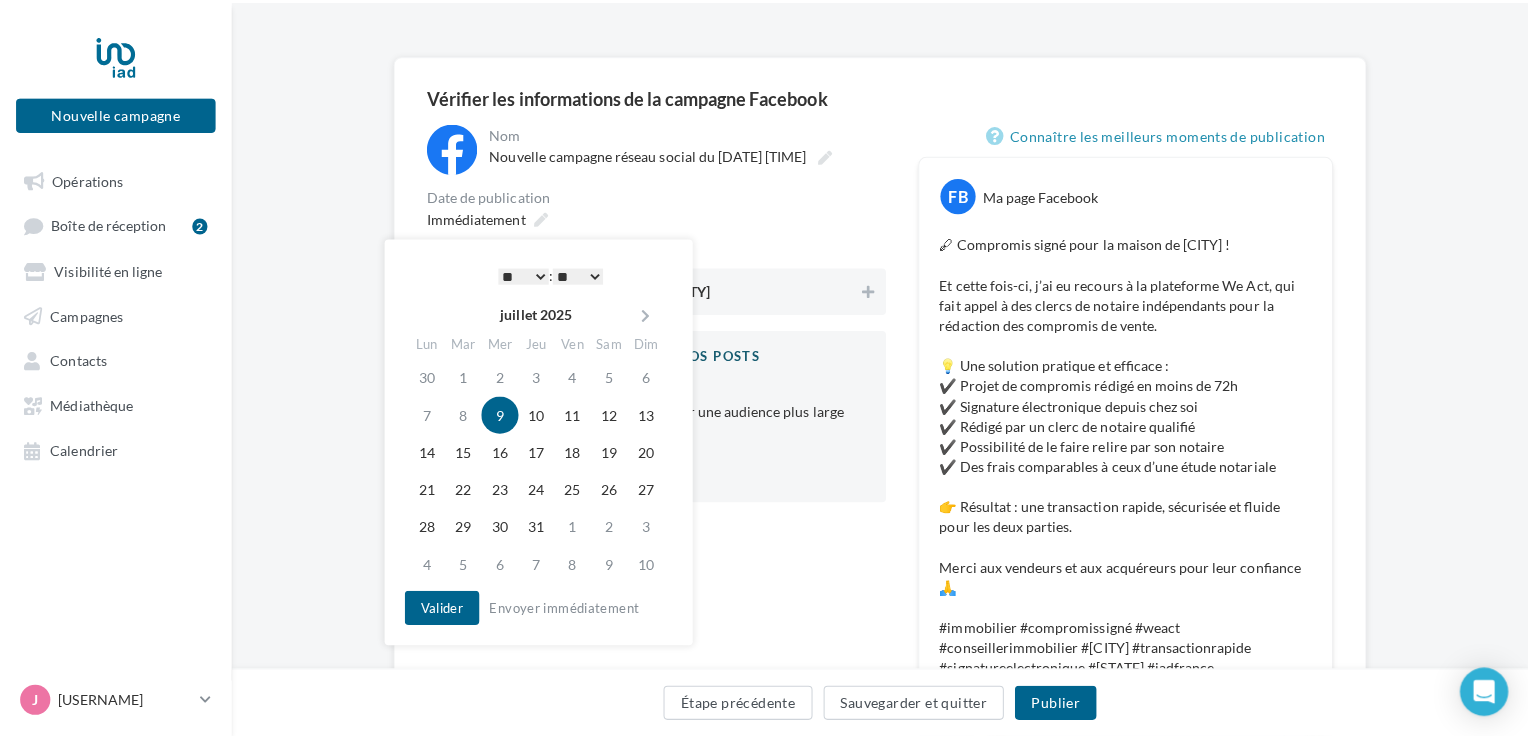 scroll, scrollTop: 200, scrollLeft: 0, axis: vertical 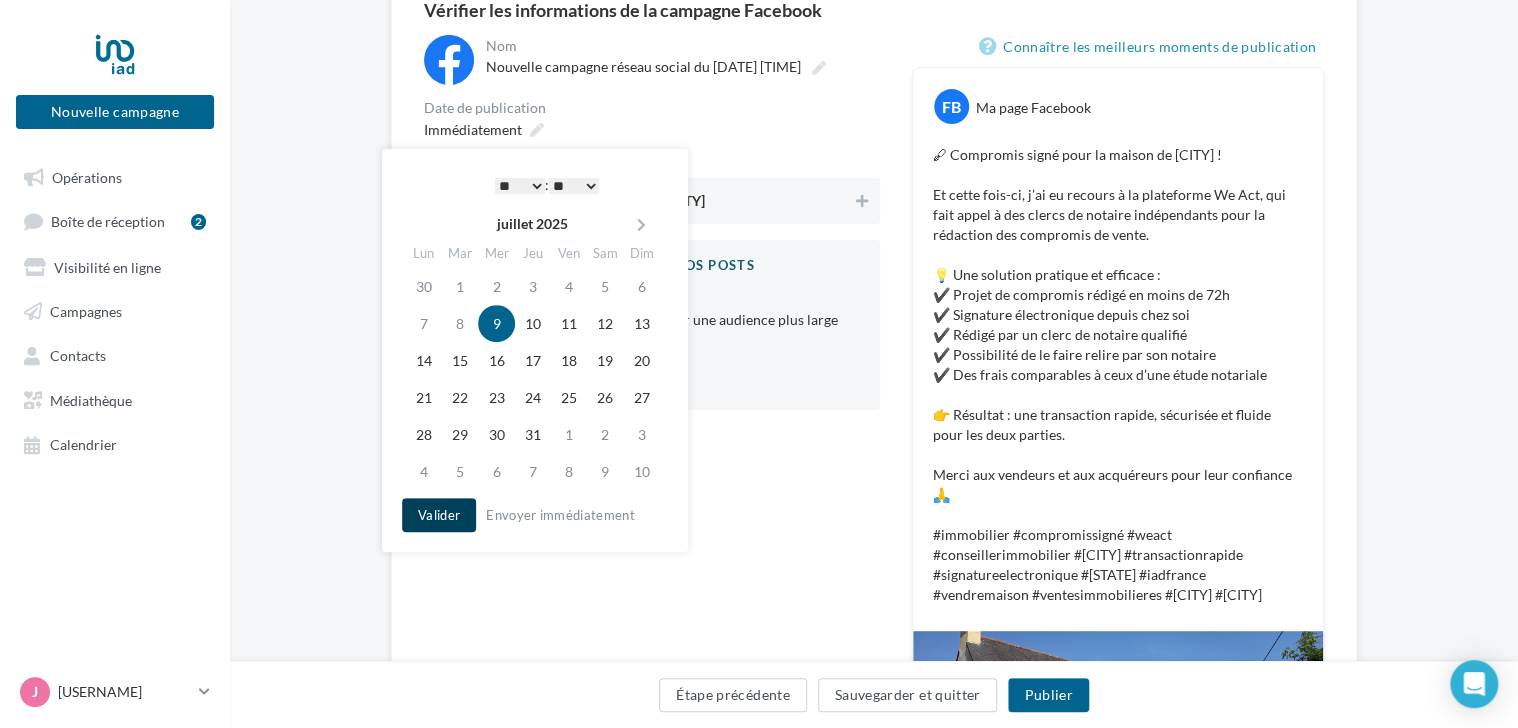 click on "Valider" at bounding box center (439, 515) 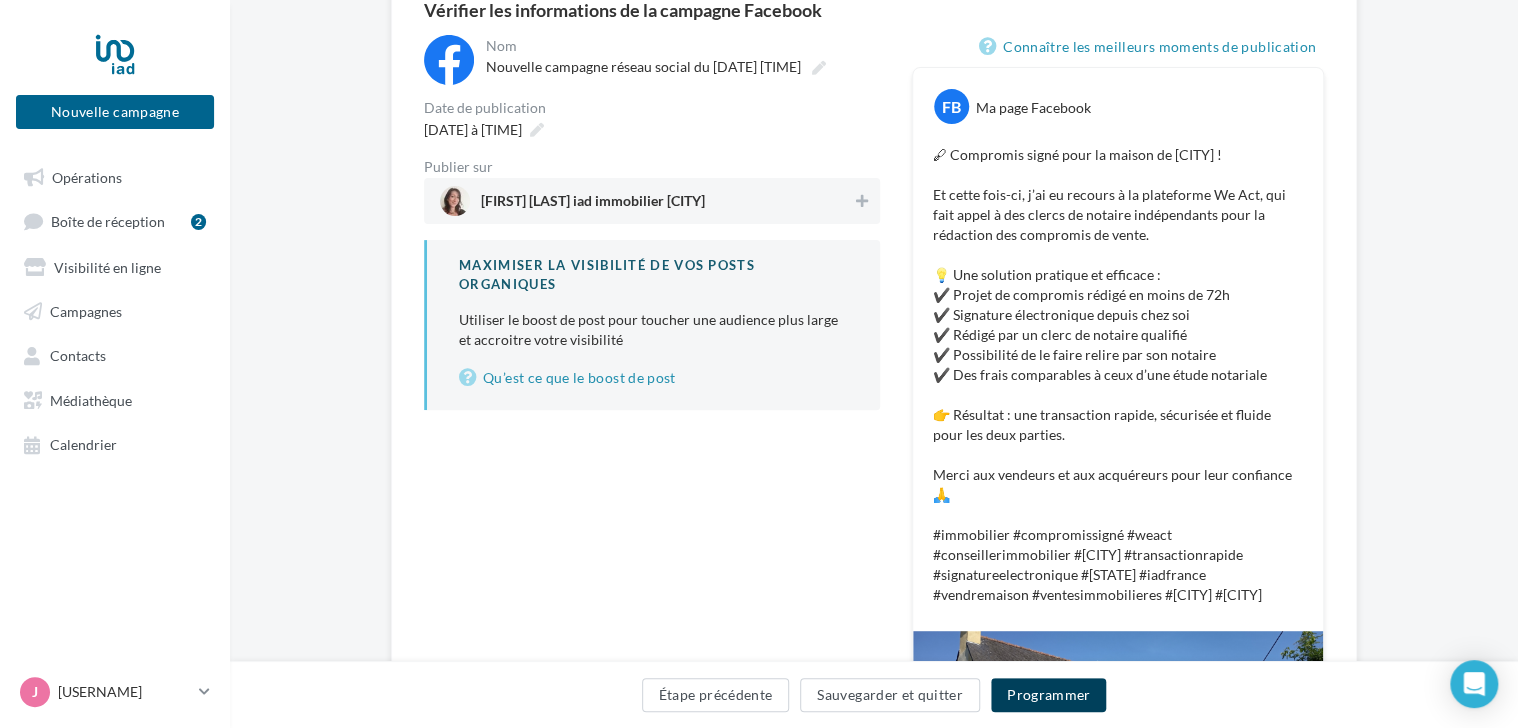click on "Programmer" at bounding box center (1049, 695) 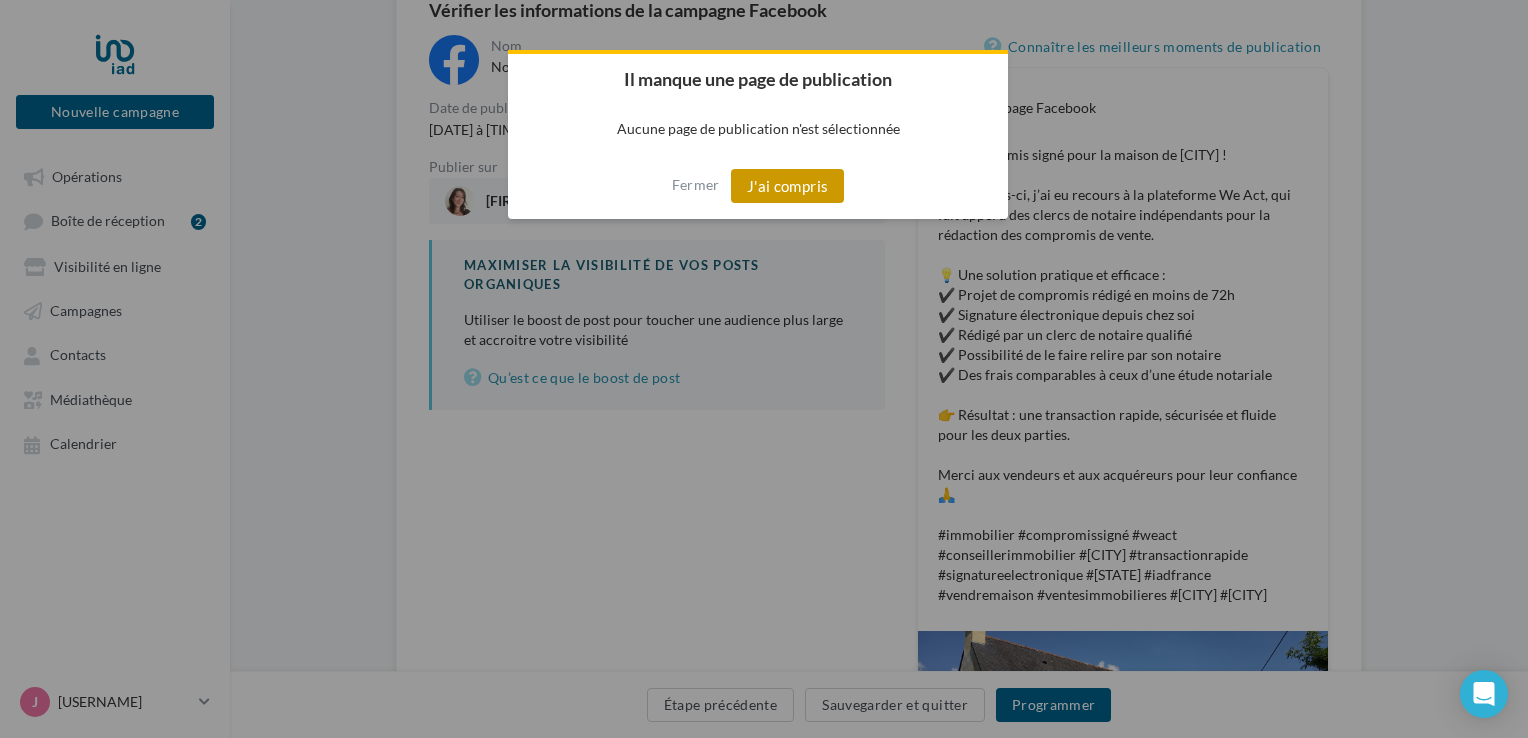 click on "J'ai compris" at bounding box center [788, 186] 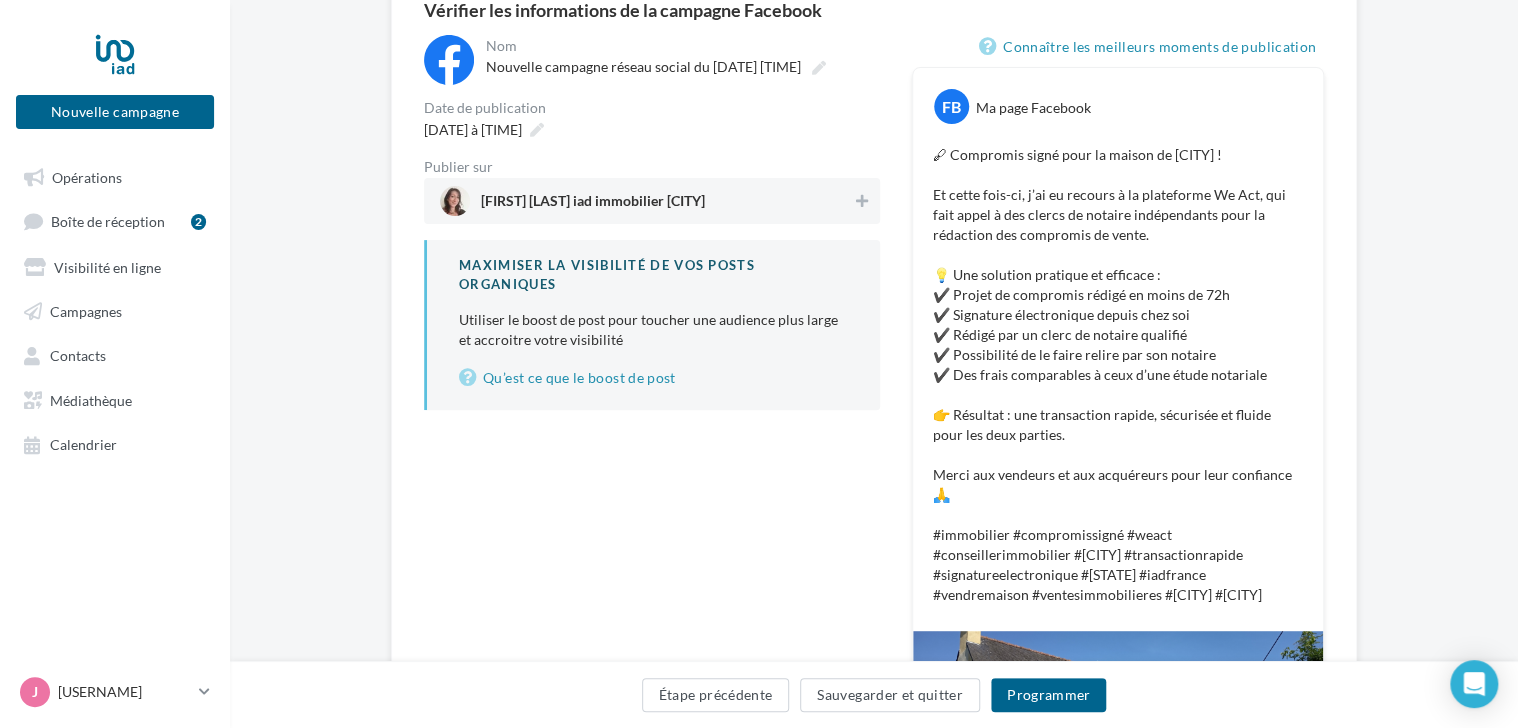 click on "[FIRST] [LAST] iad immobilier Plogonnec" at bounding box center [646, 201] 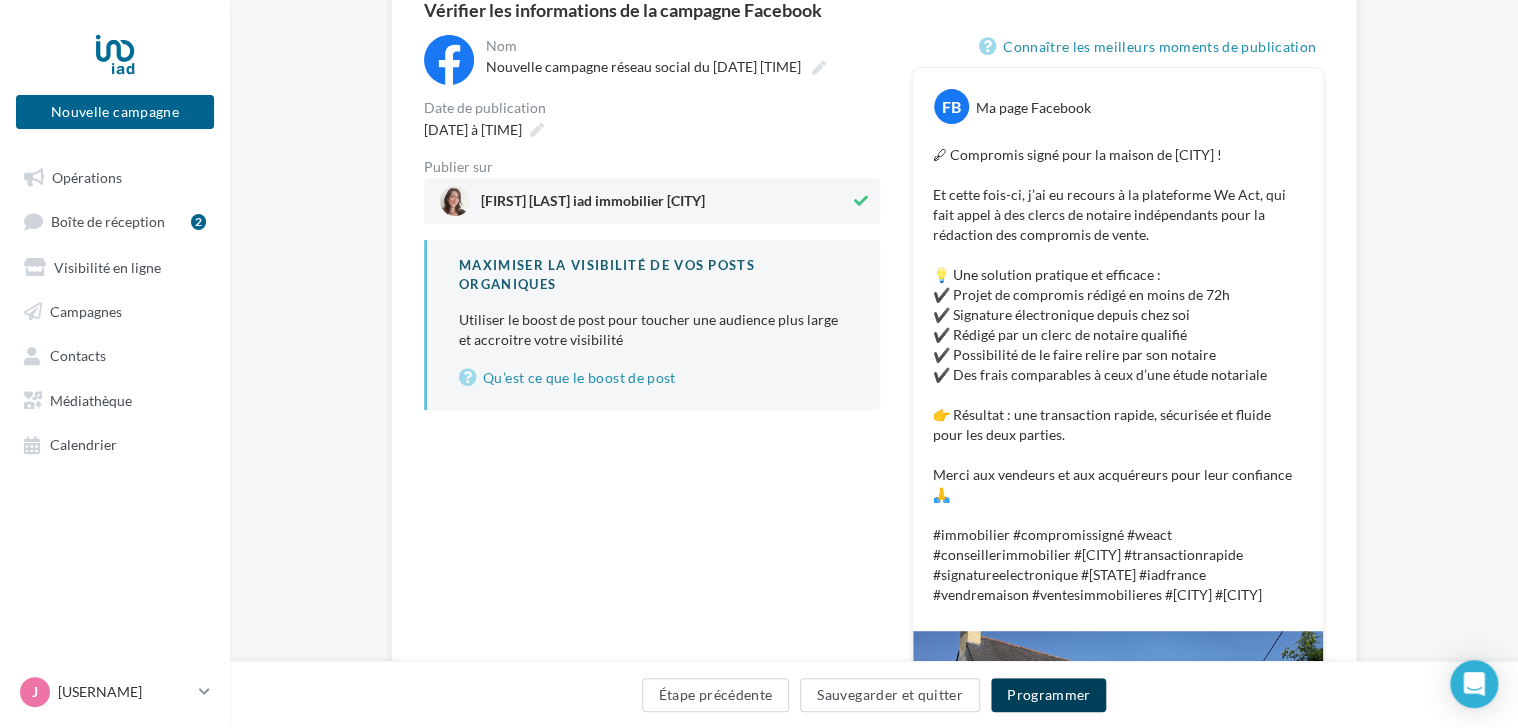 click on "Programmer" at bounding box center [1049, 695] 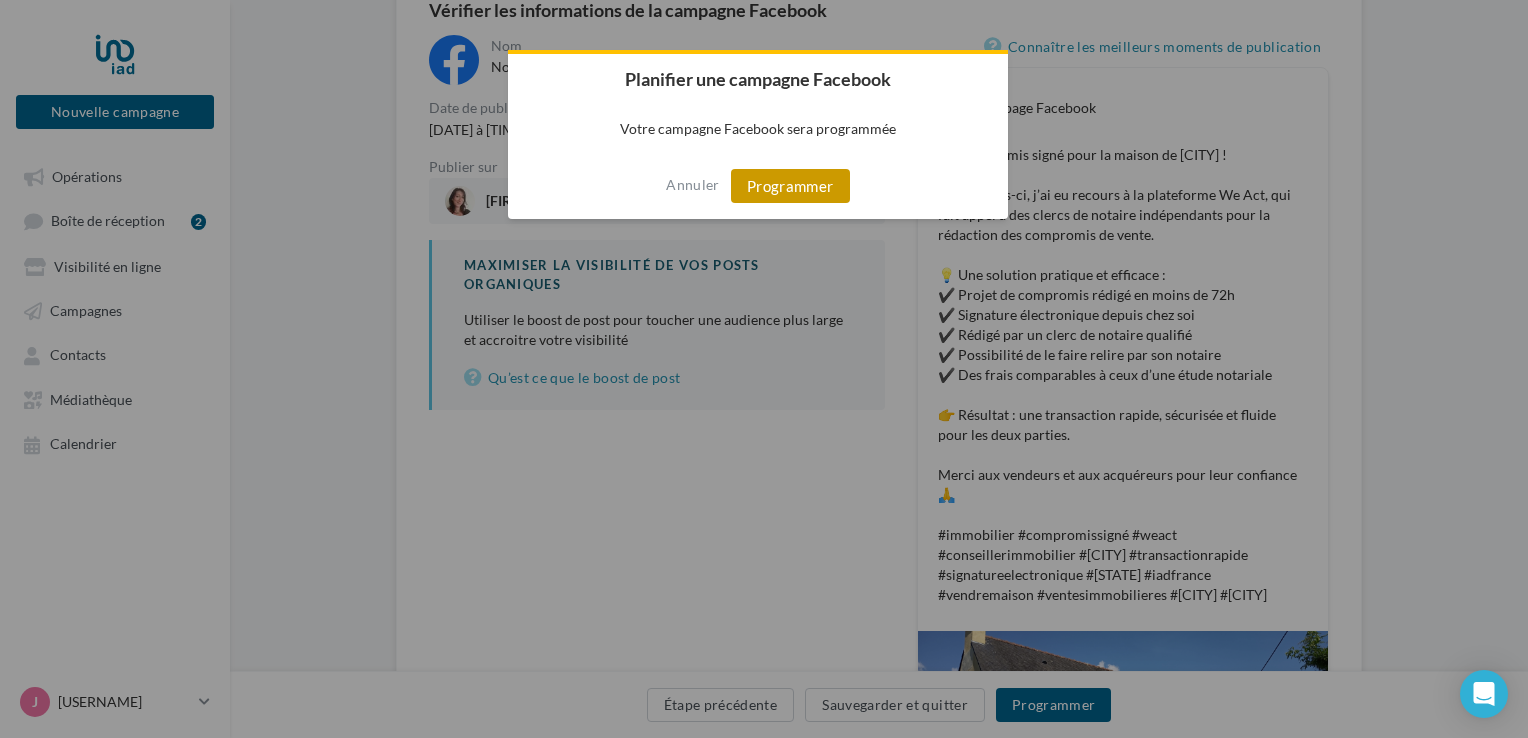 click on "Programmer" at bounding box center (790, 186) 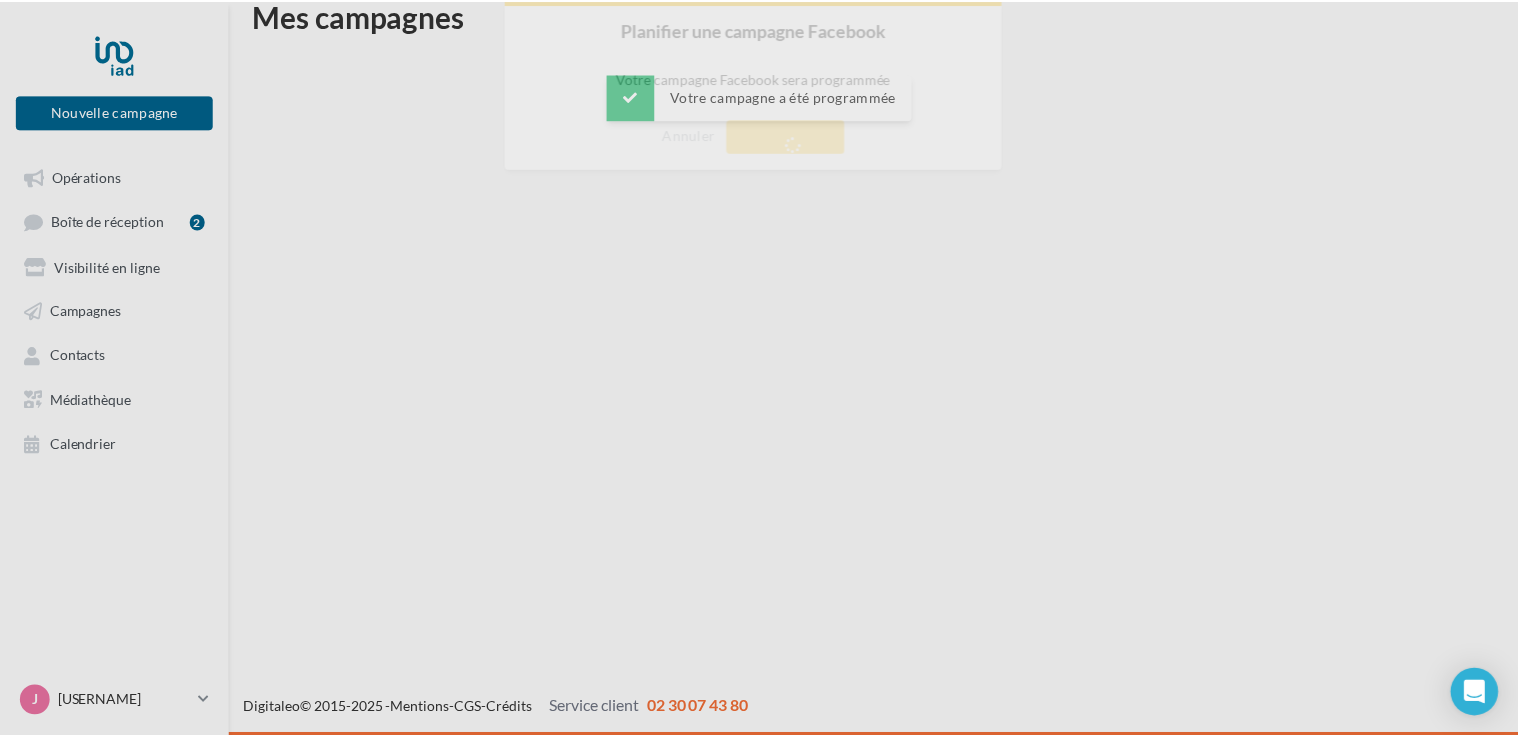 scroll, scrollTop: 32, scrollLeft: 0, axis: vertical 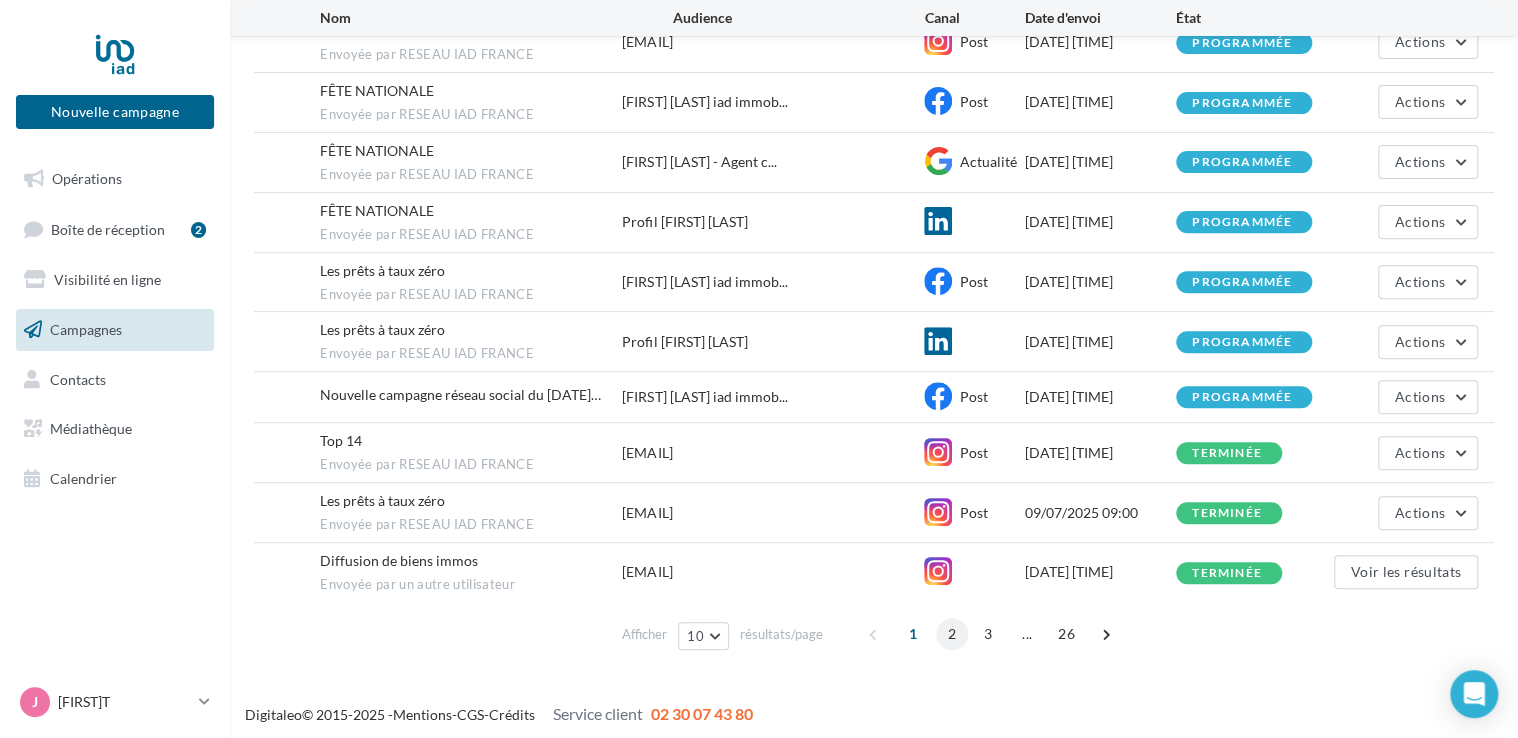 click on "2" at bounding box center [952, 634] 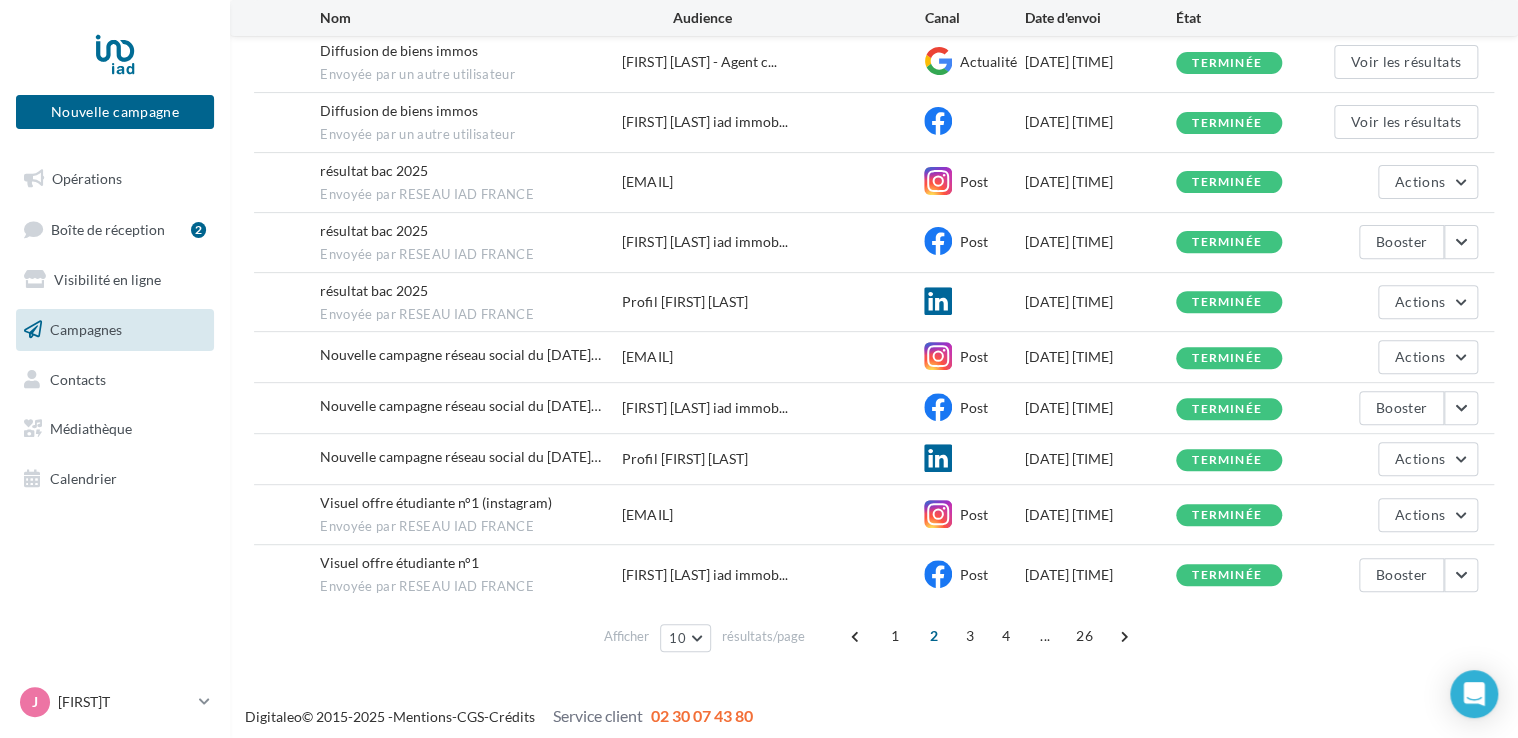 scroll, scrollTop: 244, scrollLeft: 0, axis: vertical 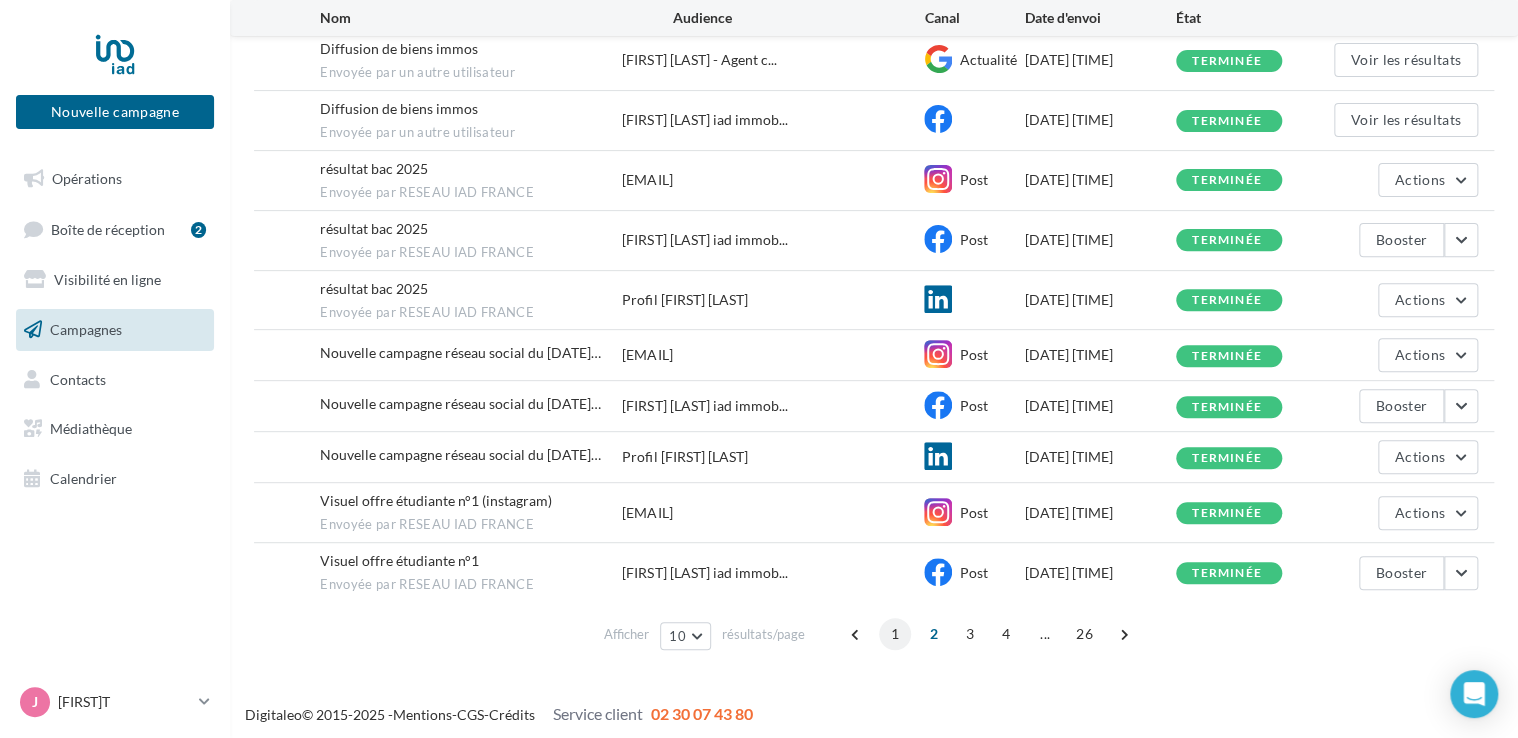 click on "1" at bounding box center [895, 634] 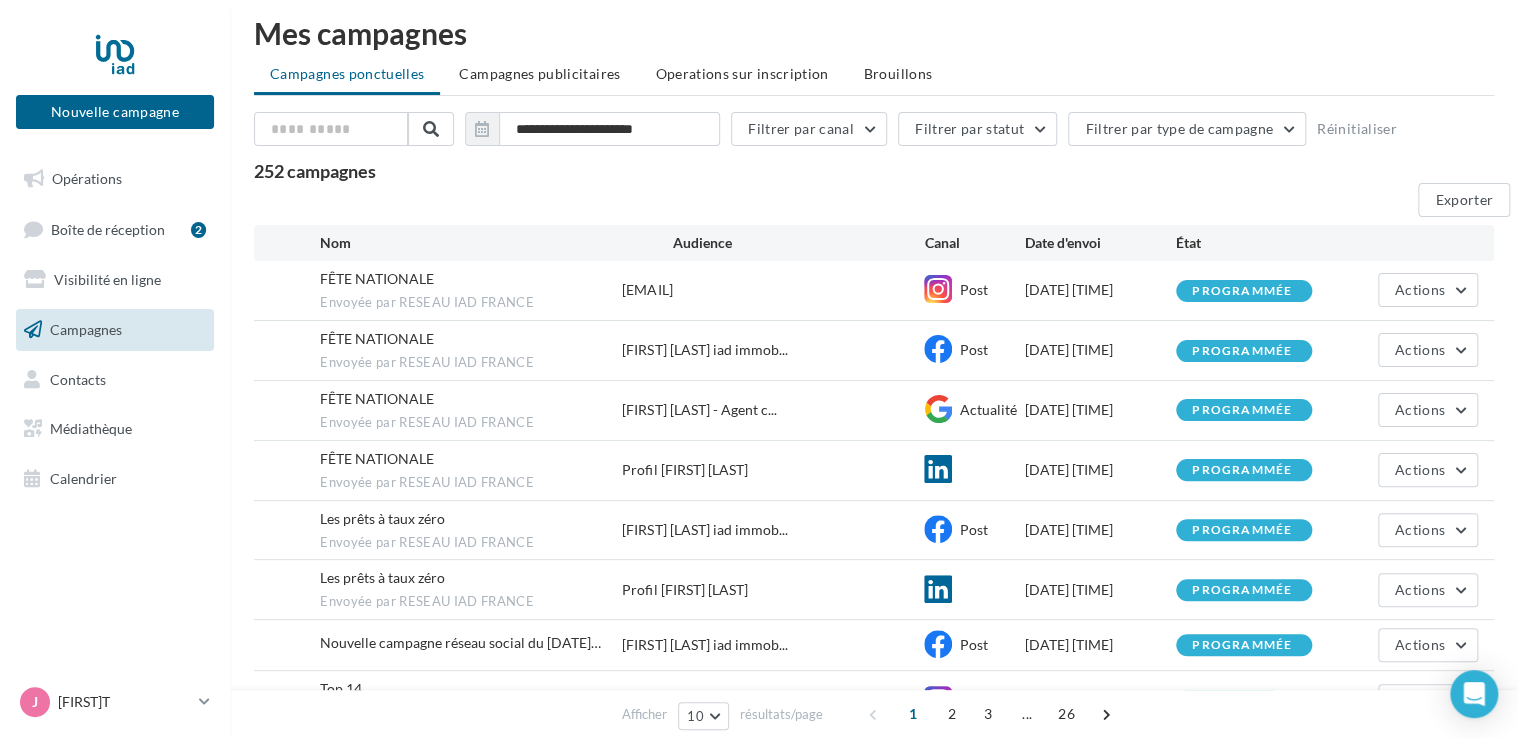 scroll, scrollTop: 0, scrollLeft: 0, axis: both 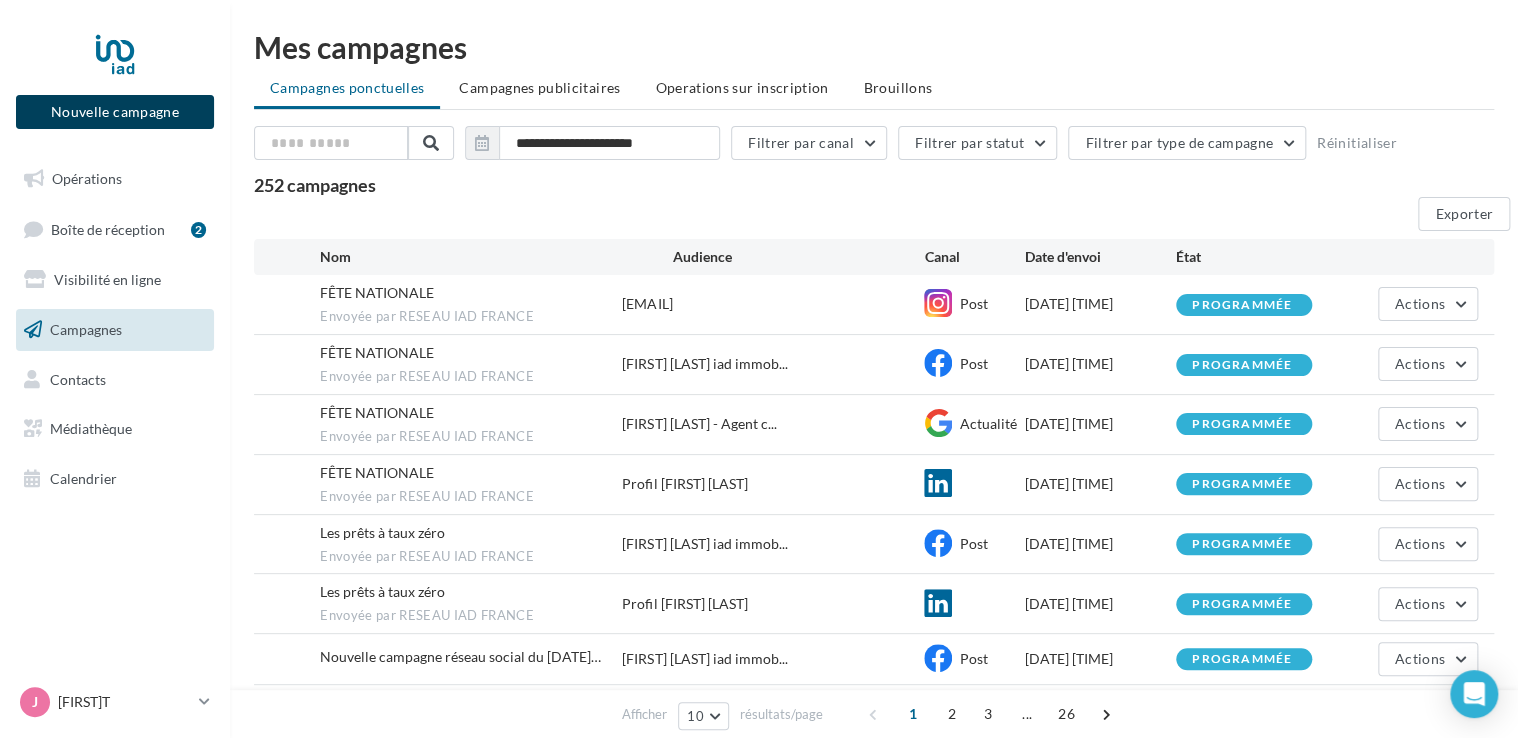click on "Nouvelle campagne" at bounding box center [115, 112] 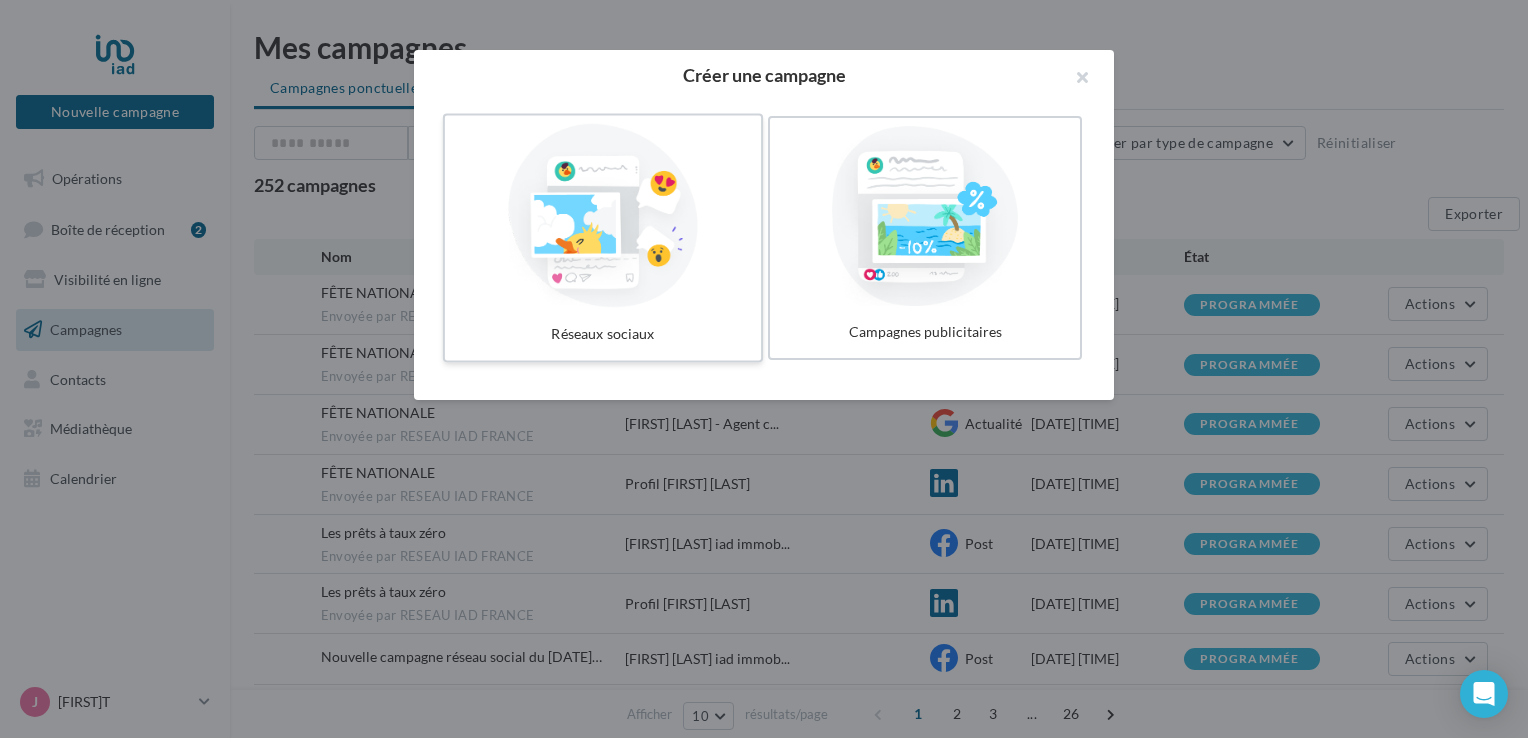 click at bounding box center [603, 216] 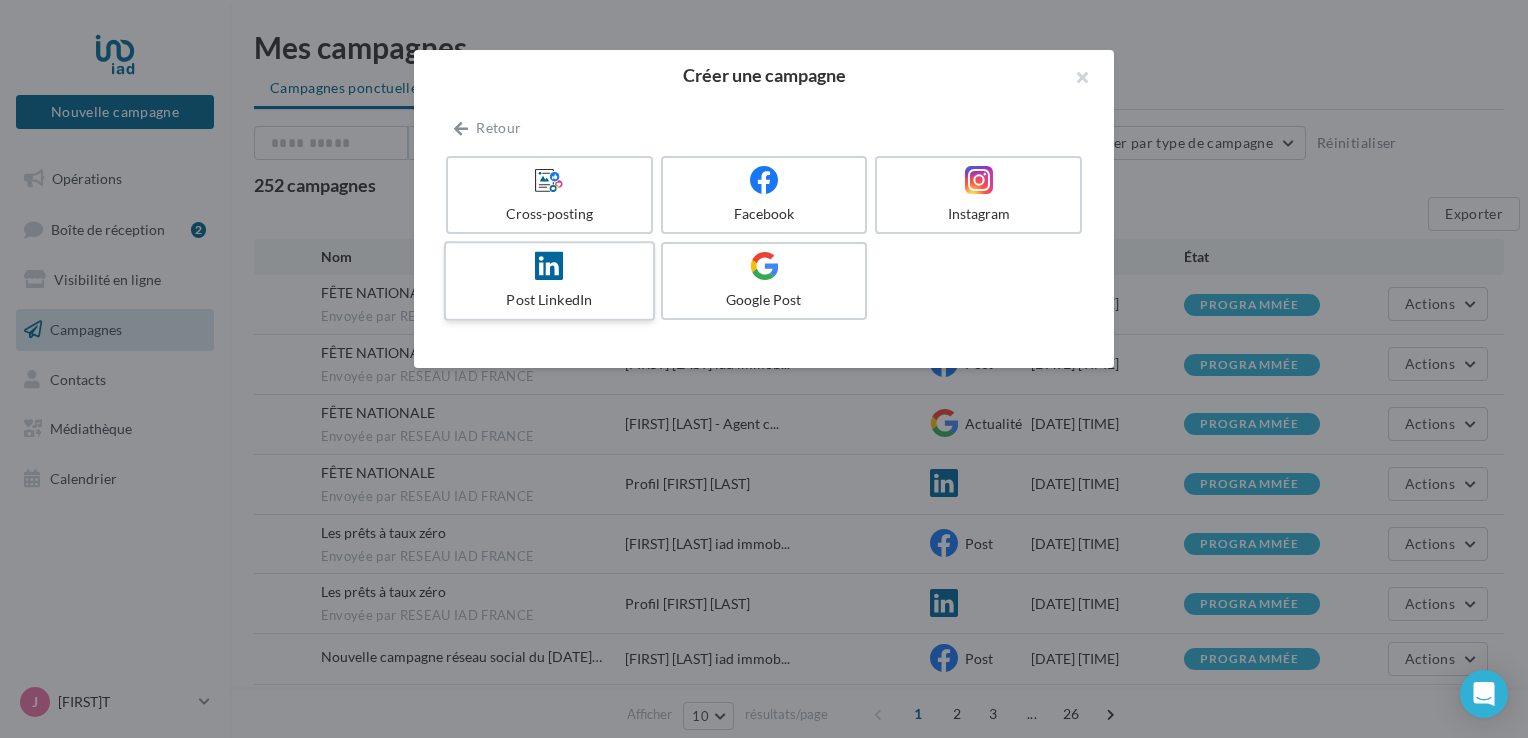 click at bounding box center [549, 266] 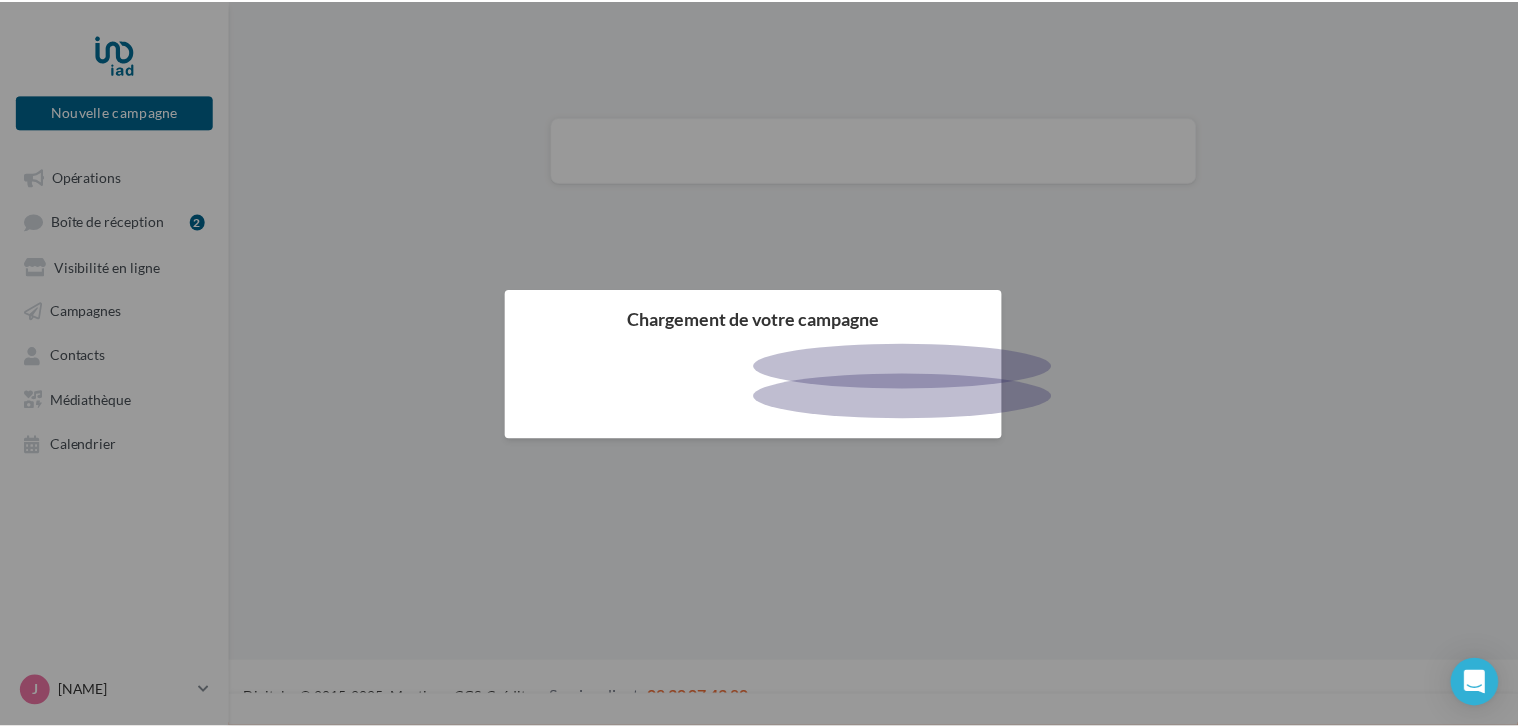 scroll, scrollTop: 0, scrollLeft: 0, axis: both 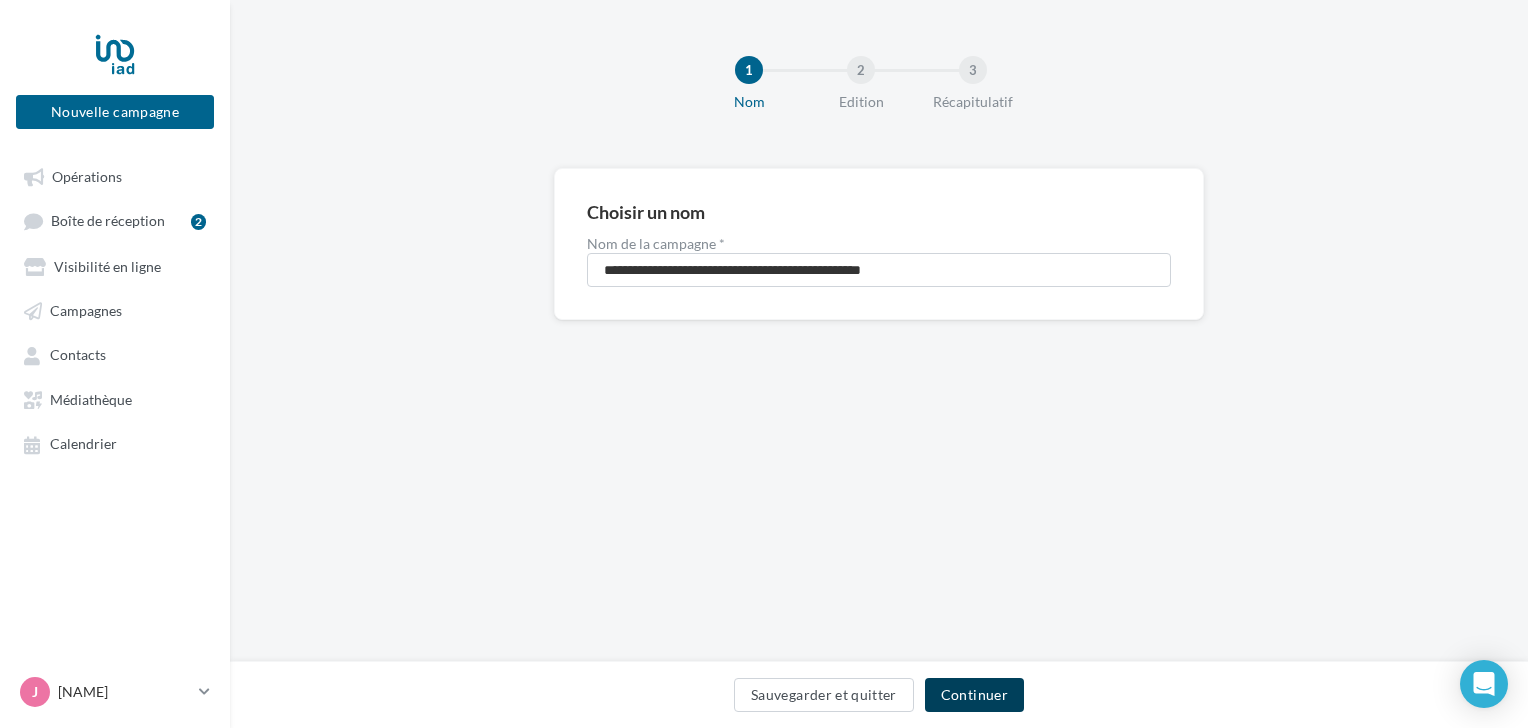 click on "Continuer" at bounding box center [974, 695] 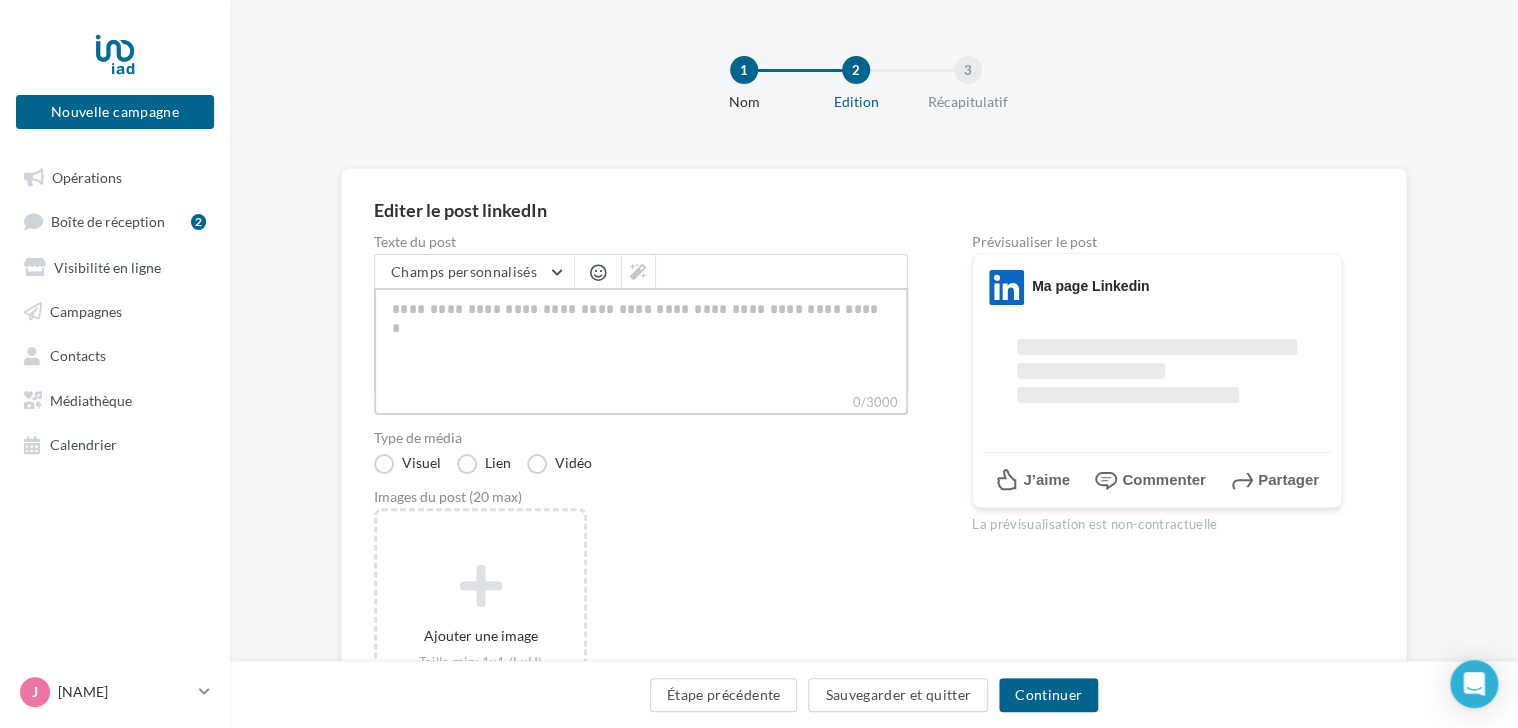 click on "0/3000" at bounding box center [641, 340] 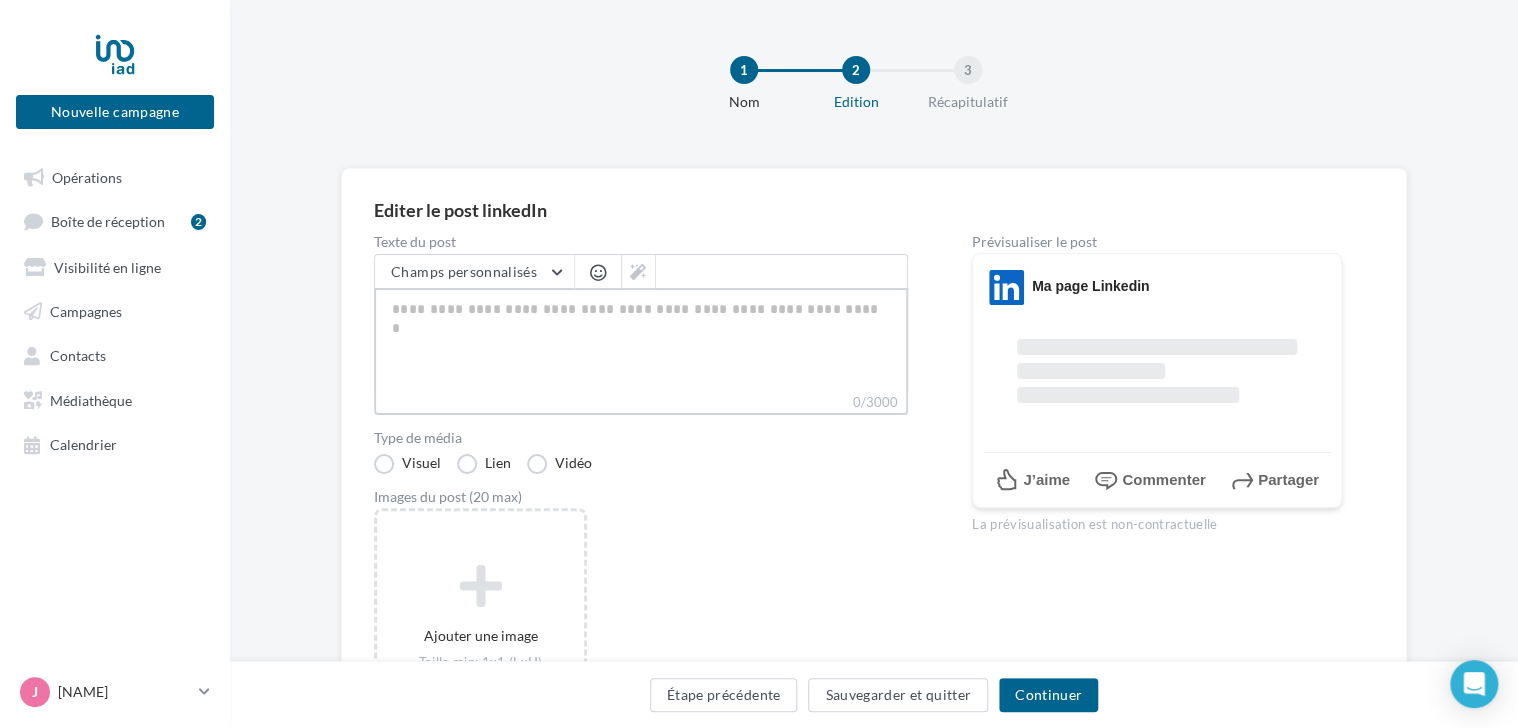 paste on "**********" 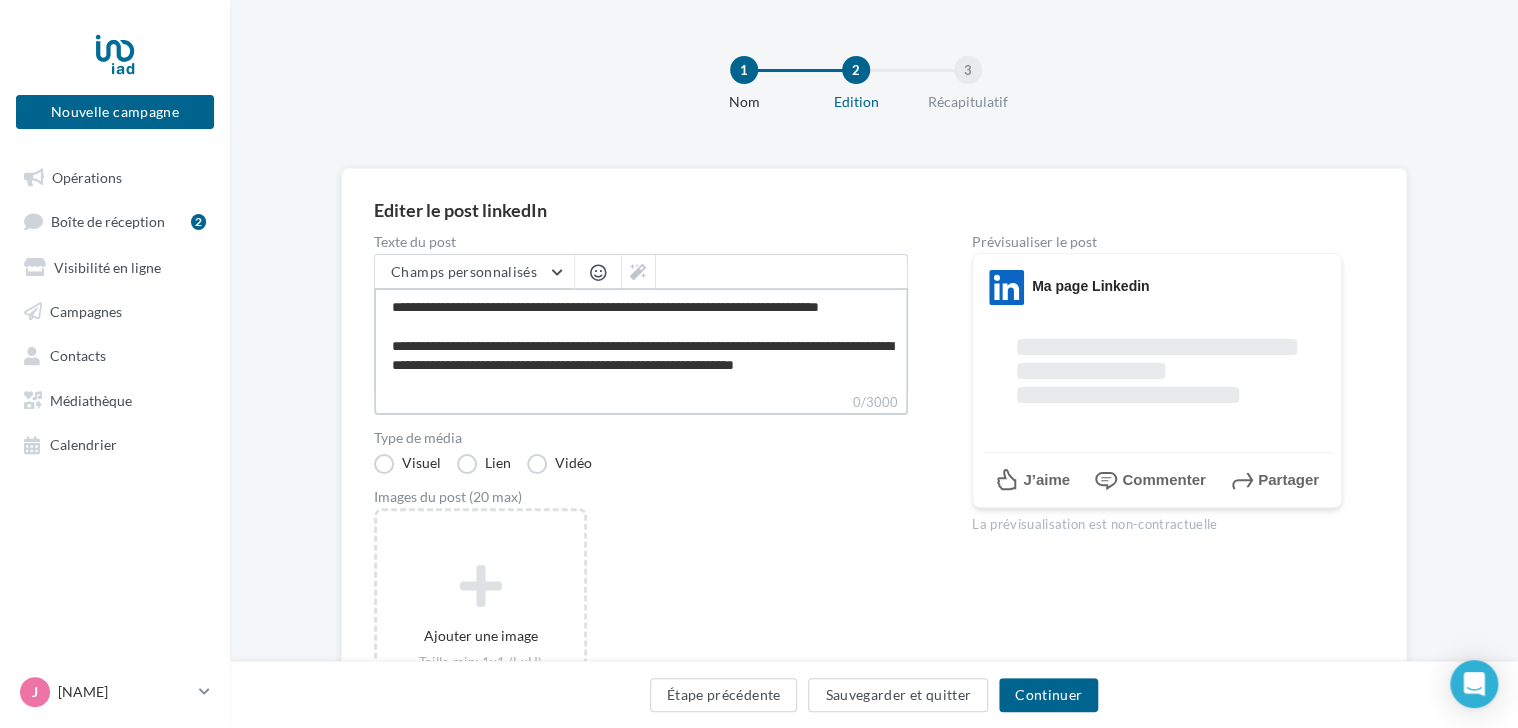 scroll, scrollTop: 356, scrollLeft: 0, axis: vertical 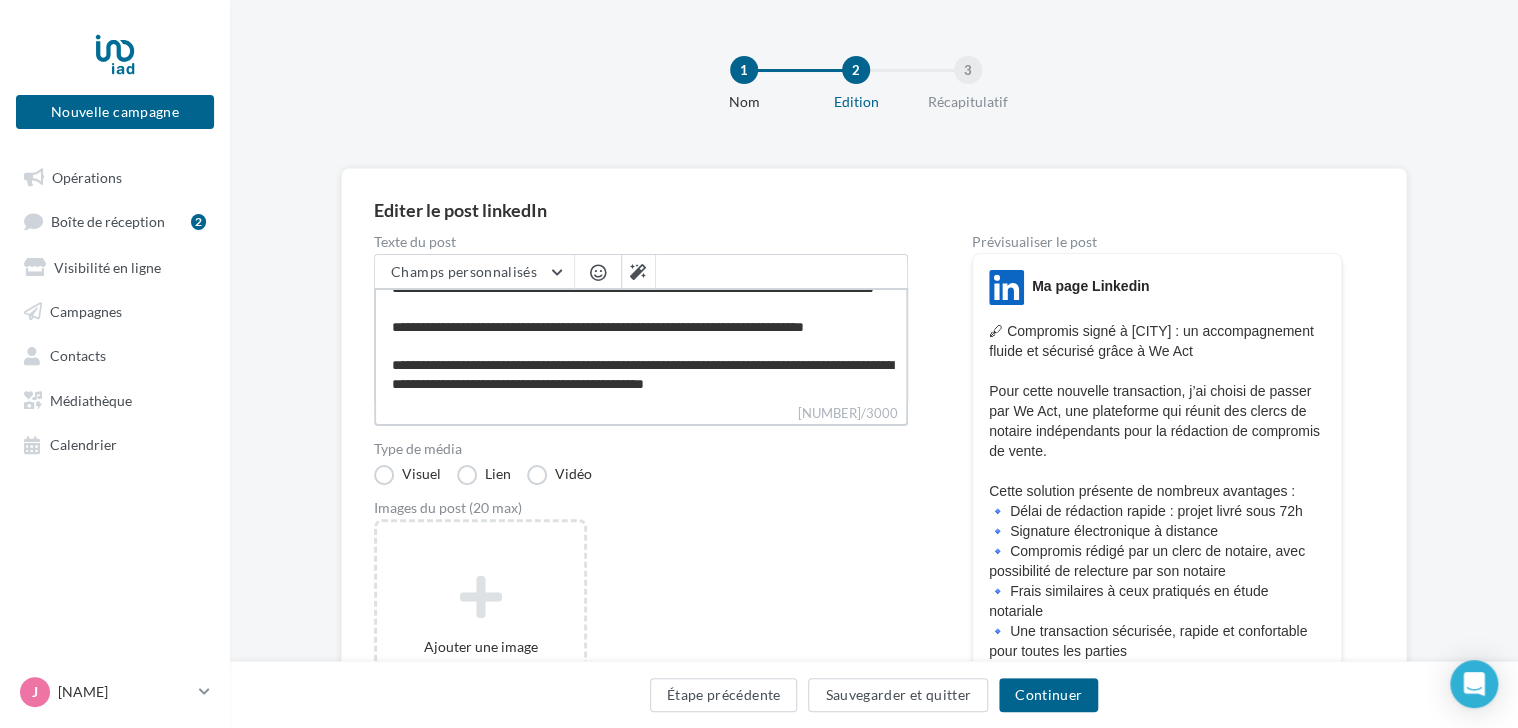 click on "**********" at bounding box center [641, 345] 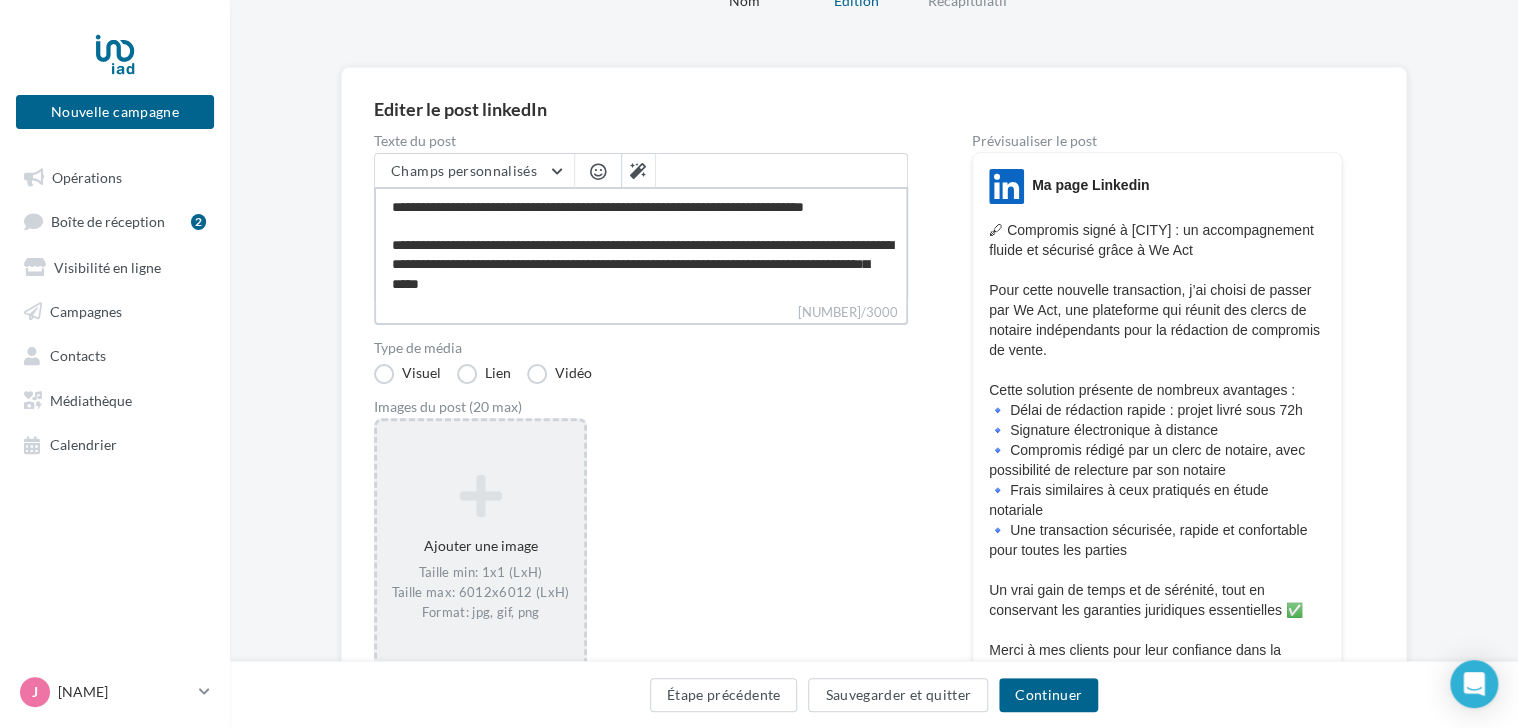 scroll, scrollTop: 136, scrollLeft: 0, axis: vertical 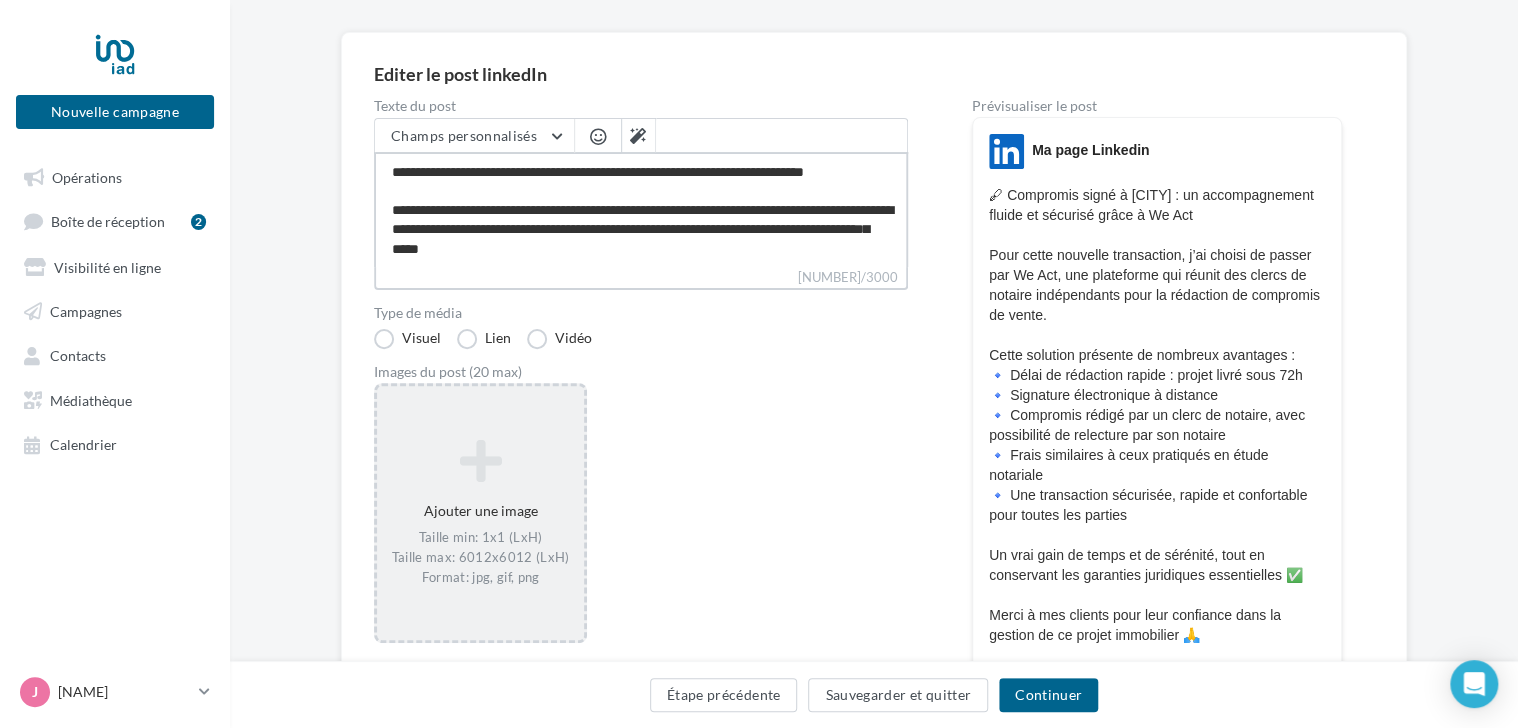 type on "**********" 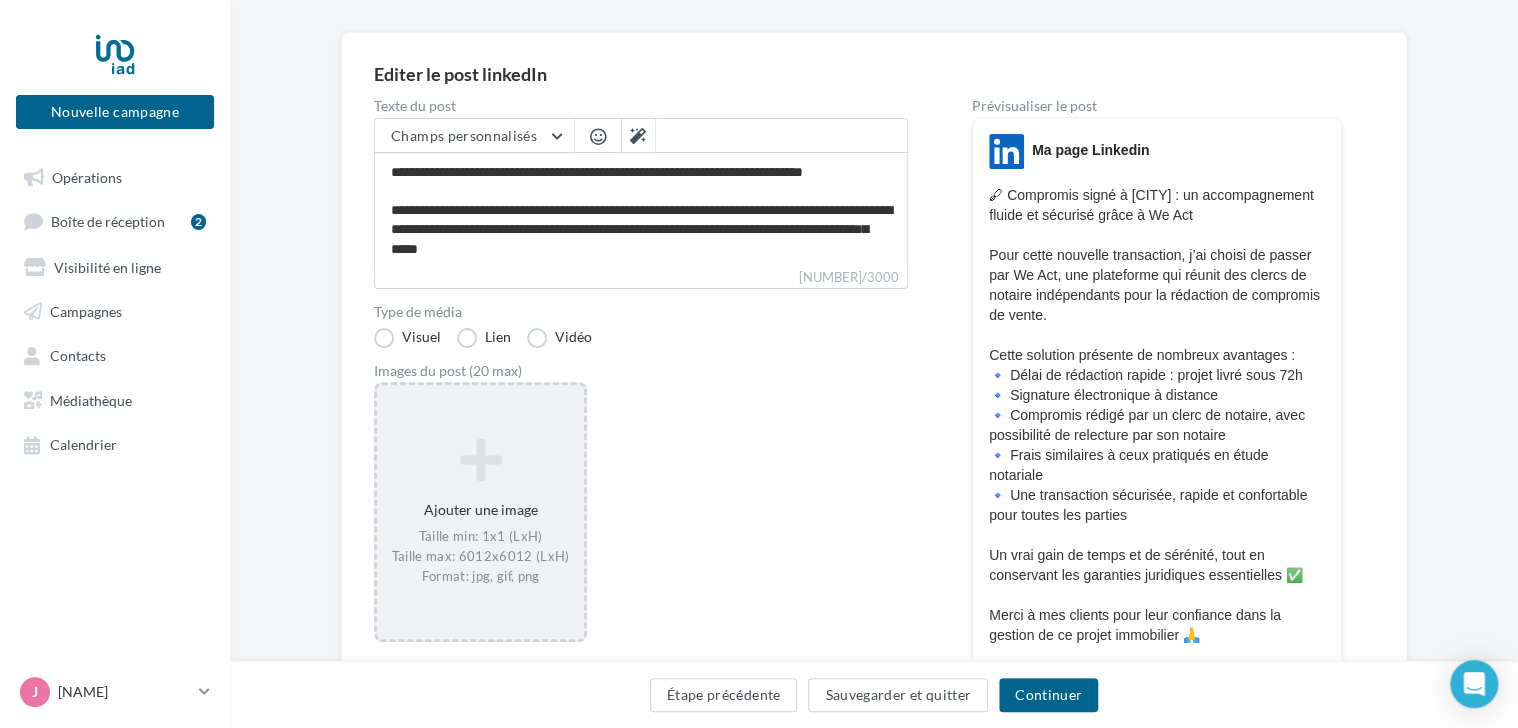 click on "Ajouter une image     Taille min: 1x1 (LxH)   Taille max: 6012x6012 (LxH)   Format: jpg, gif, png" at bounding box center (480, 512) 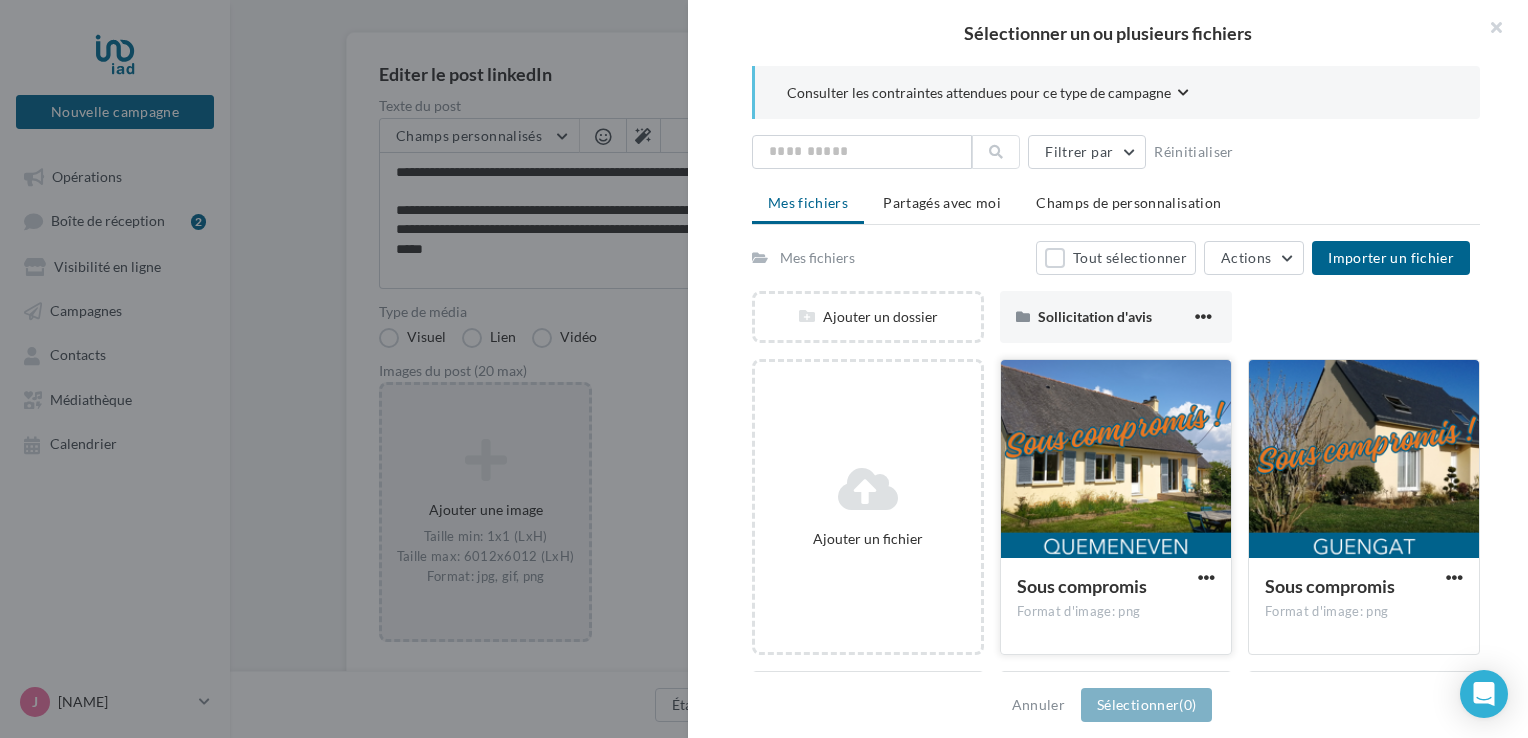 click at bounding box center [1116, 460] 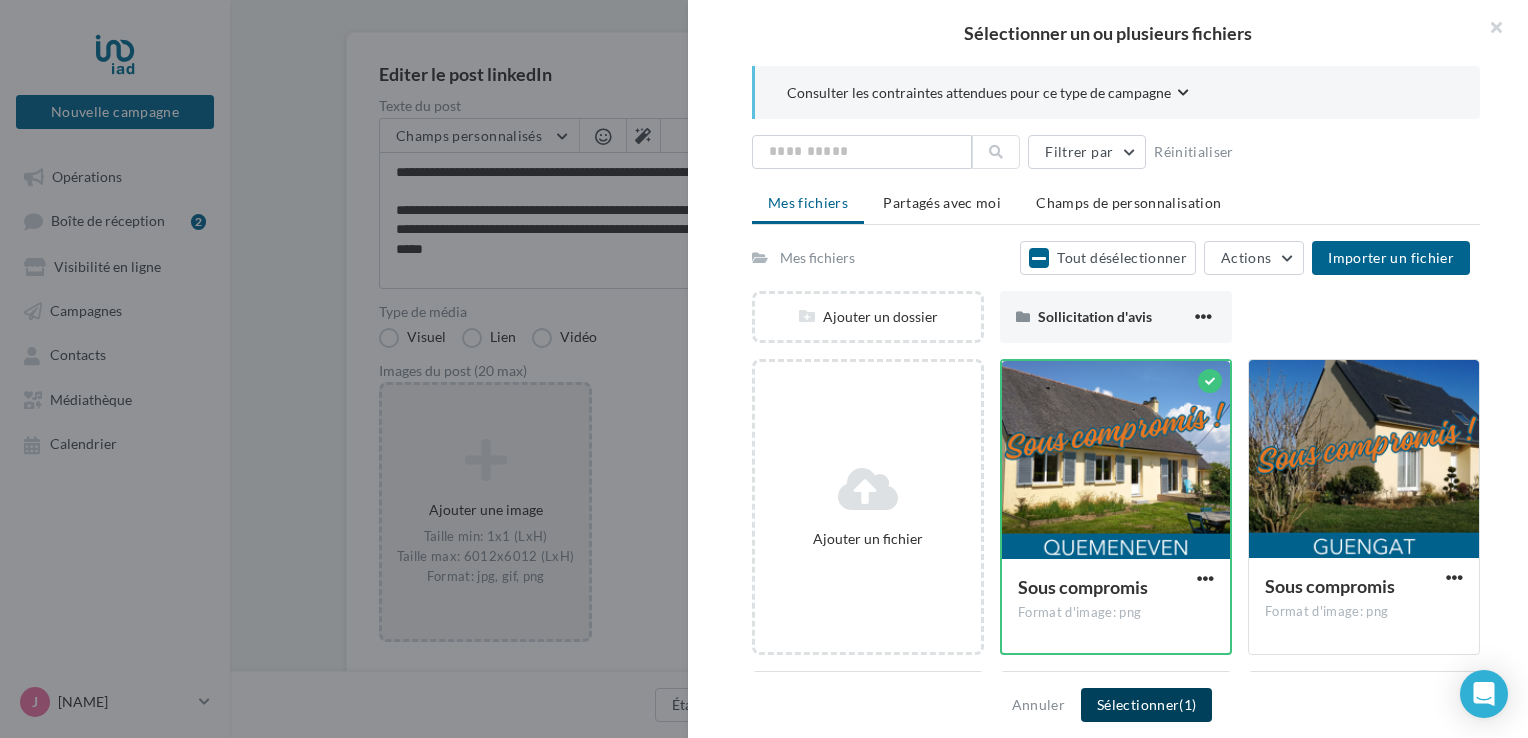 click on "Sélectionner   (1)" at bounding box center (1146, 705) 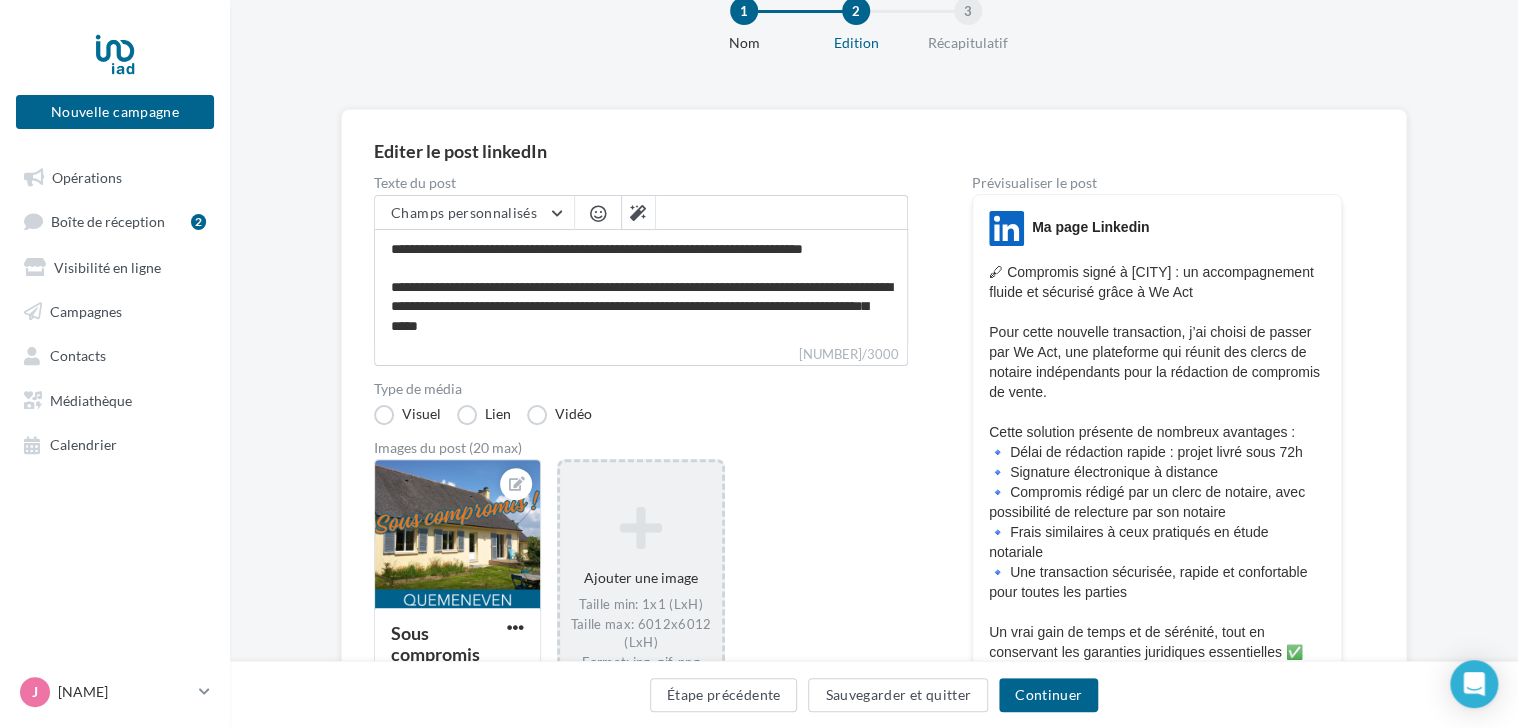 scroll, scrollTop: 36, scrollLeft: 0, axis: vertical 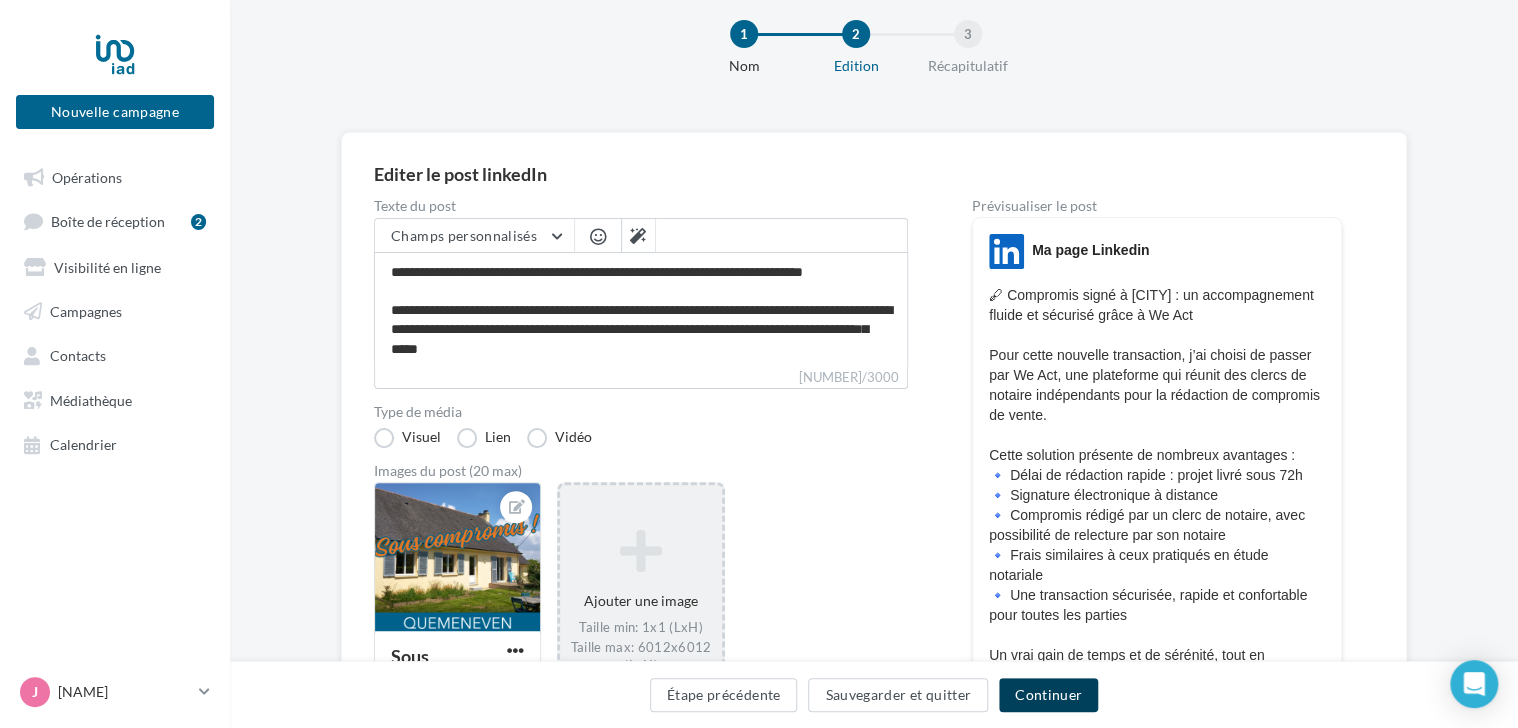 click on "Continuer" at bounding box center (1048, 695) 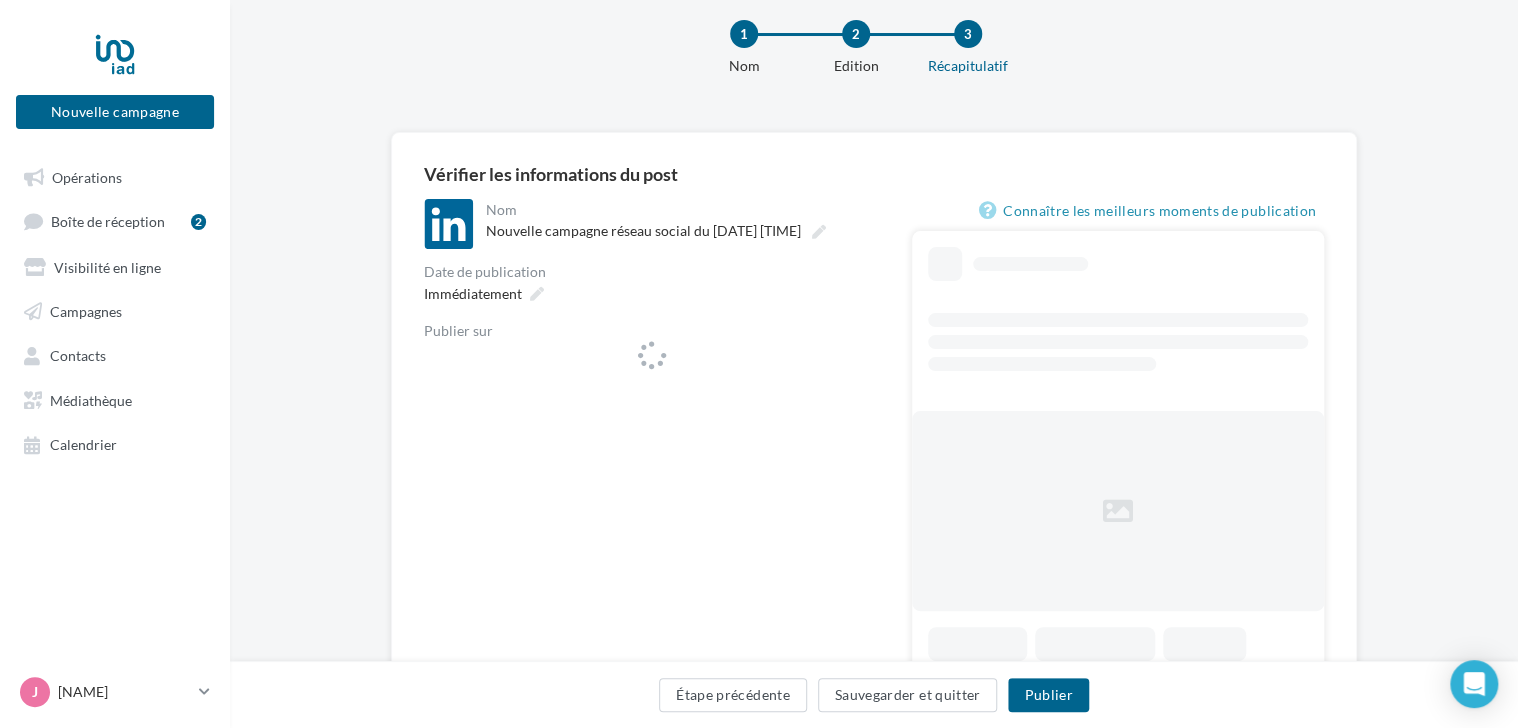 scroll, scrollTop: 0, scrollLeft: 0, axis: both 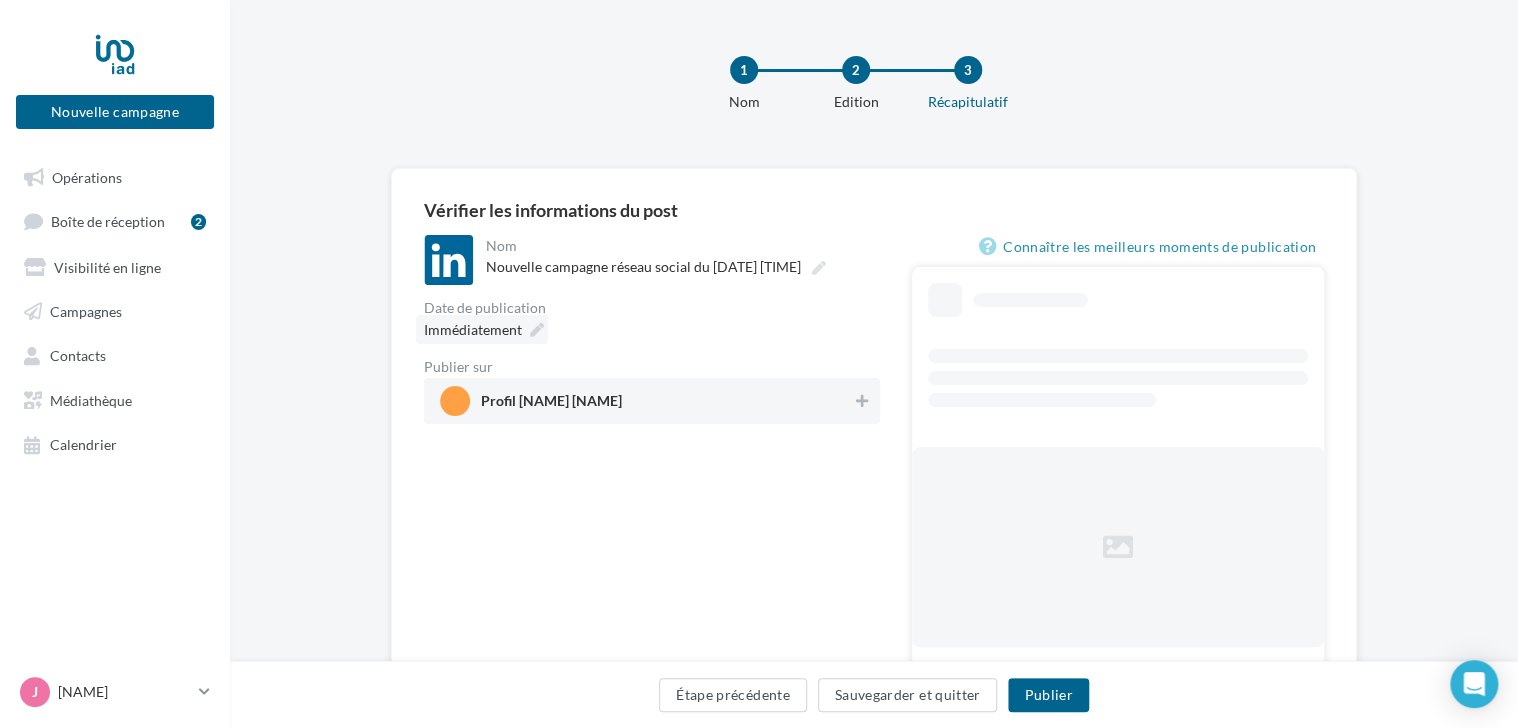 click at bounding box center (537, 330) 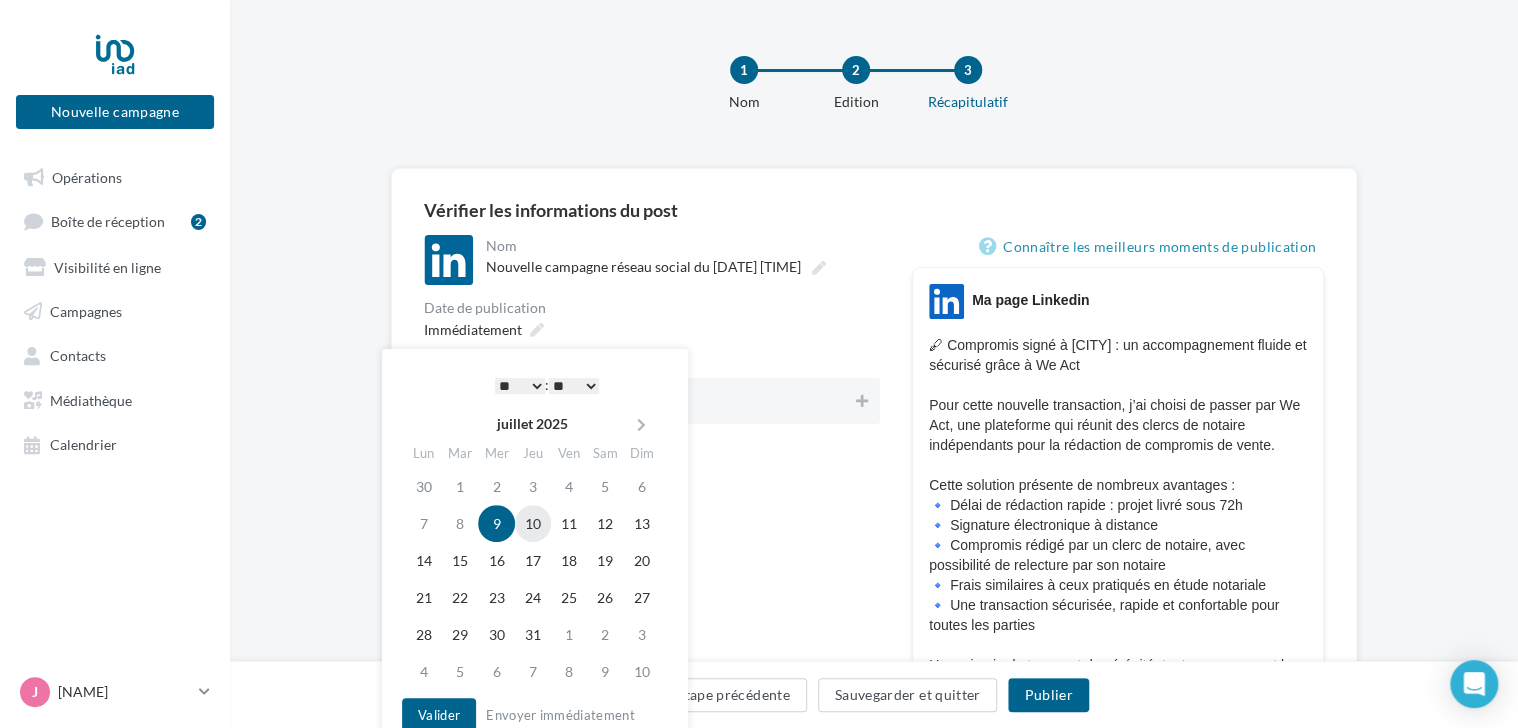 click on "10" at bounding box center [533, 523] 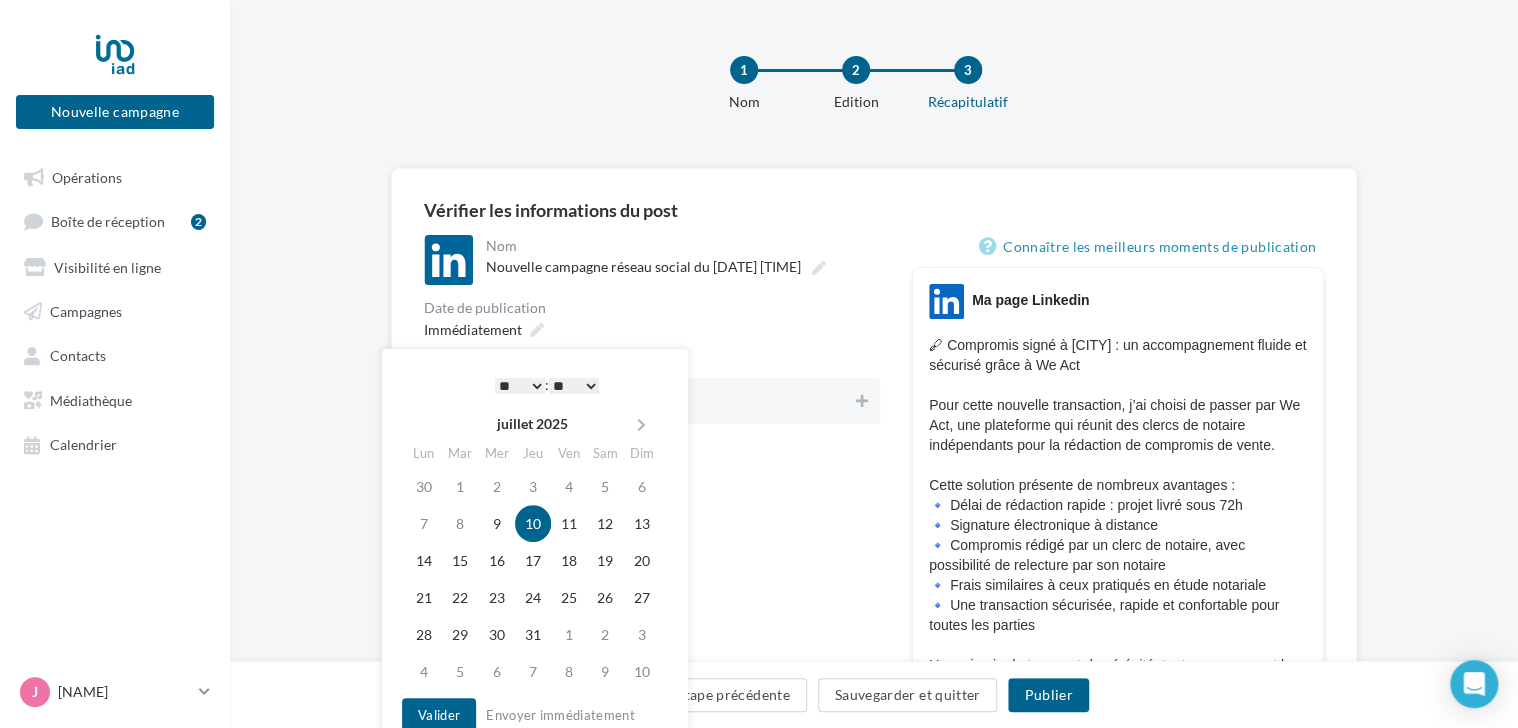 click on "* * * * * * * * * * ** ** ** ** ** ** ** ** ** ** ** ** ** **" at bounding box center [520, 386] 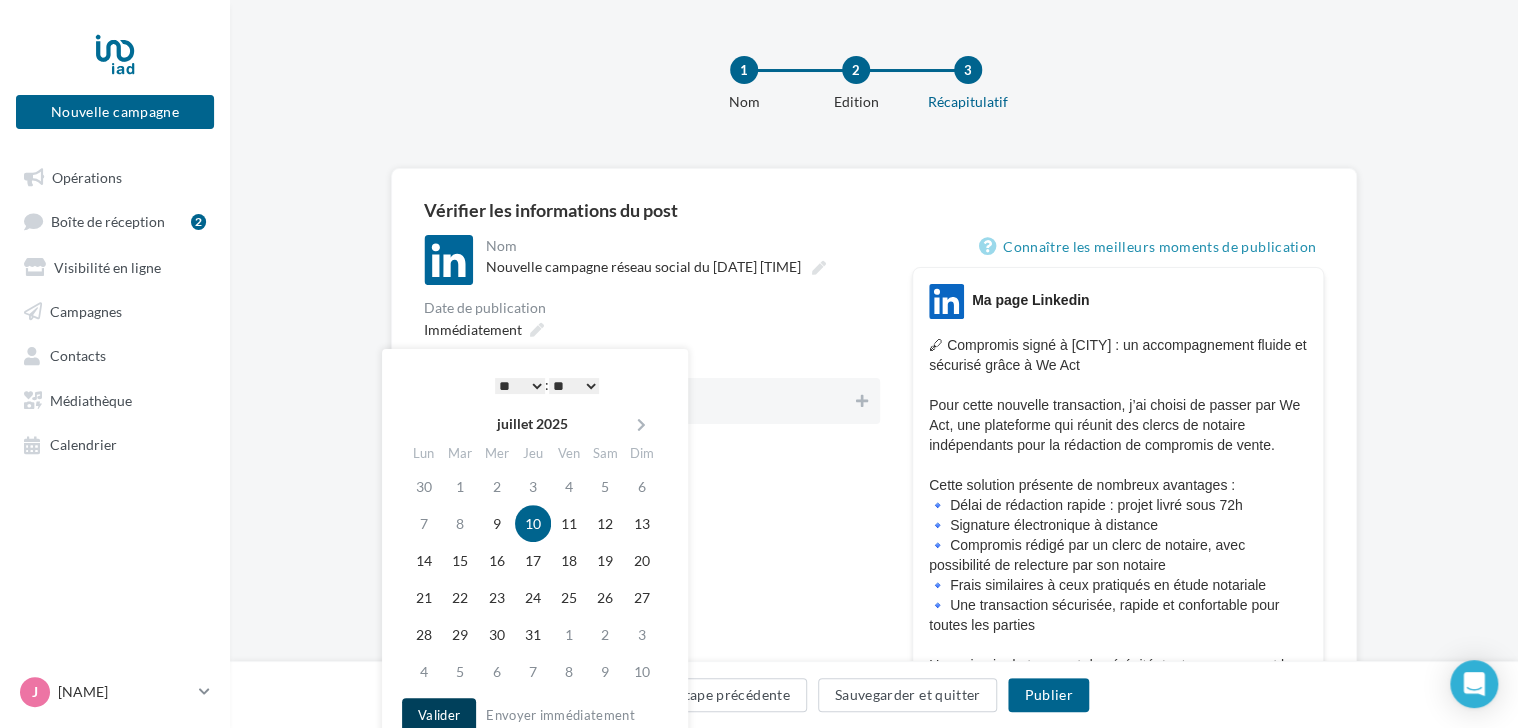 click on "Valider" at bounding box center (439, 715) 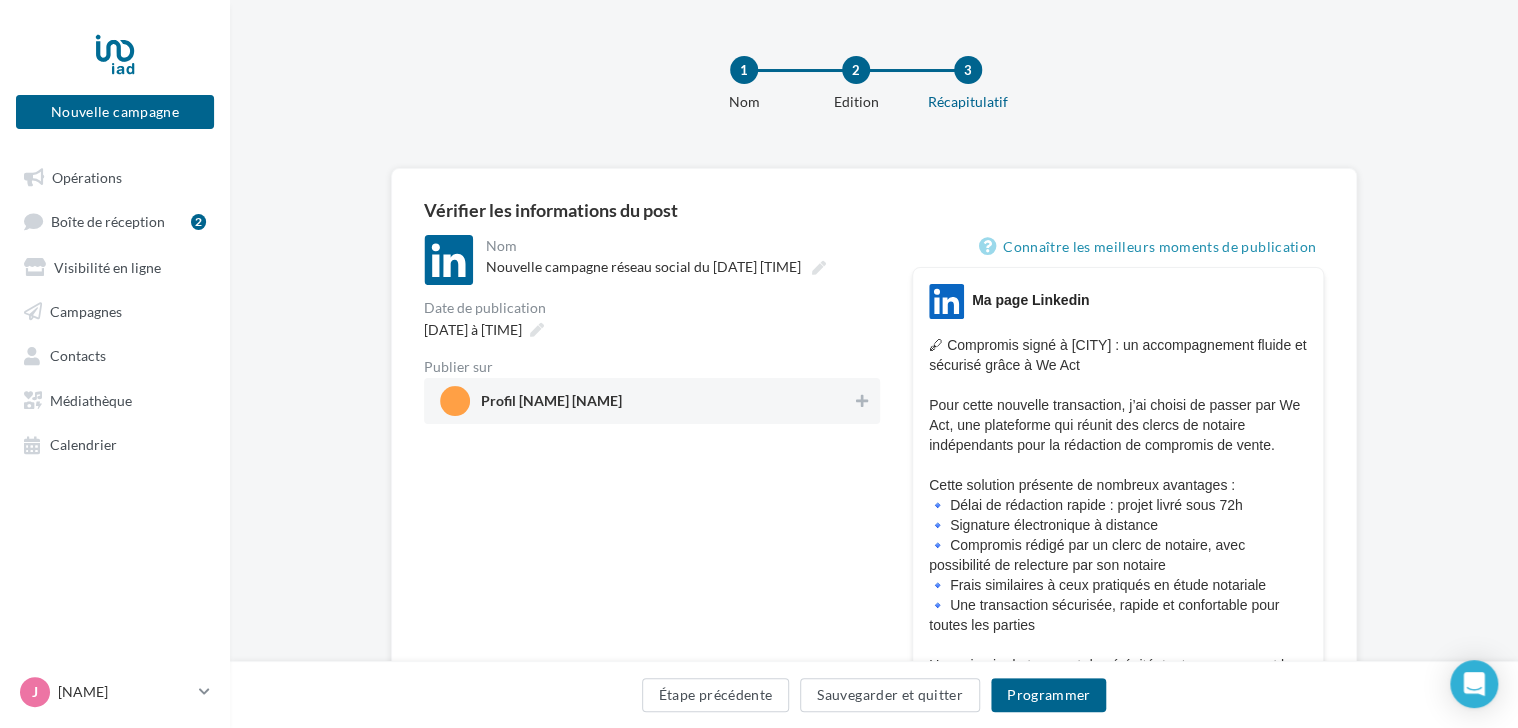 click on "Profil [FIRST] [LAST]" at bounding box center [646, 401] 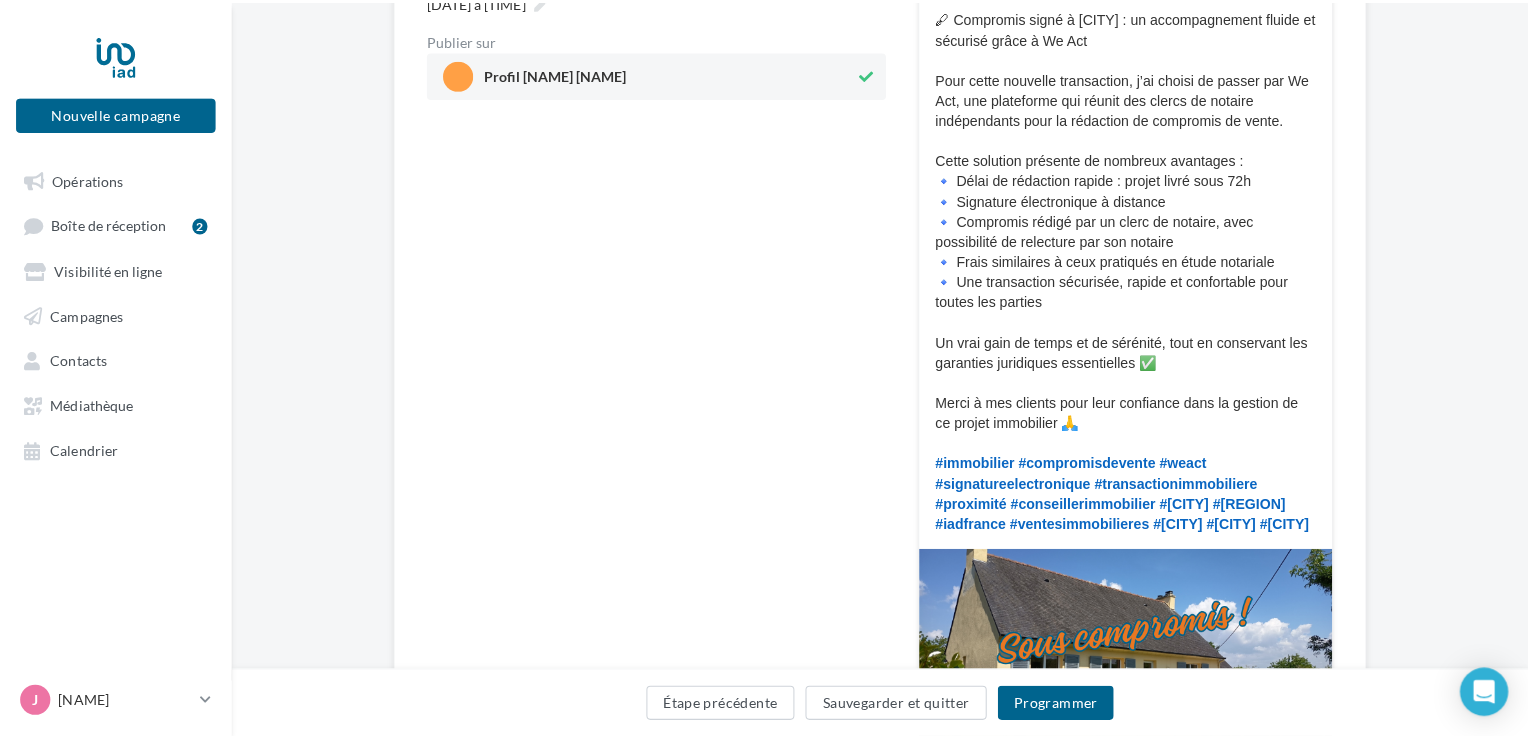scroll, scrollTop: 200, scrollLeft: 0, axis: vertical 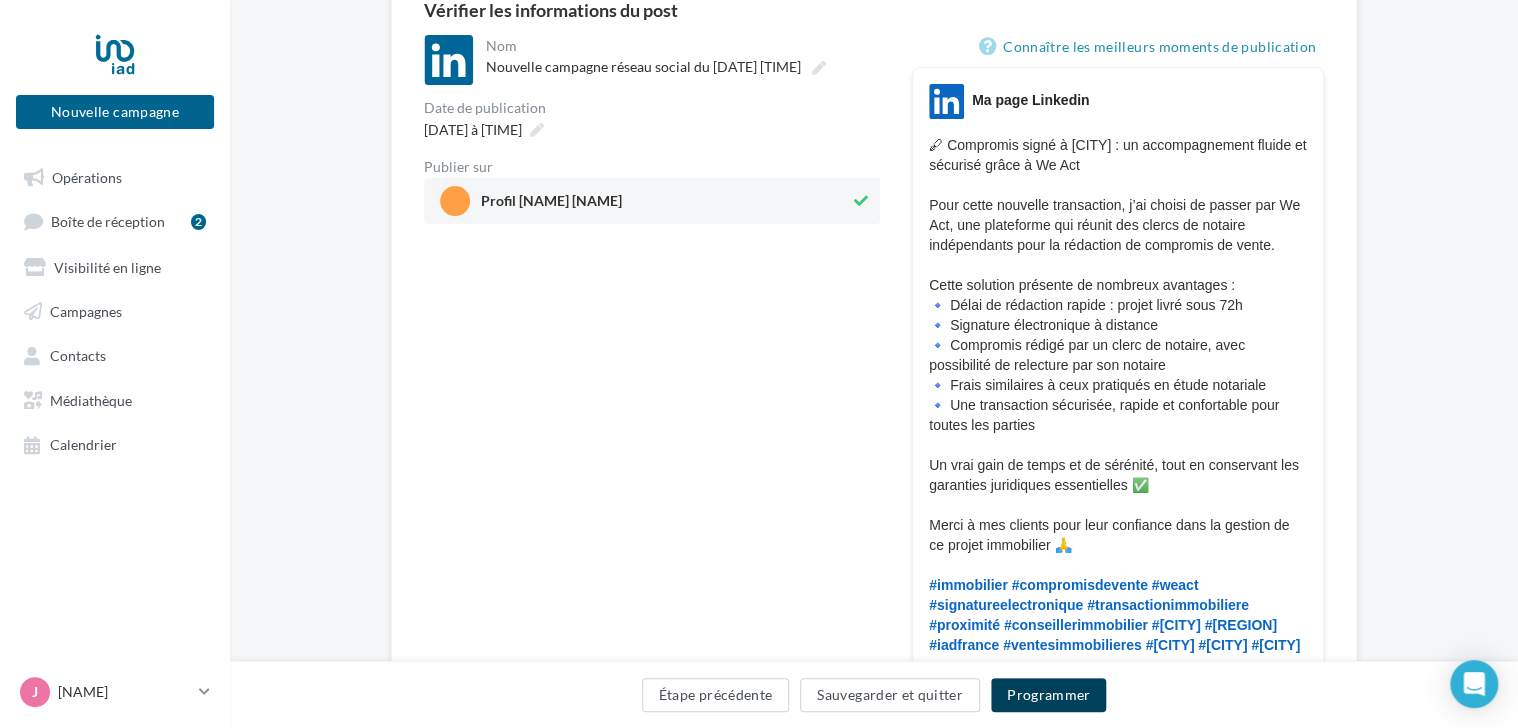 click on "Programmer" at bounding box center [1049, 695] 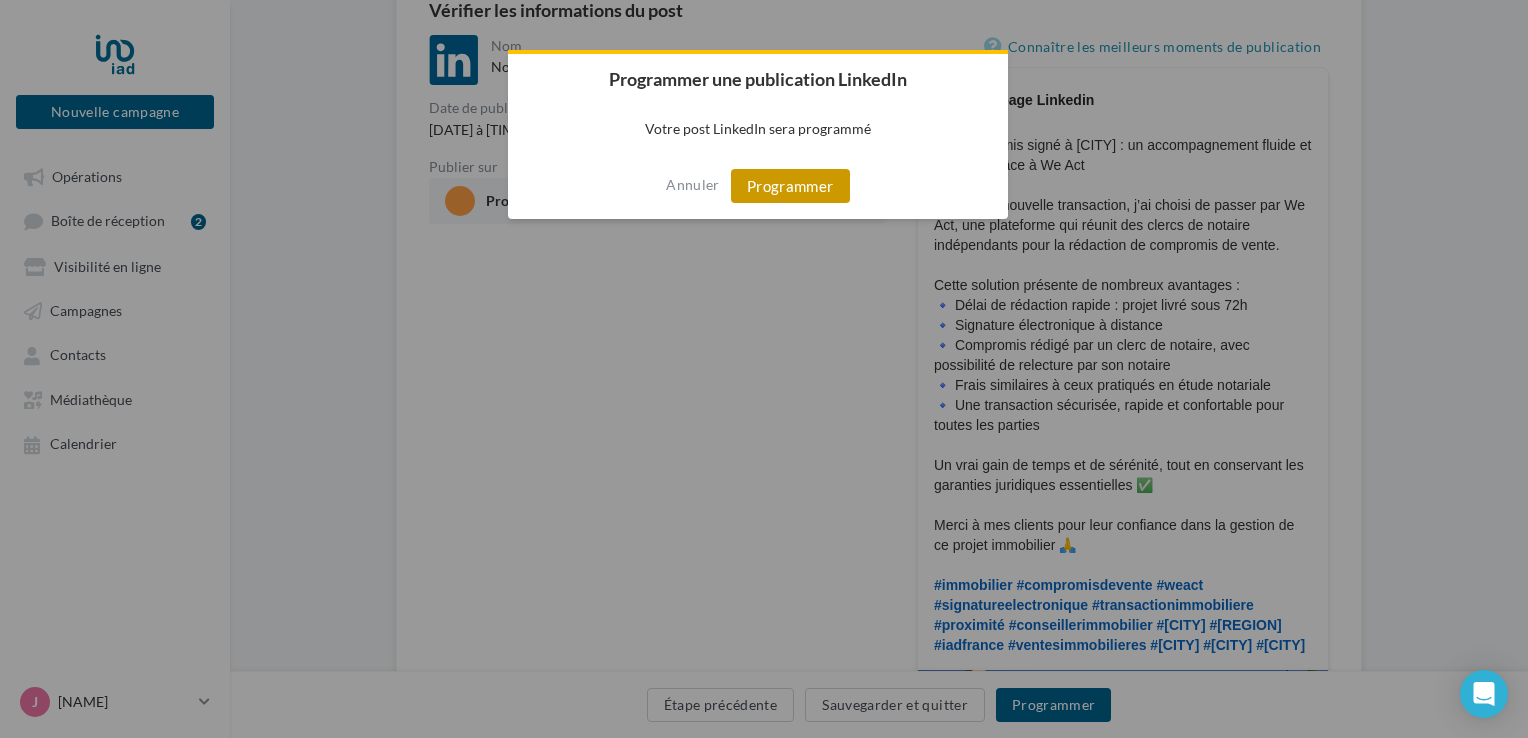 click on "Programmer" at bounding box center (790, 186) 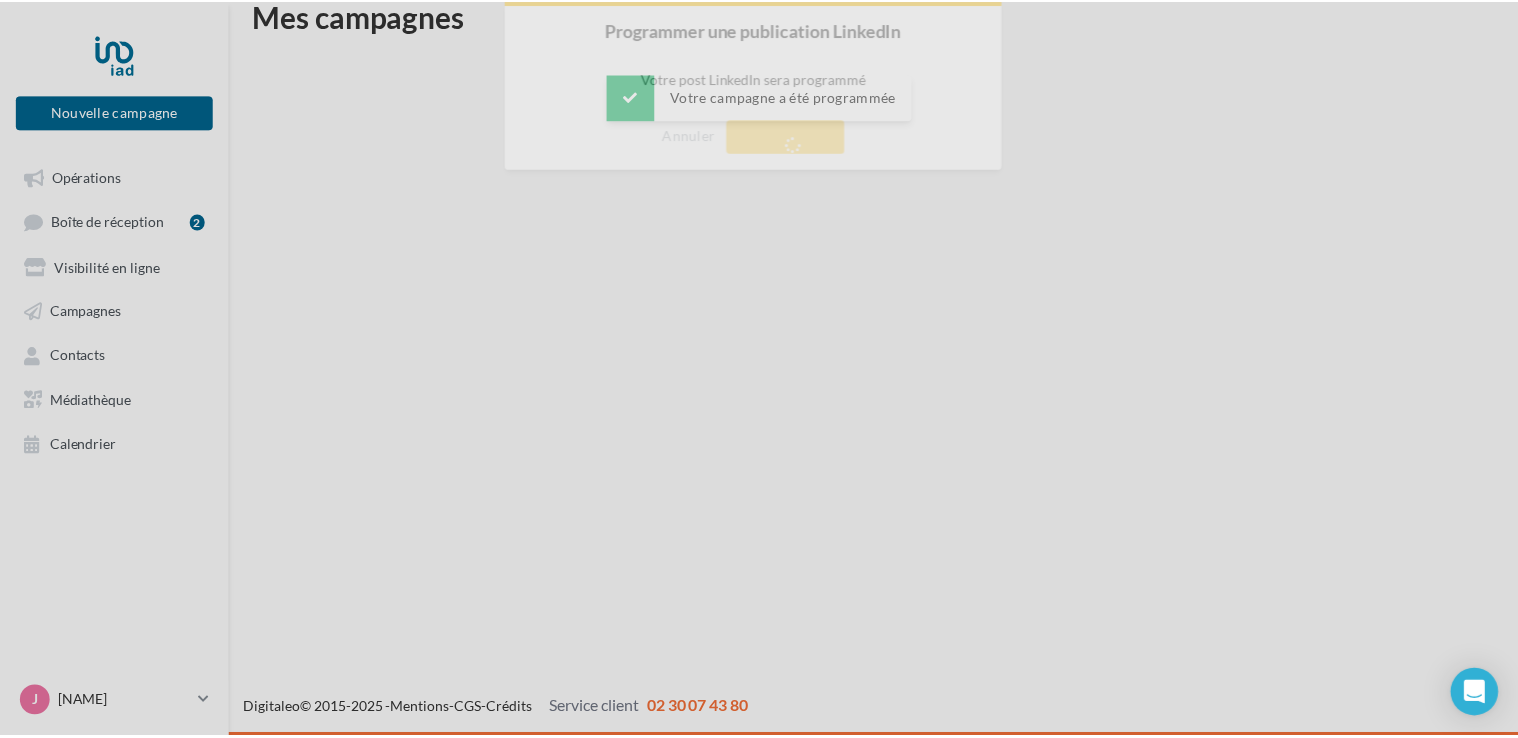 scroll, scrollTop: 32, scrollLeft: 0, axis: vertical 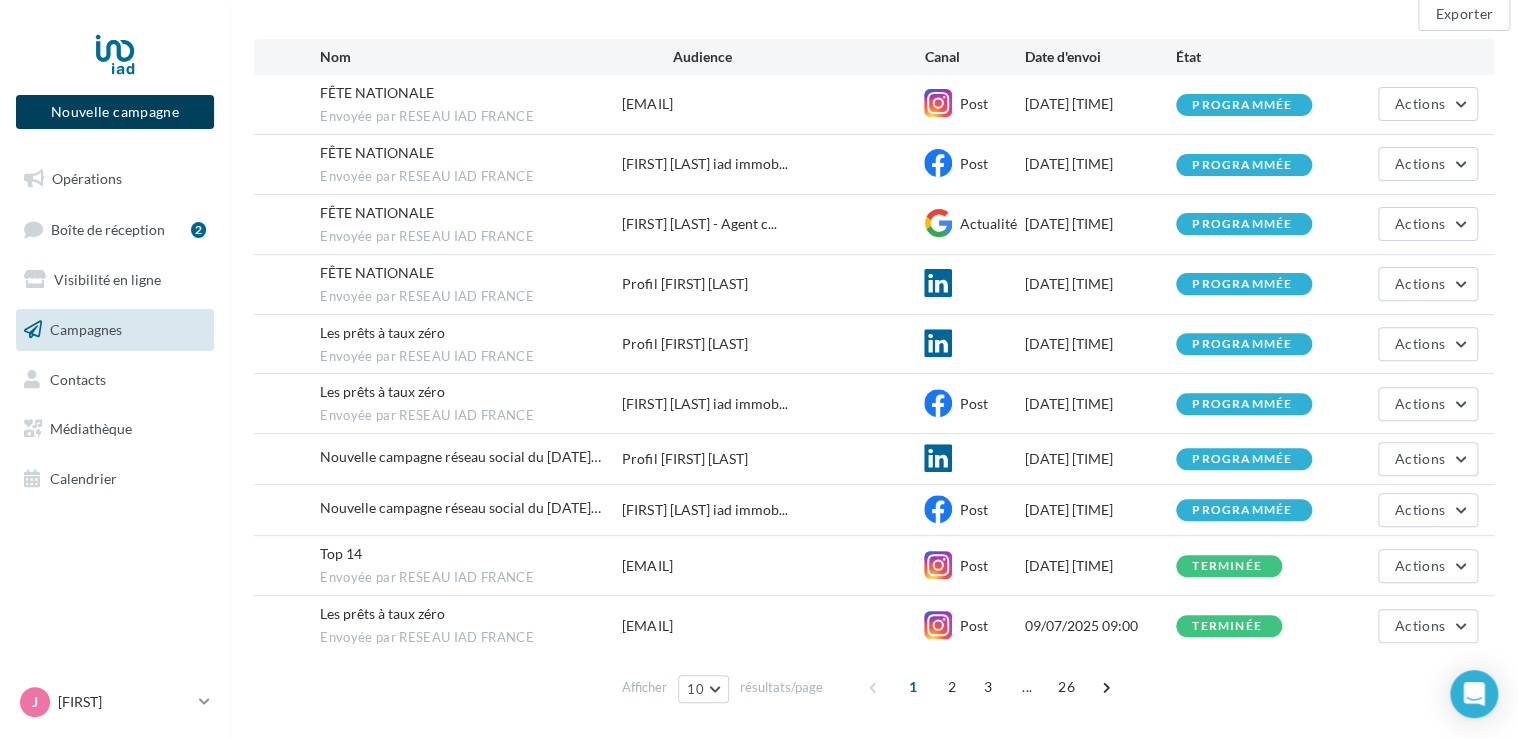click on "Nouvelle campagne" at bounding box center [115, 112] 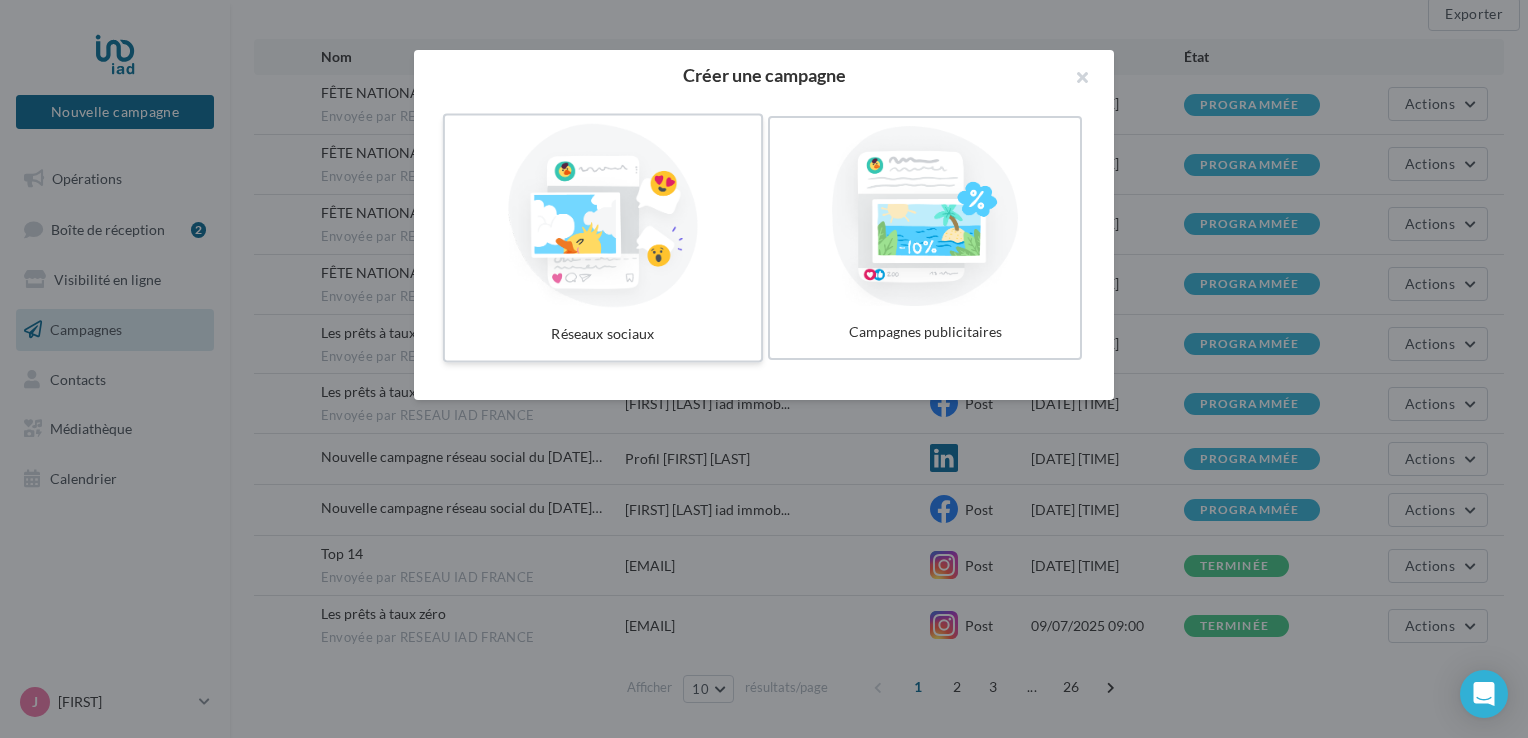 click at bounding box center (603, 216) 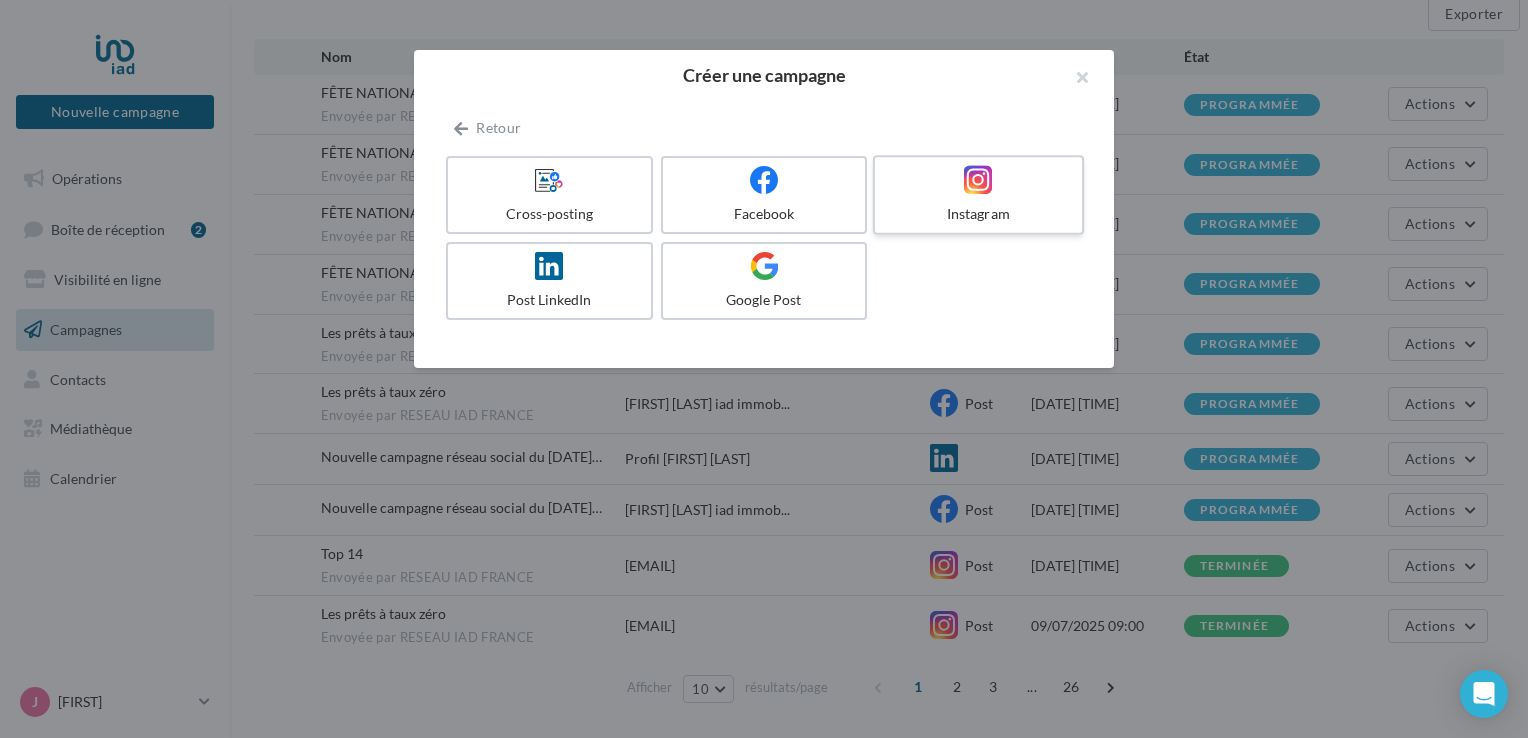 click on "Instagram" at bounding box center [978, 195] 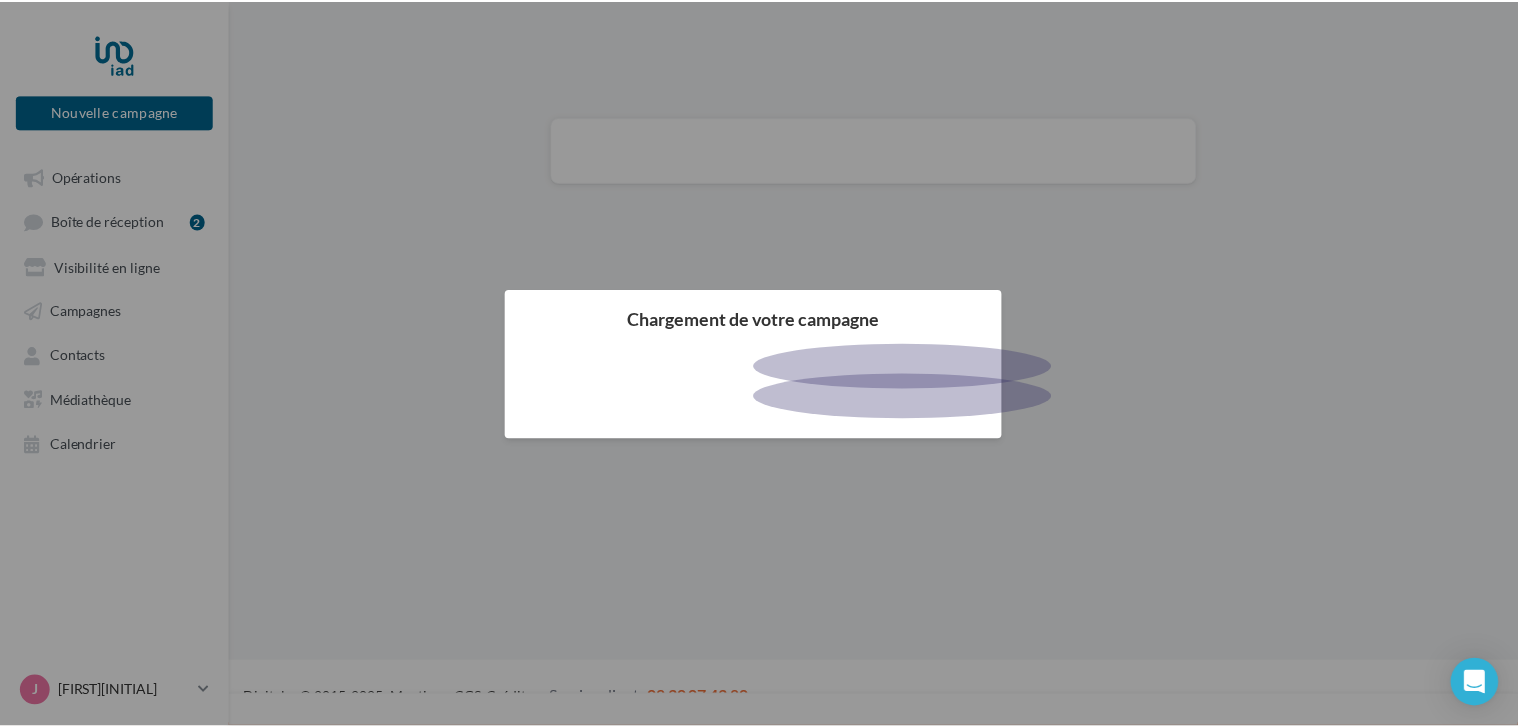 scroll, scrollTop: 0, scrollLeft: 0, axis: both 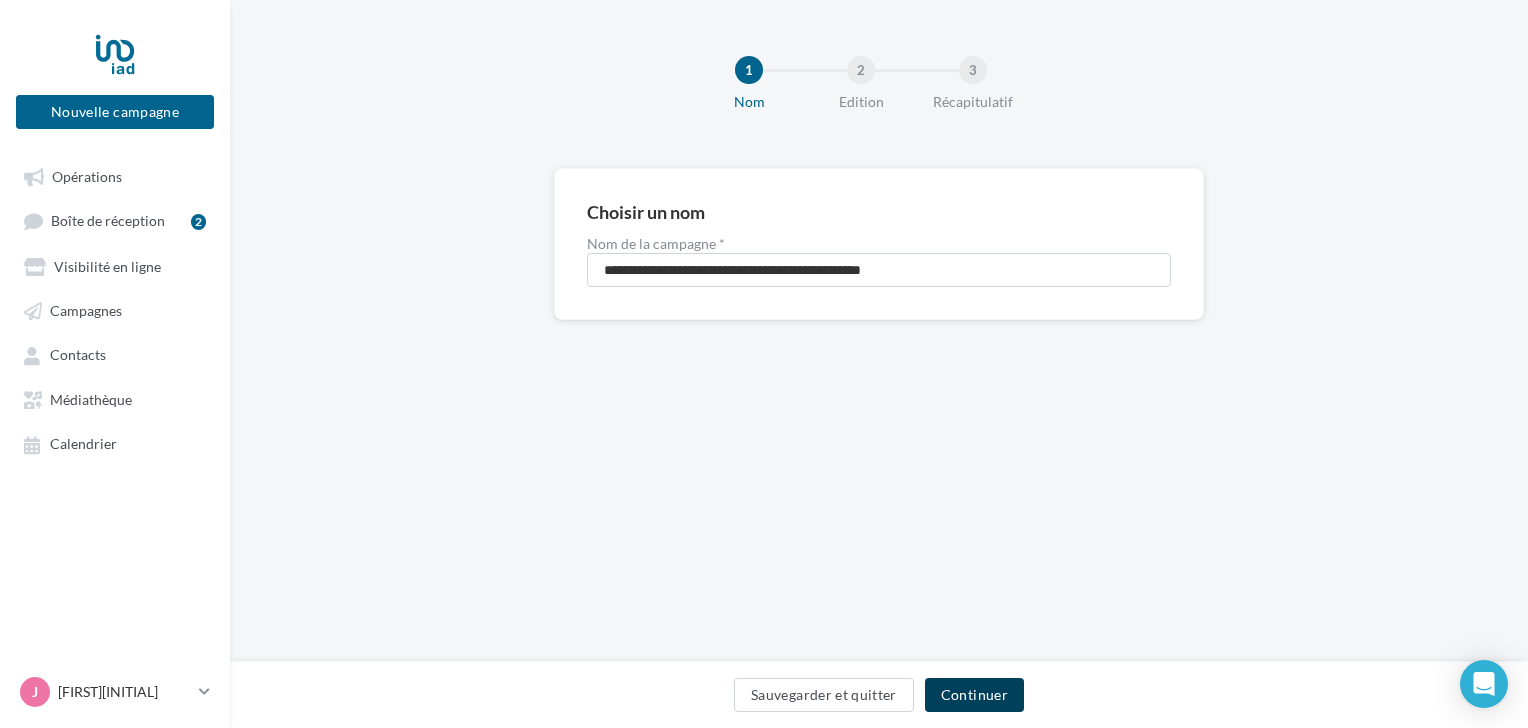 click on "Continuer" at bounding box center [974, 695] 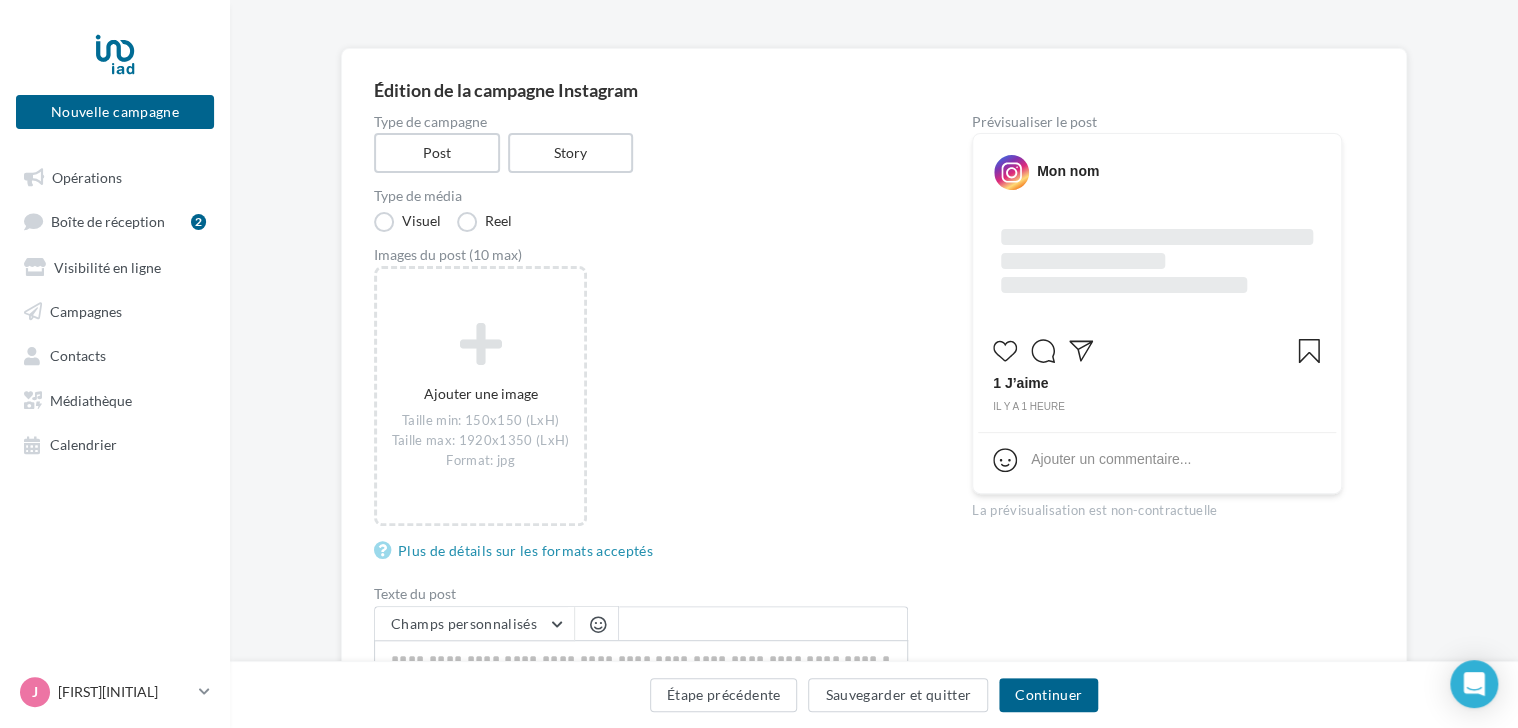 scroll, scrollTop: 400, scrollLeft: 0, axis: vertical 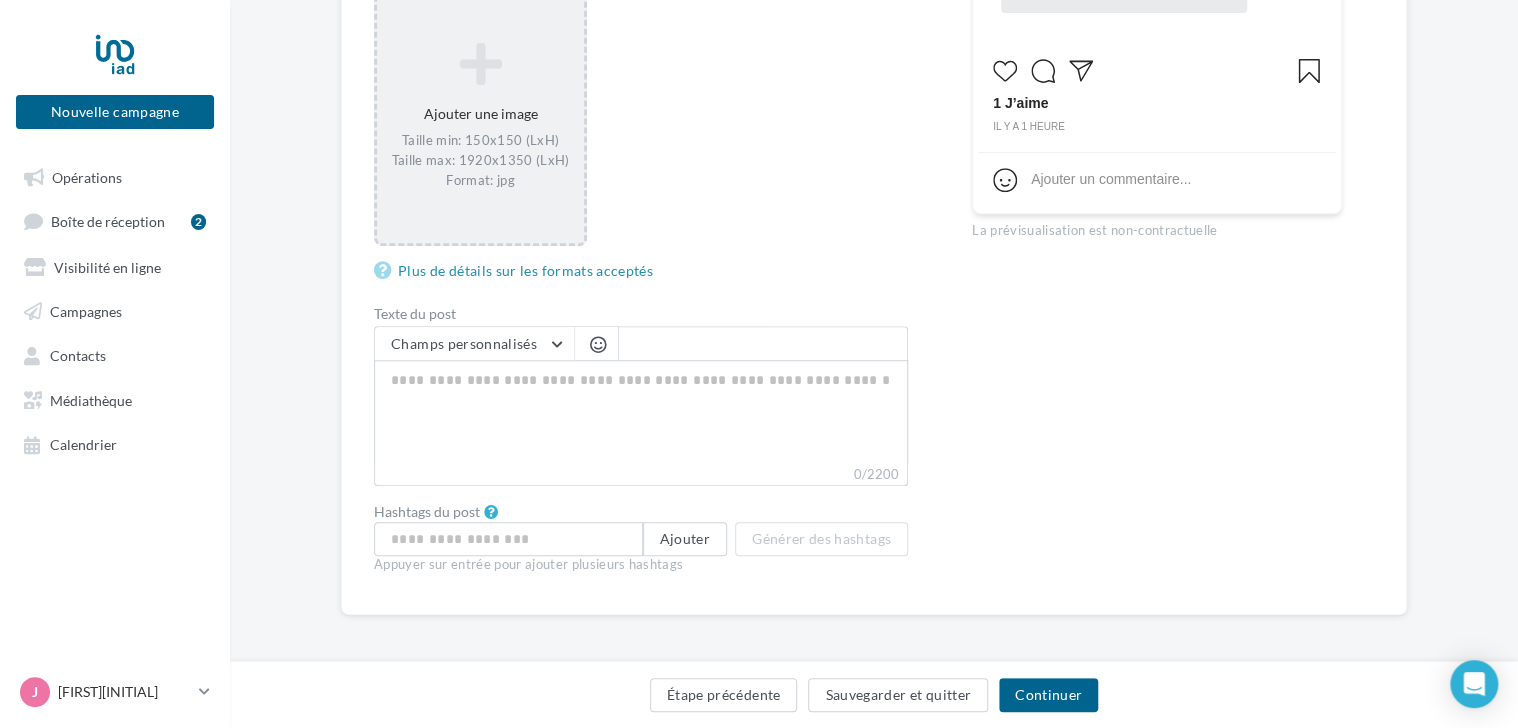 click on "Ajouter une image     Taille min: 150x150 (LxH)   Taille max: 1920x1350 (LxH)   Format: jpg" at bounding box center (480, 116) 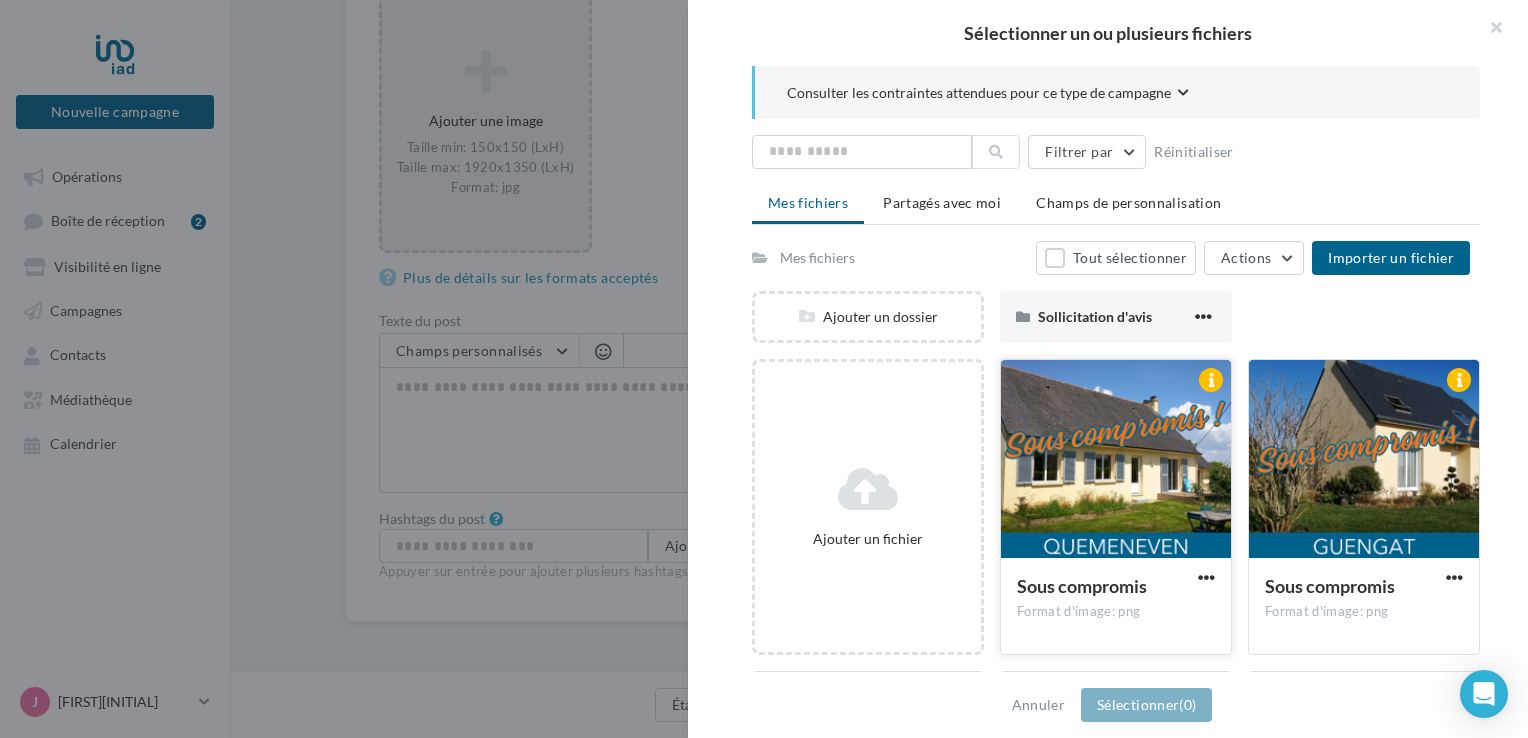 click at bounding box center [1116, 460] 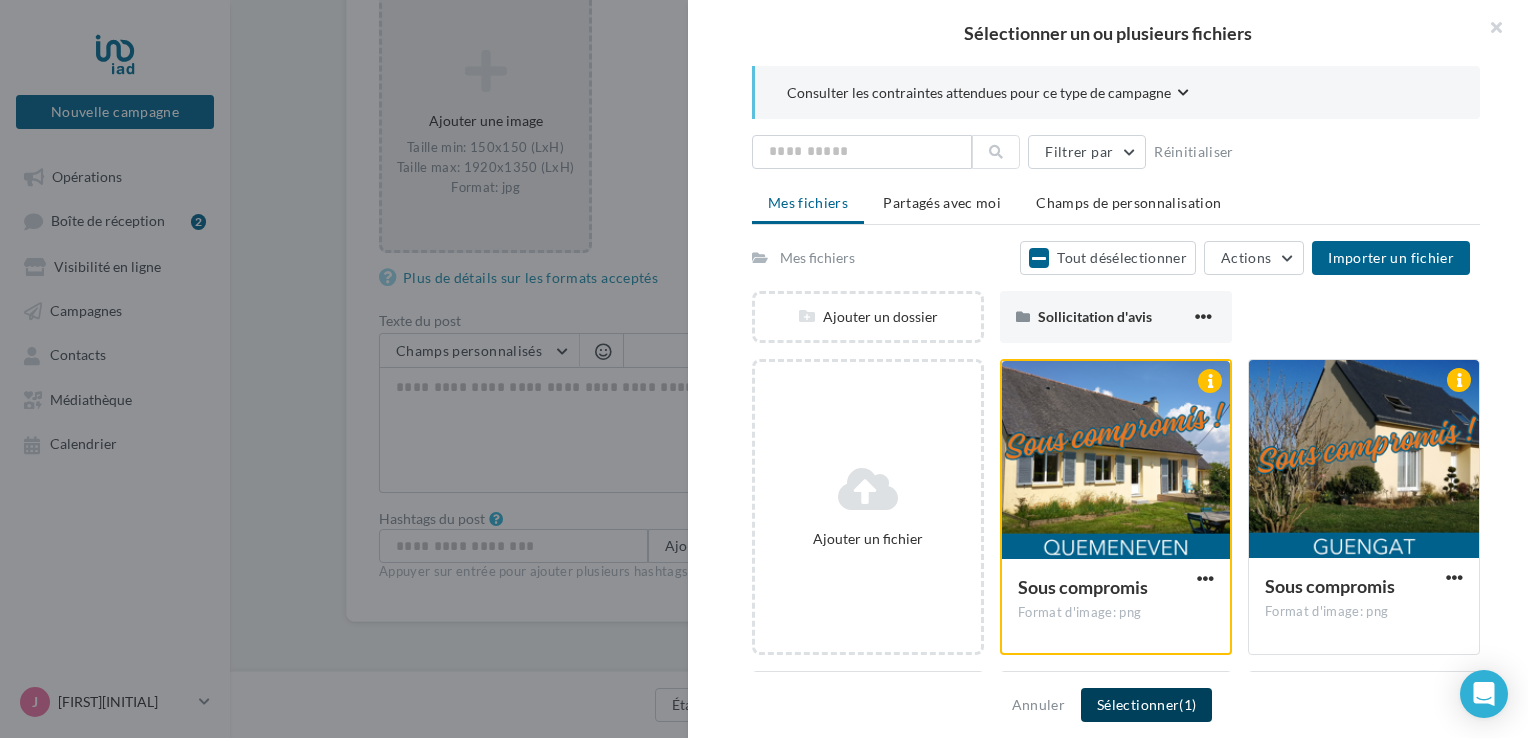 click on "Sélectionner   (1)" at bounding box center (1146, 705) 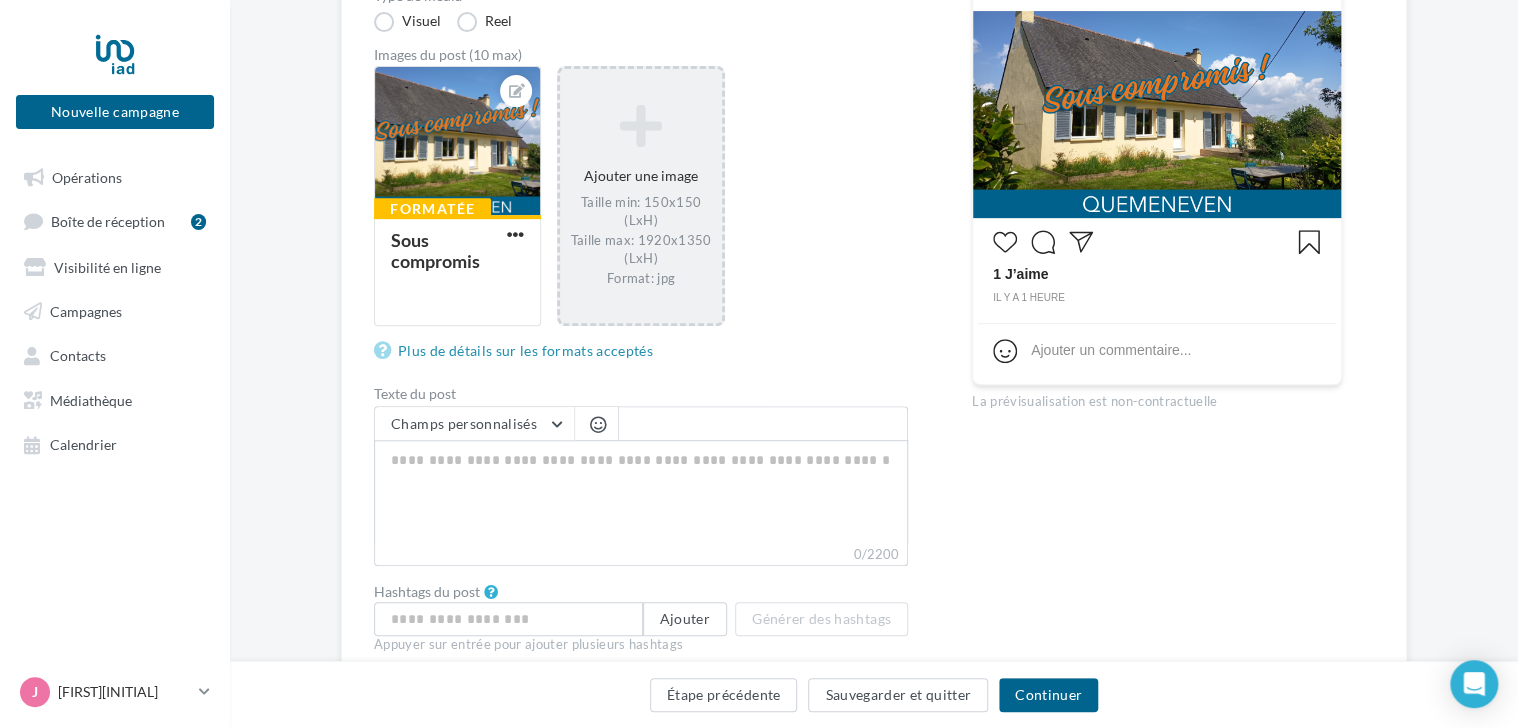 scroll, scrollTop: 293, scrollLeft: 0, axis: vertical 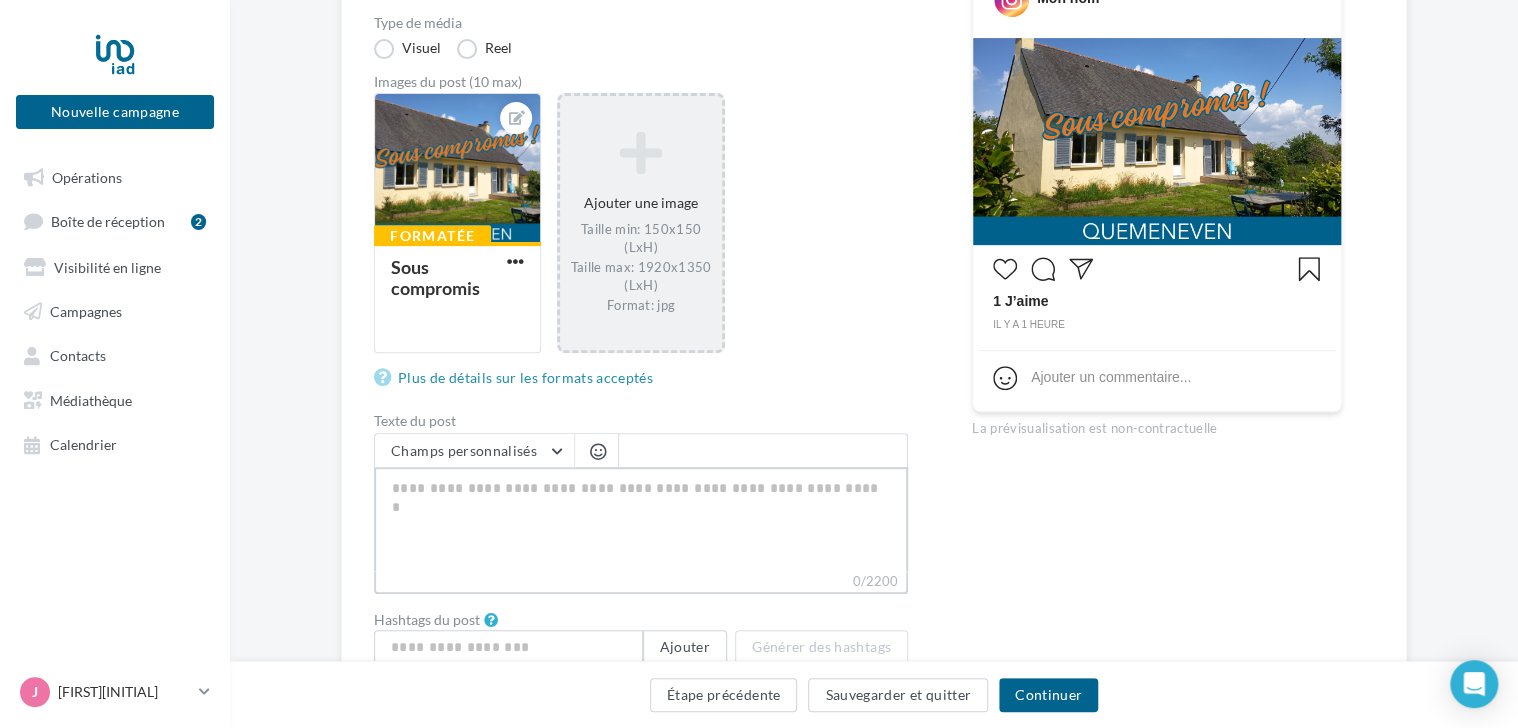 click on "0/2200" at bounding box center (641, 519) 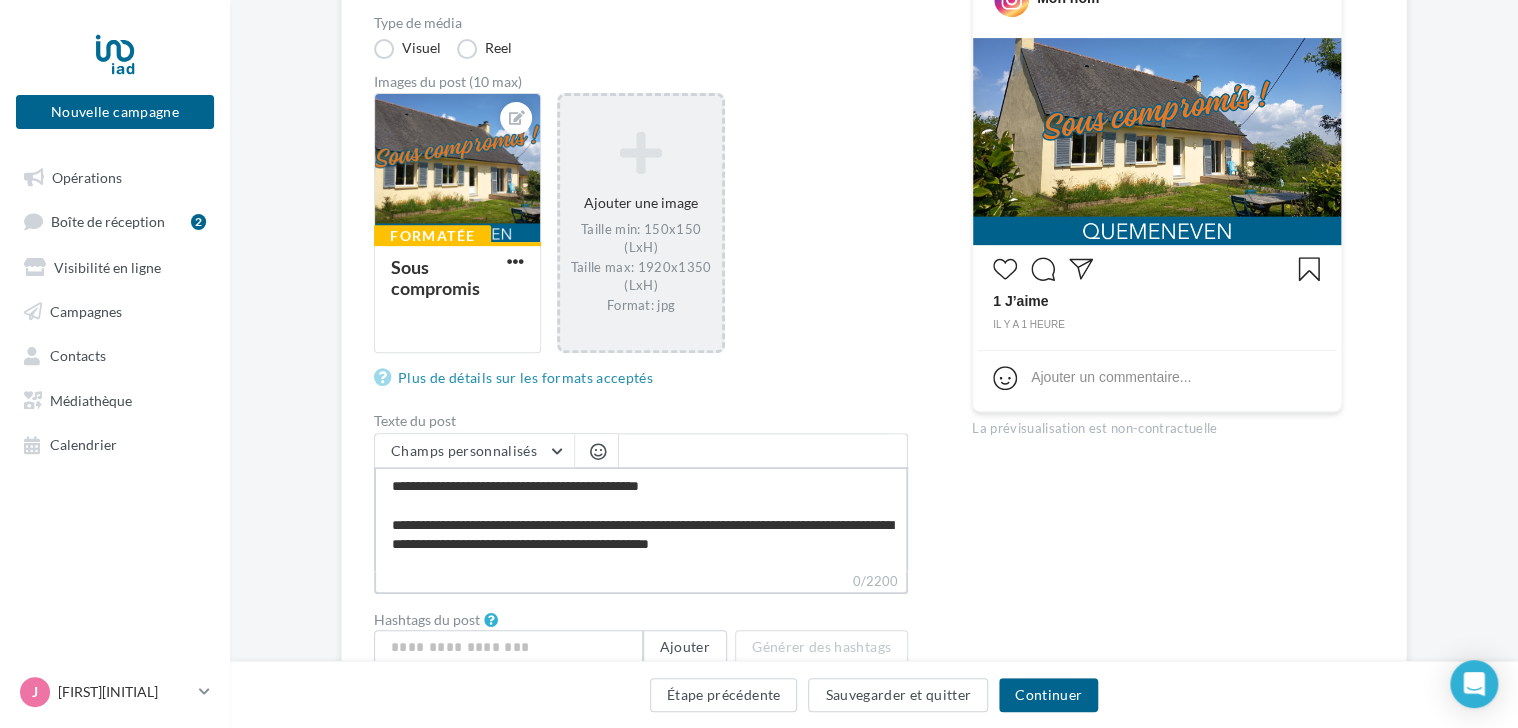 scroll, scrollTop: 259, scrollLeft: 0, axis: vertical 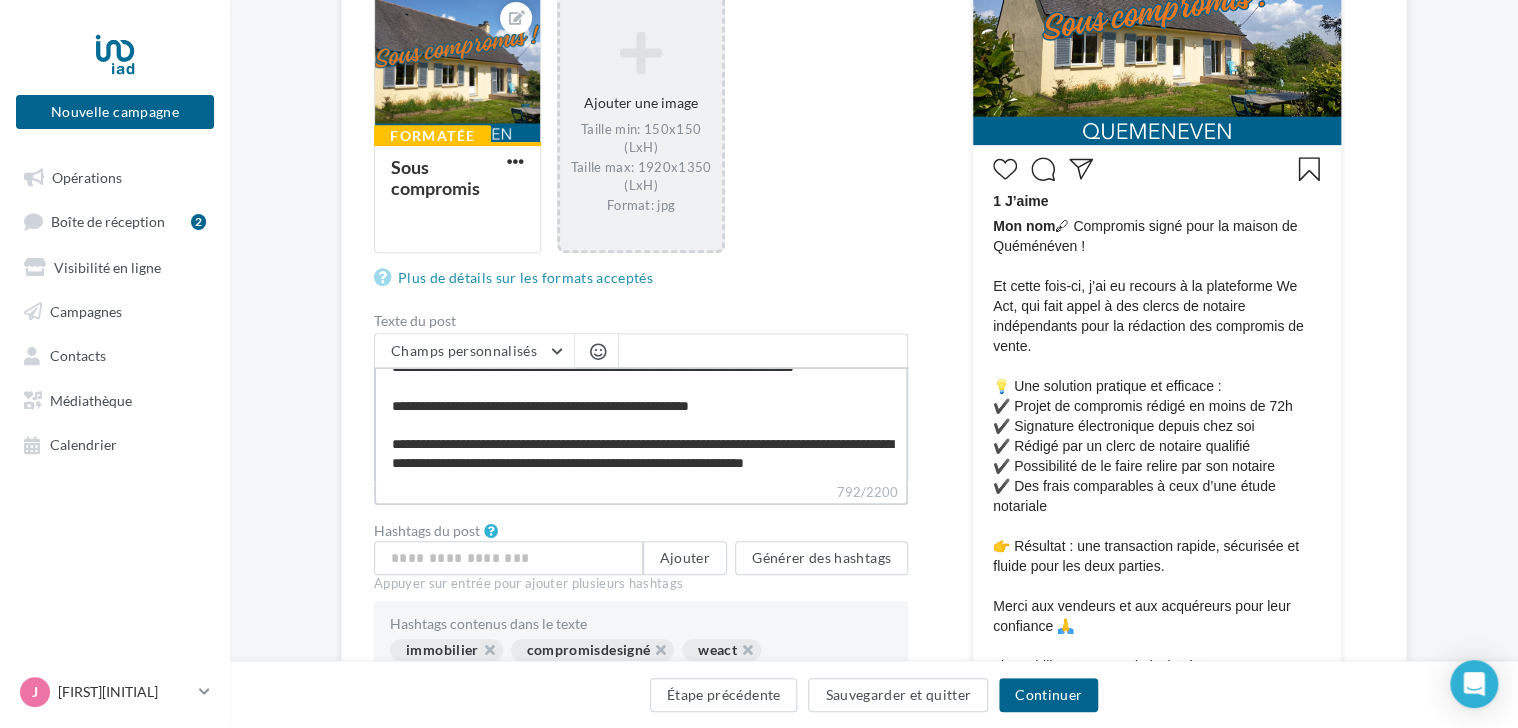 click on "**********" at bounding box center (641, 424) 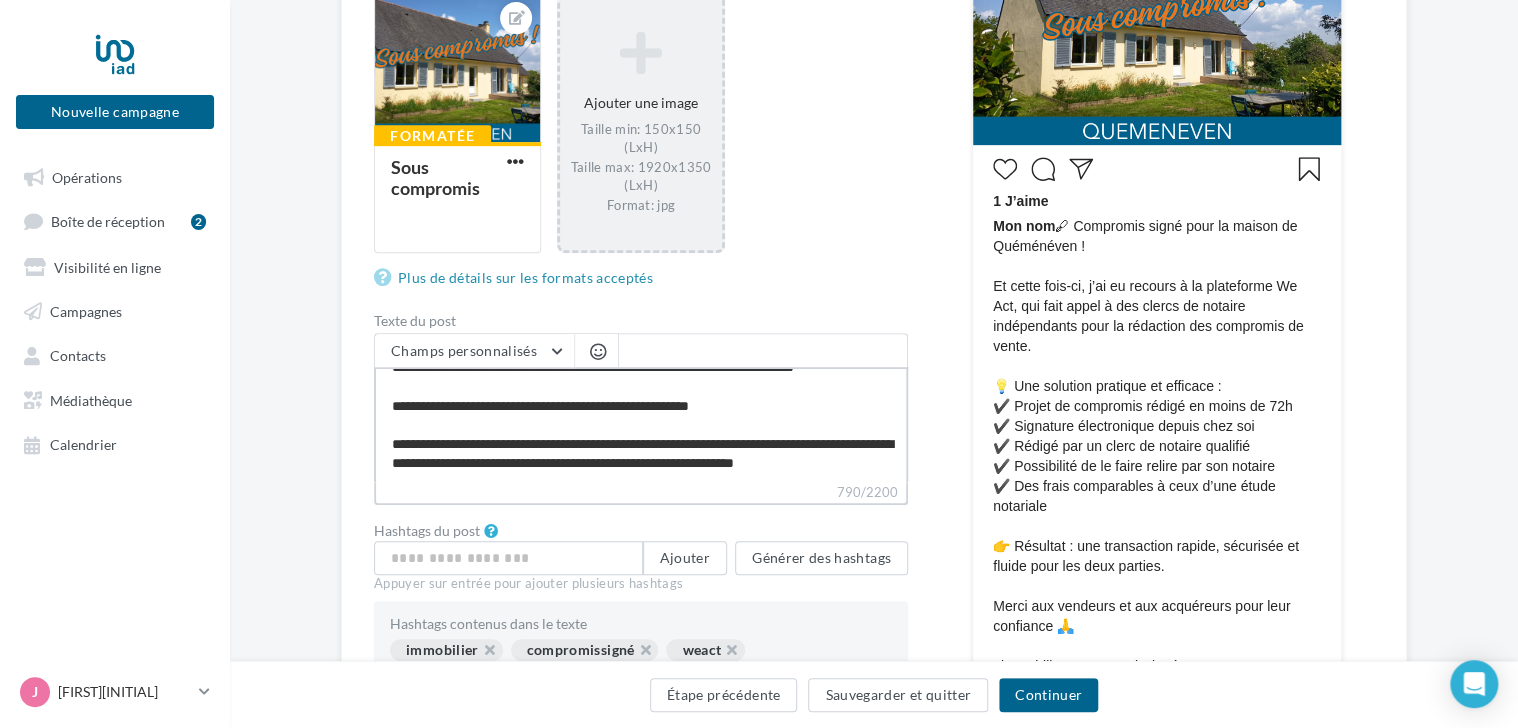 click on "**********" at bounding box center (641, 424) 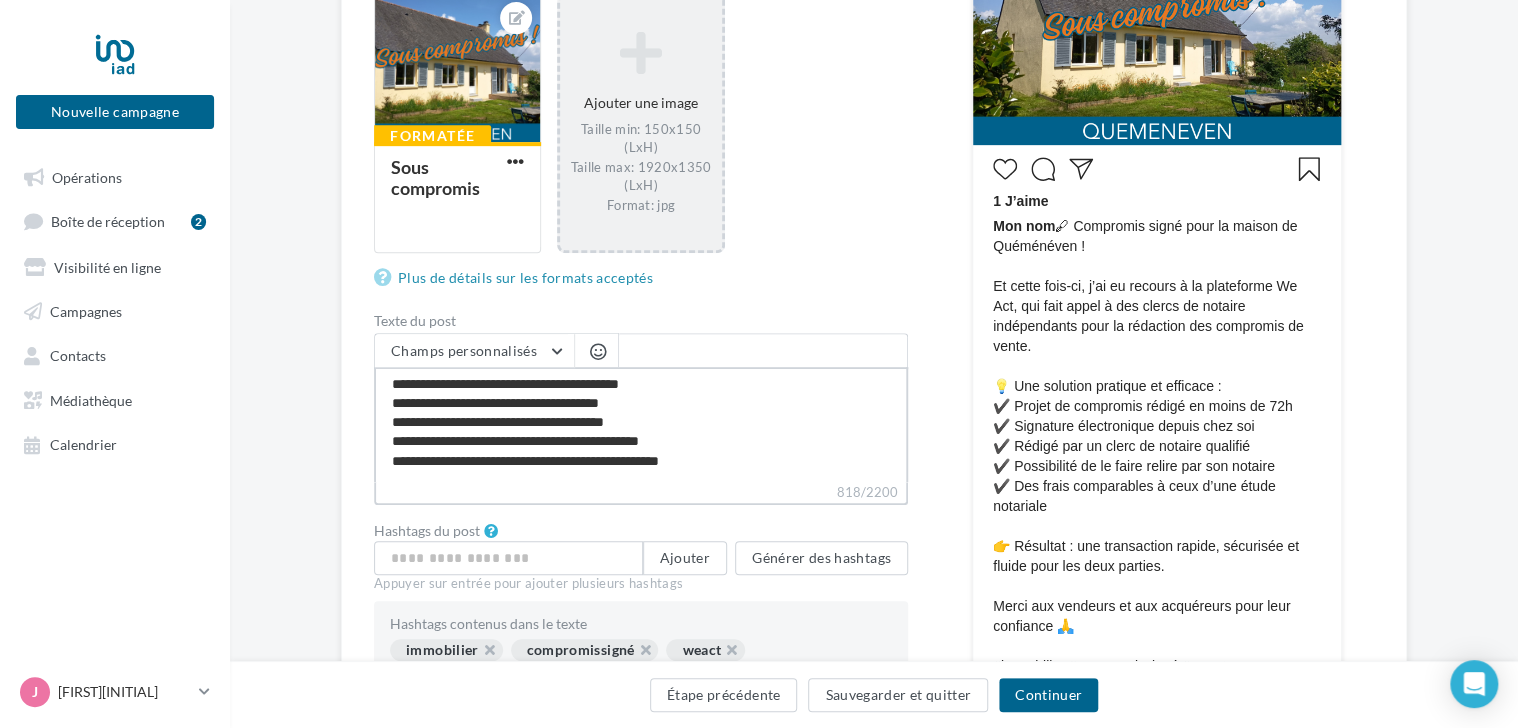 scroll, scrollTop: 0, scrollLeft: 0, axis: both 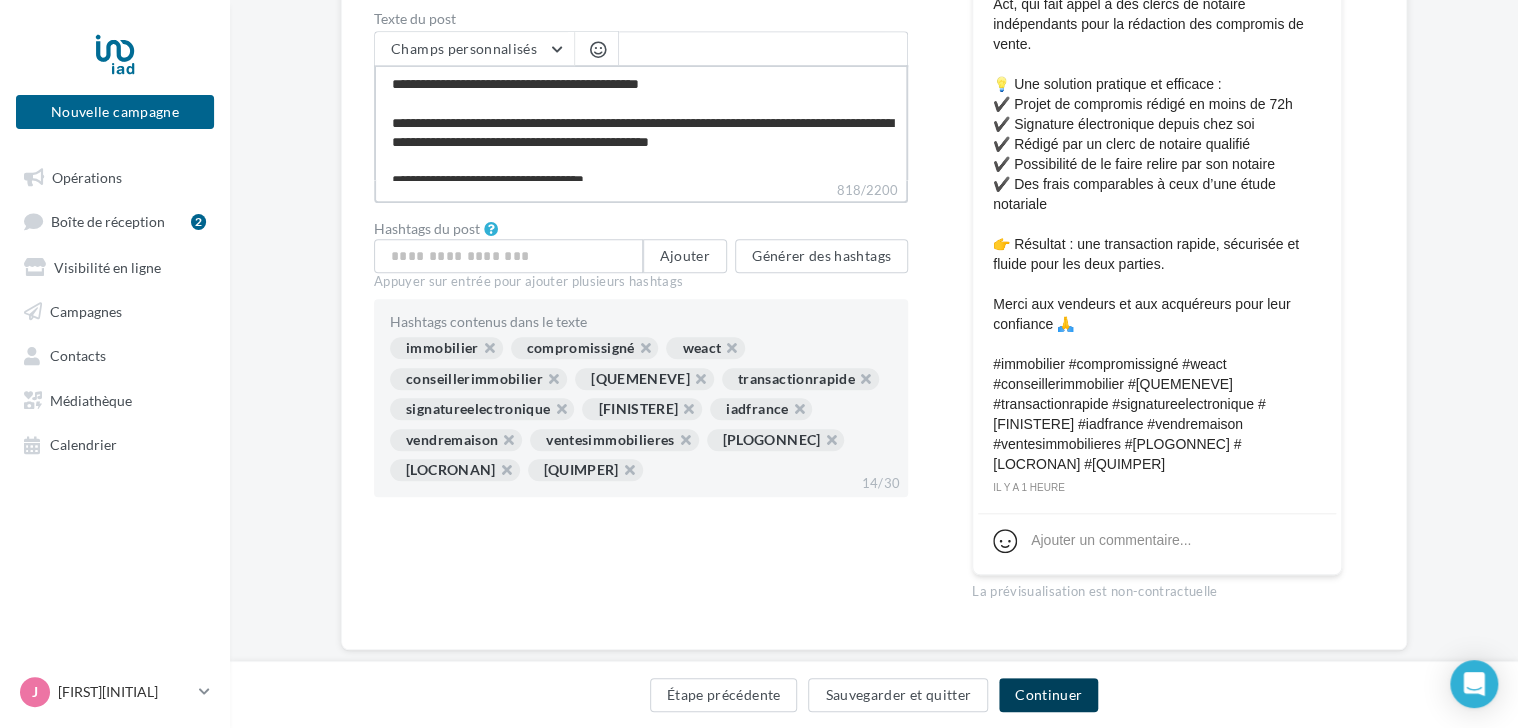 type on "**********" 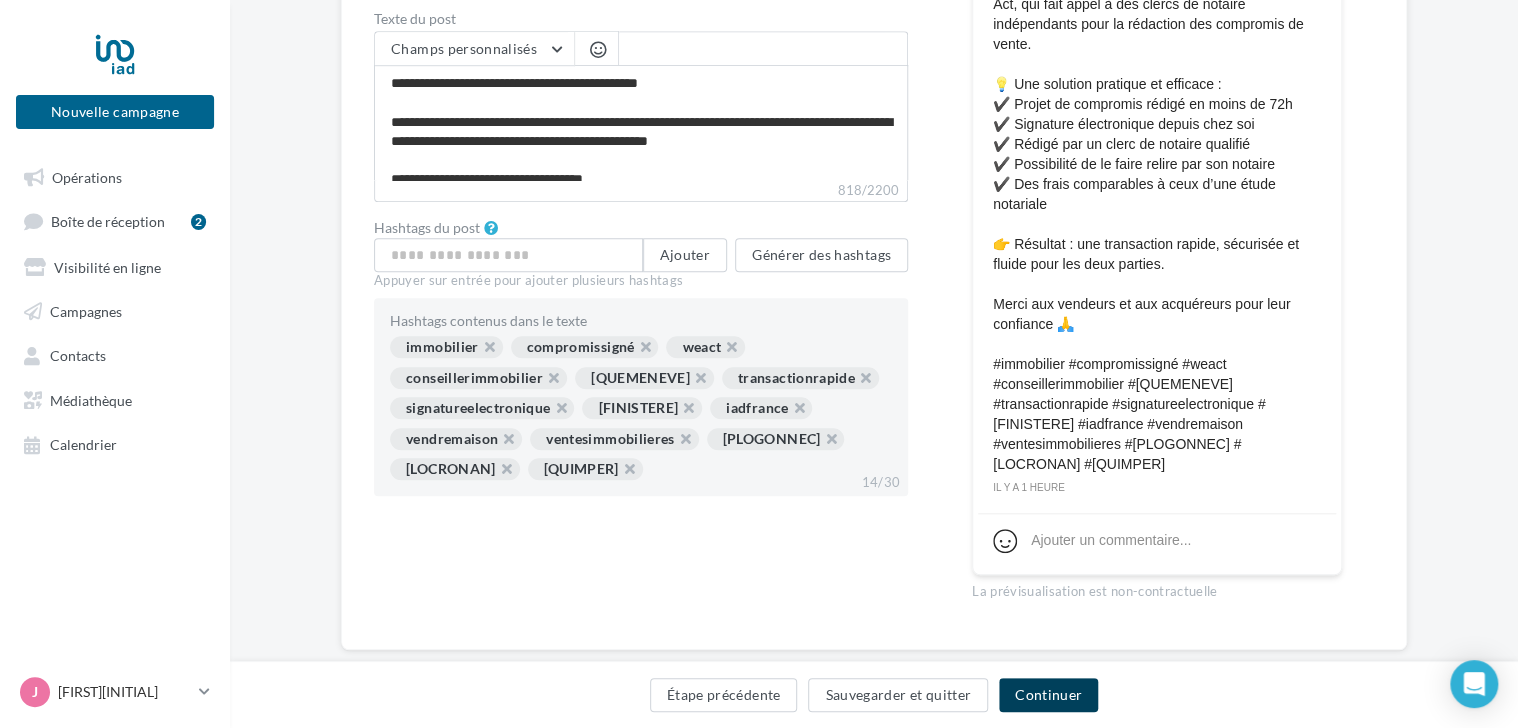 click on "Continuer" at bounding box center [1048, 695] 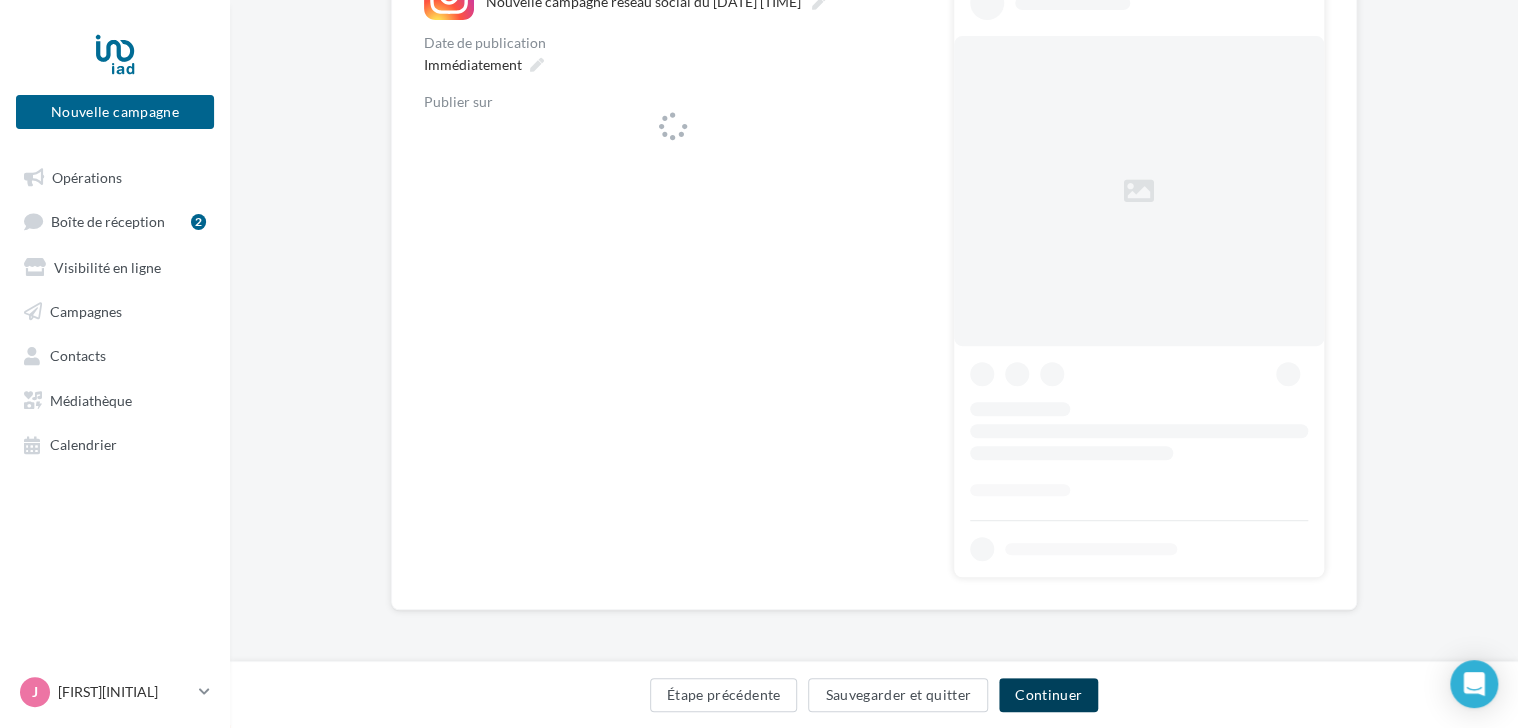 scroll, scrollTop: 0, scrollLeft: 0, axis: both 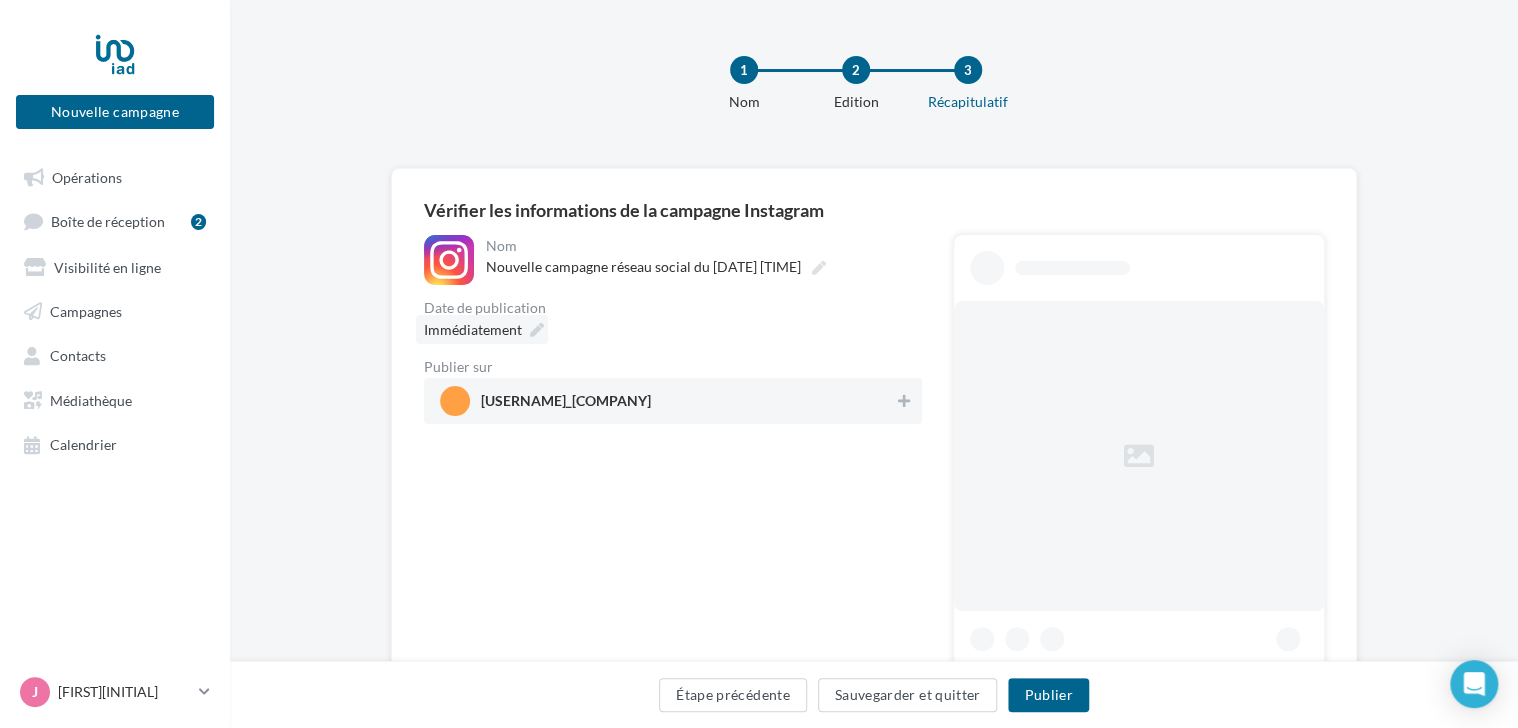 click on "Immédiatement" at bounding box center [482, 329] 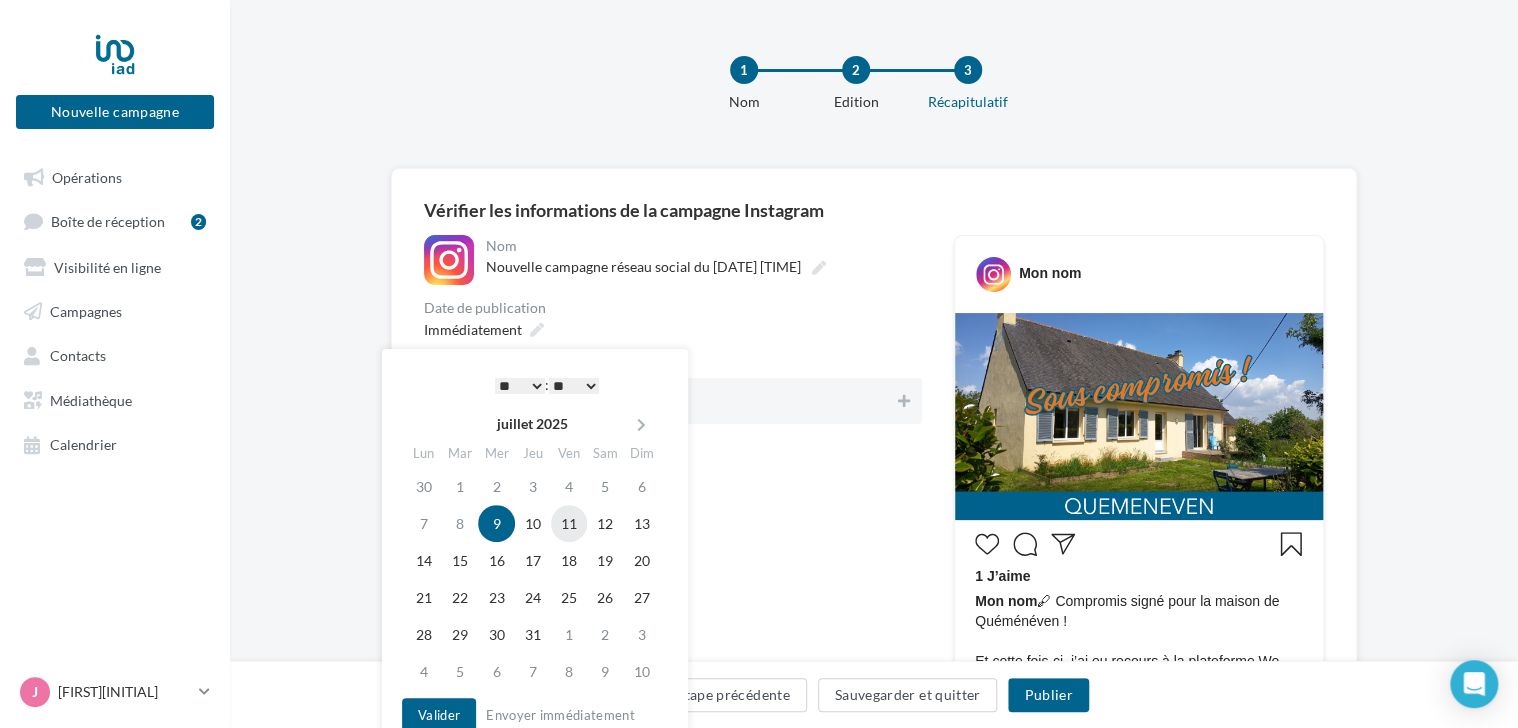 click on "11" at bounding box center (569, 523) 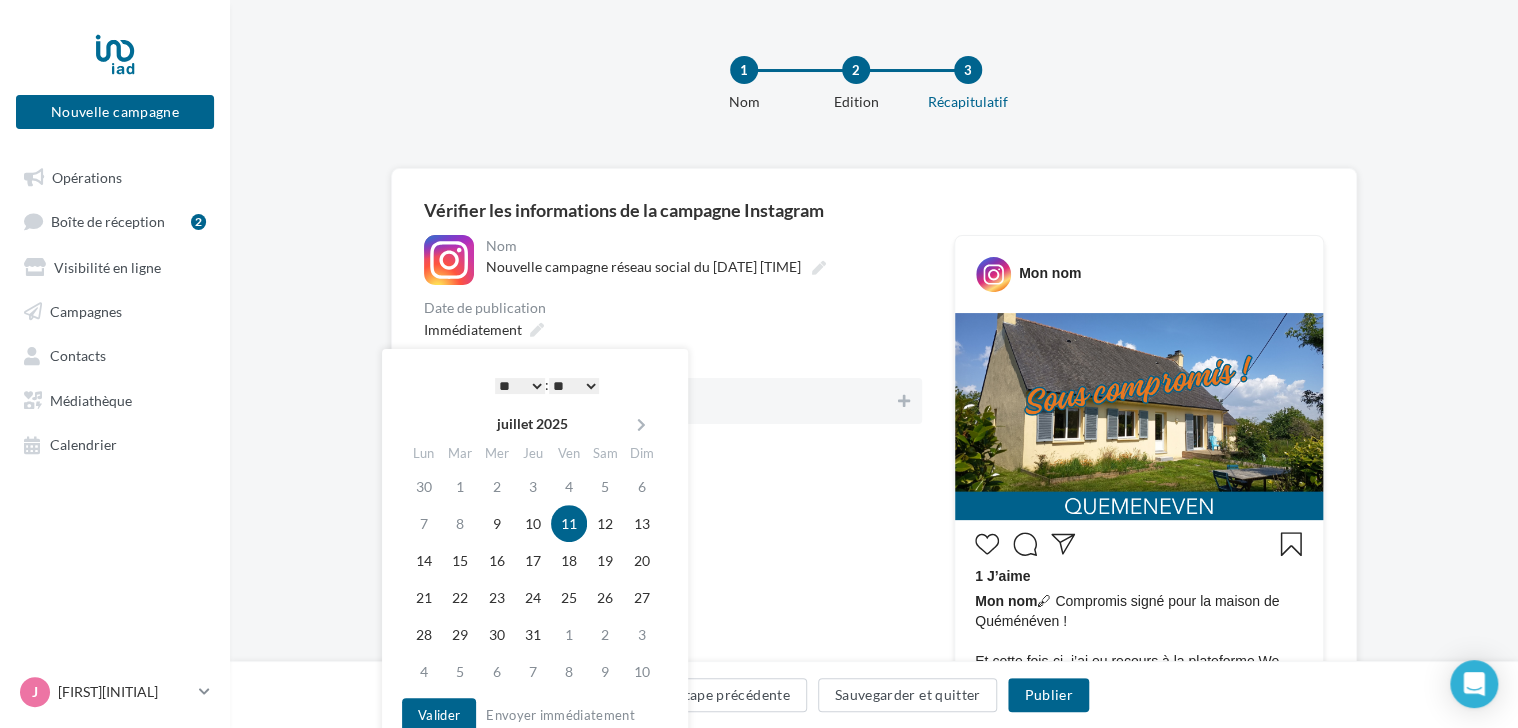 click on "* * * * * * * * * * ** ** ** ** ** ** ** ** ** ** ** ** ** **" at bounding box center [520, 386] 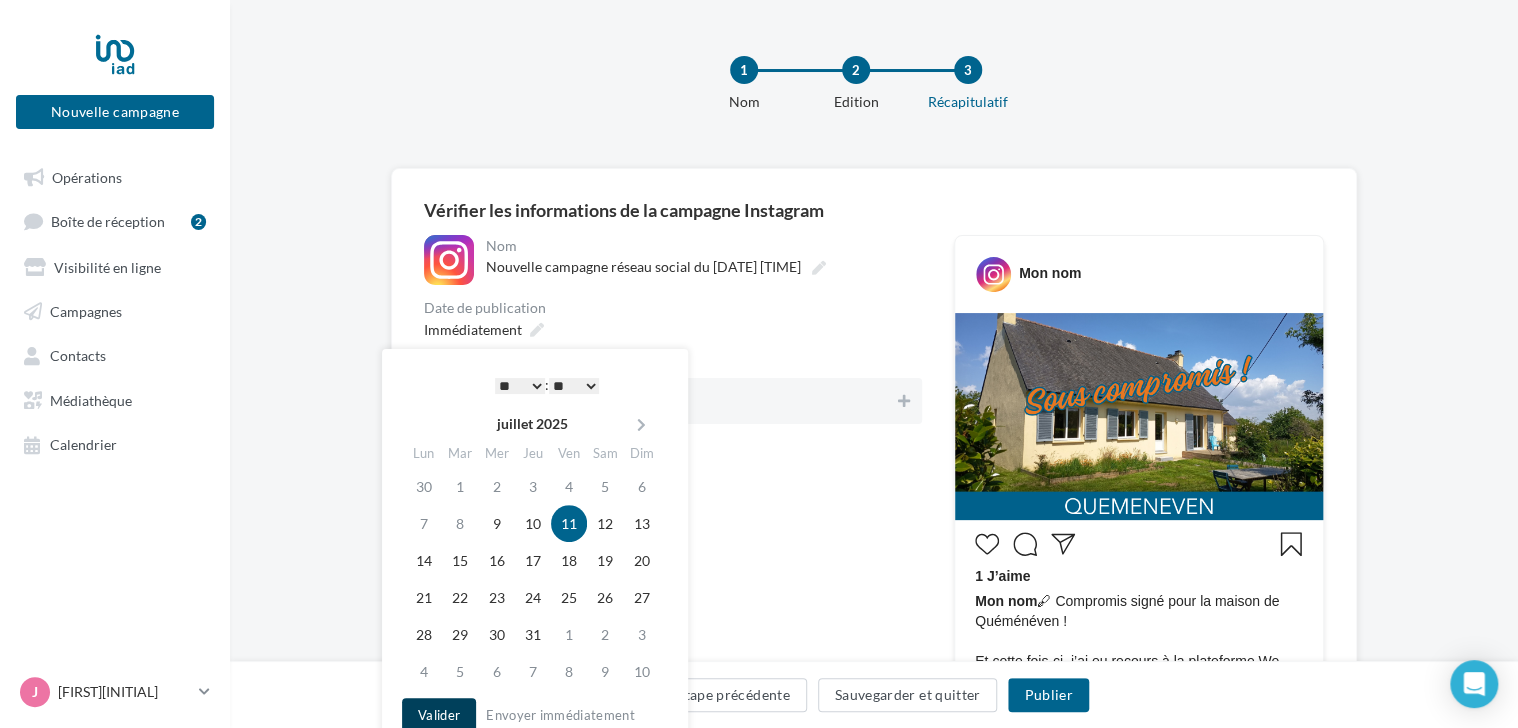 click on "Valider" at bounding box center (439, 715) 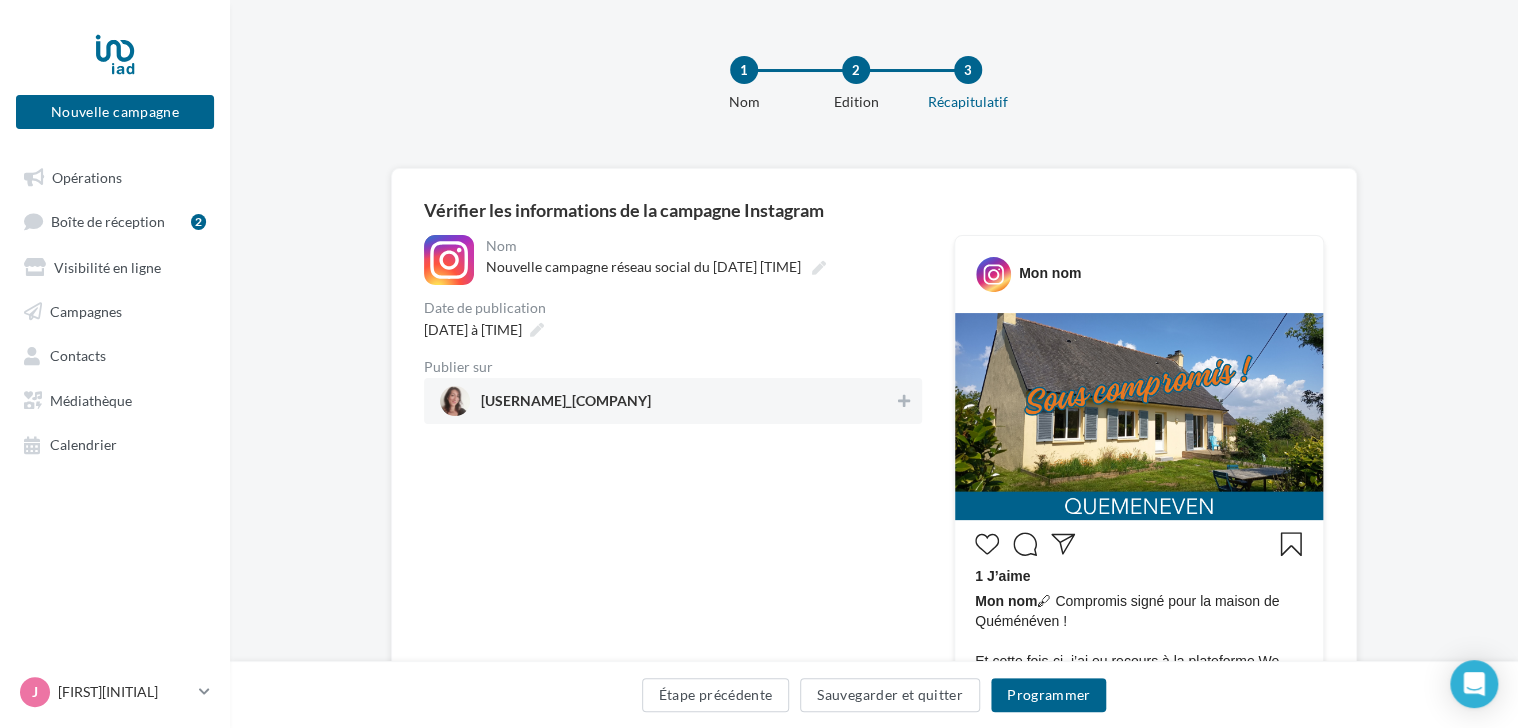 click on "[FIRST][LAST]_[BRAND]immobilier" at bounding box center (667, 401) 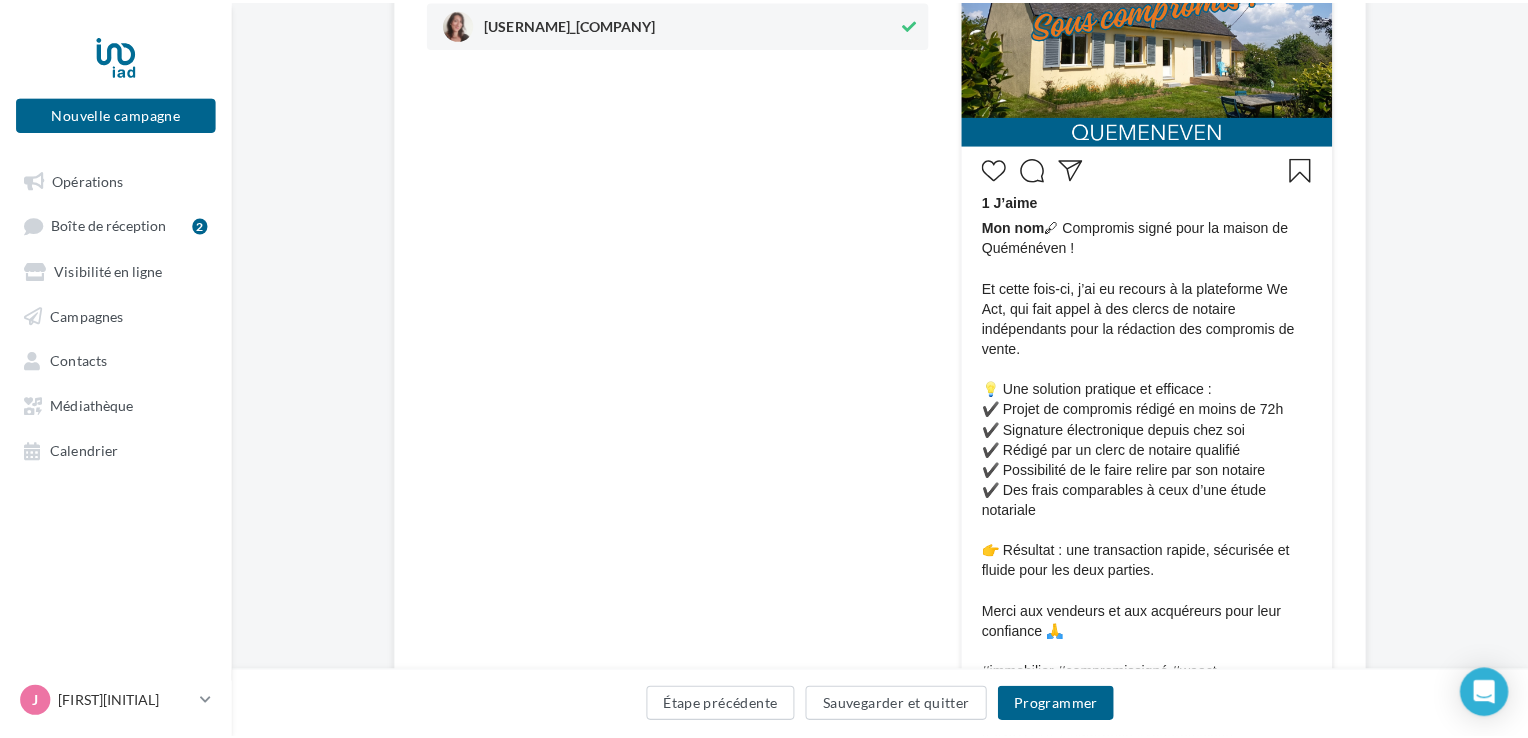 scroll, scrollTop: 500, scrollLeft: 0, axis: vertical 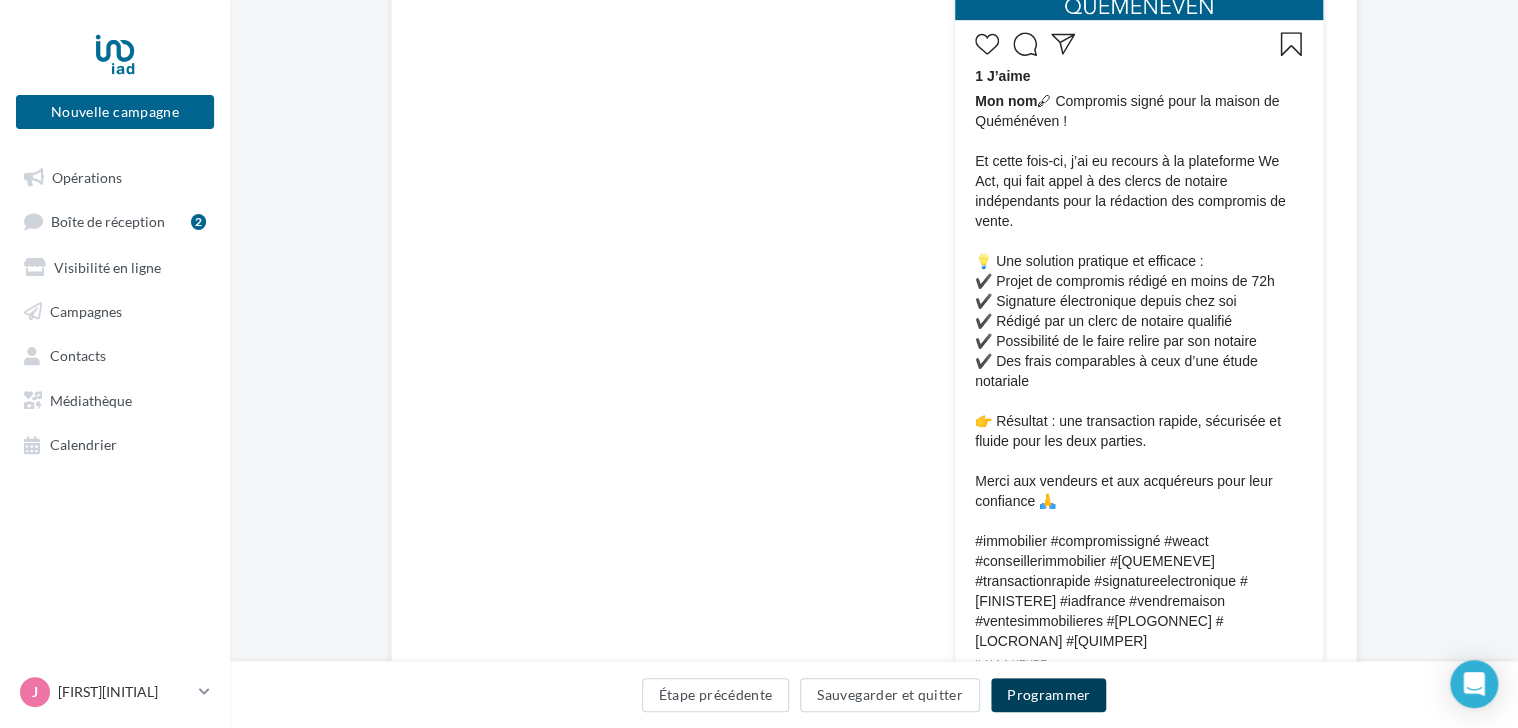click on "Programmer" at bounding box center [1049, 695] 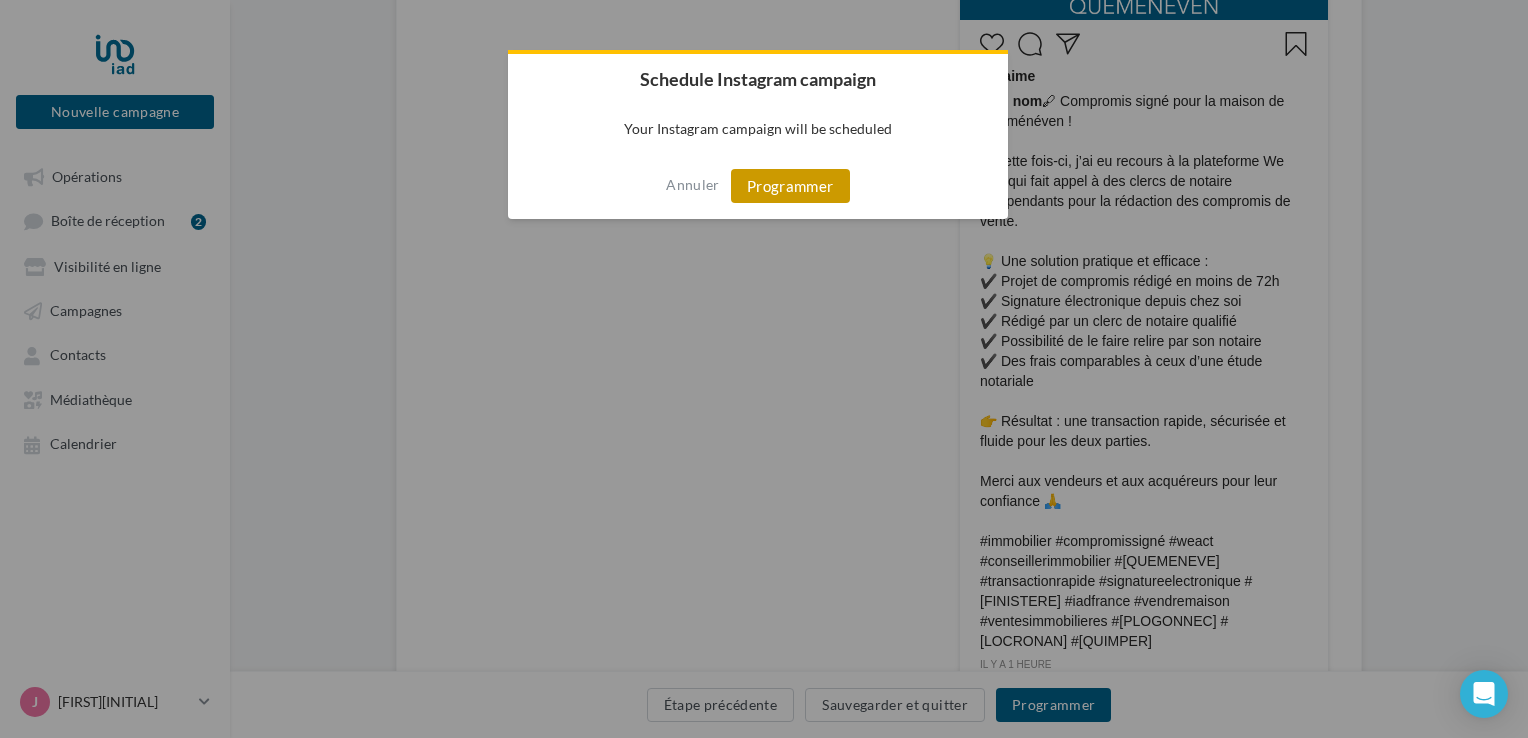 click on "Programmer" at bounding box center [790, 186] 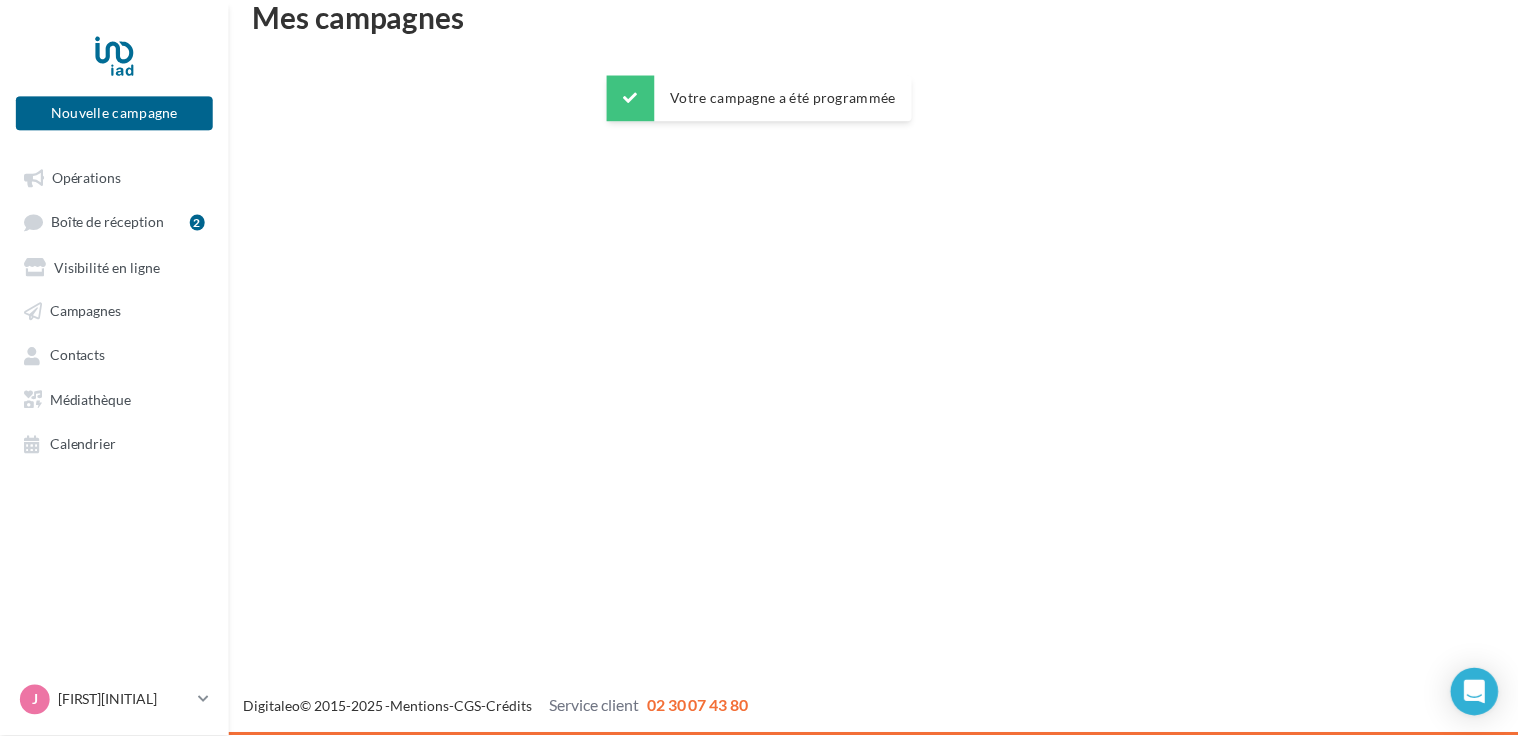 scroll, scrollTop: 32, scrollLeft: 0, axis: vertical 